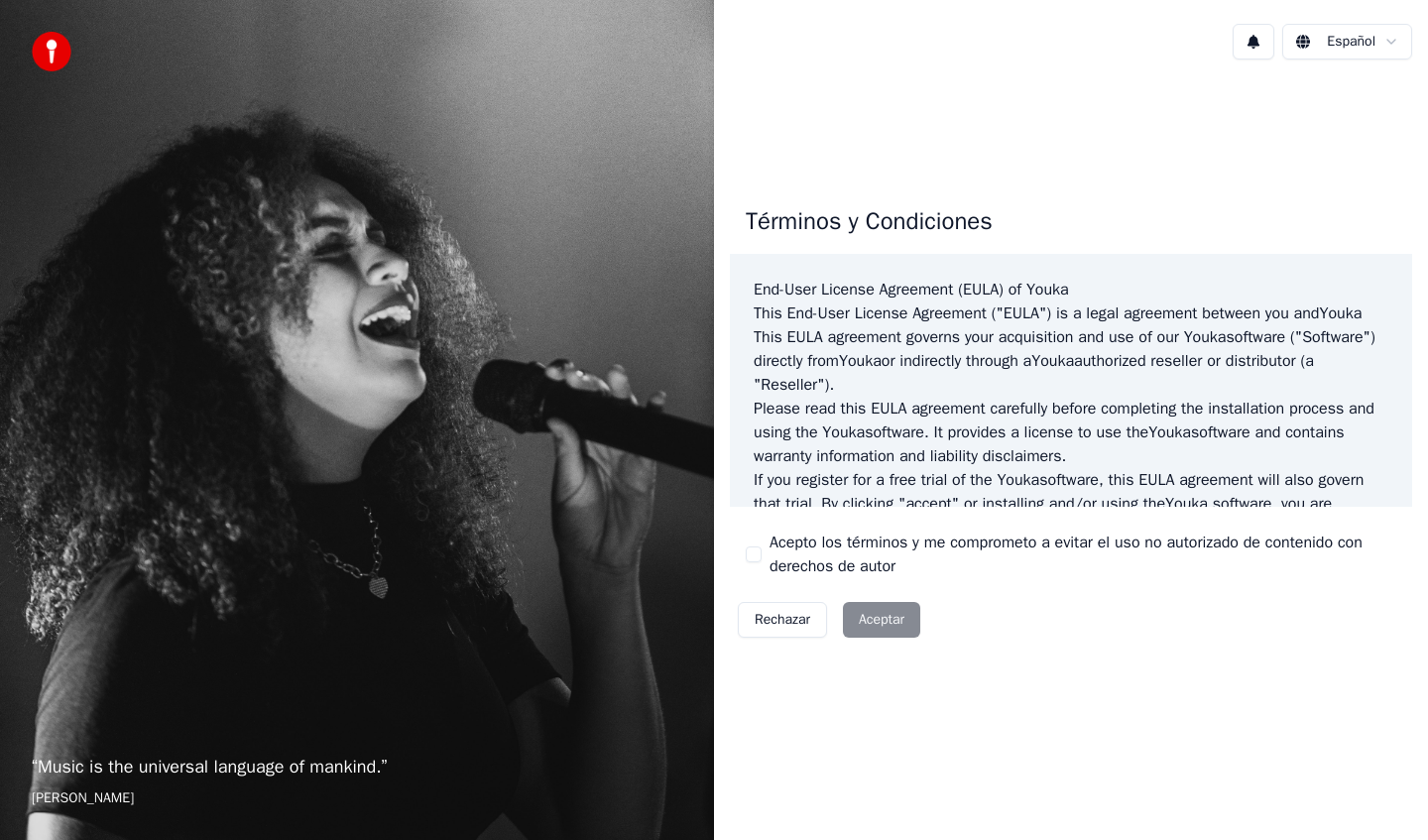 scroll, scrollTop: 0, scrollLeft: 0, axis: both 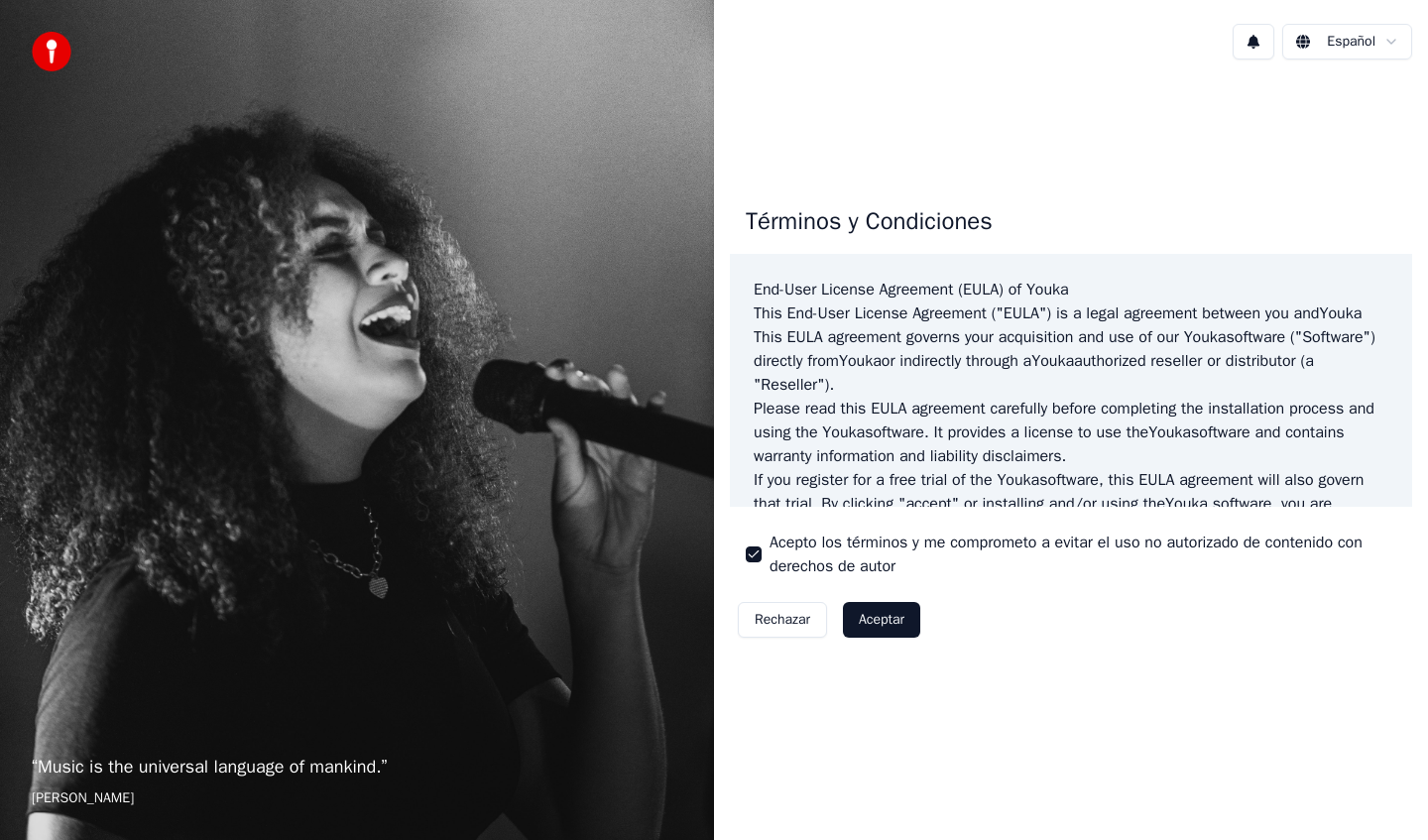 click on "Aceptar" at bounding box center (882, 620) 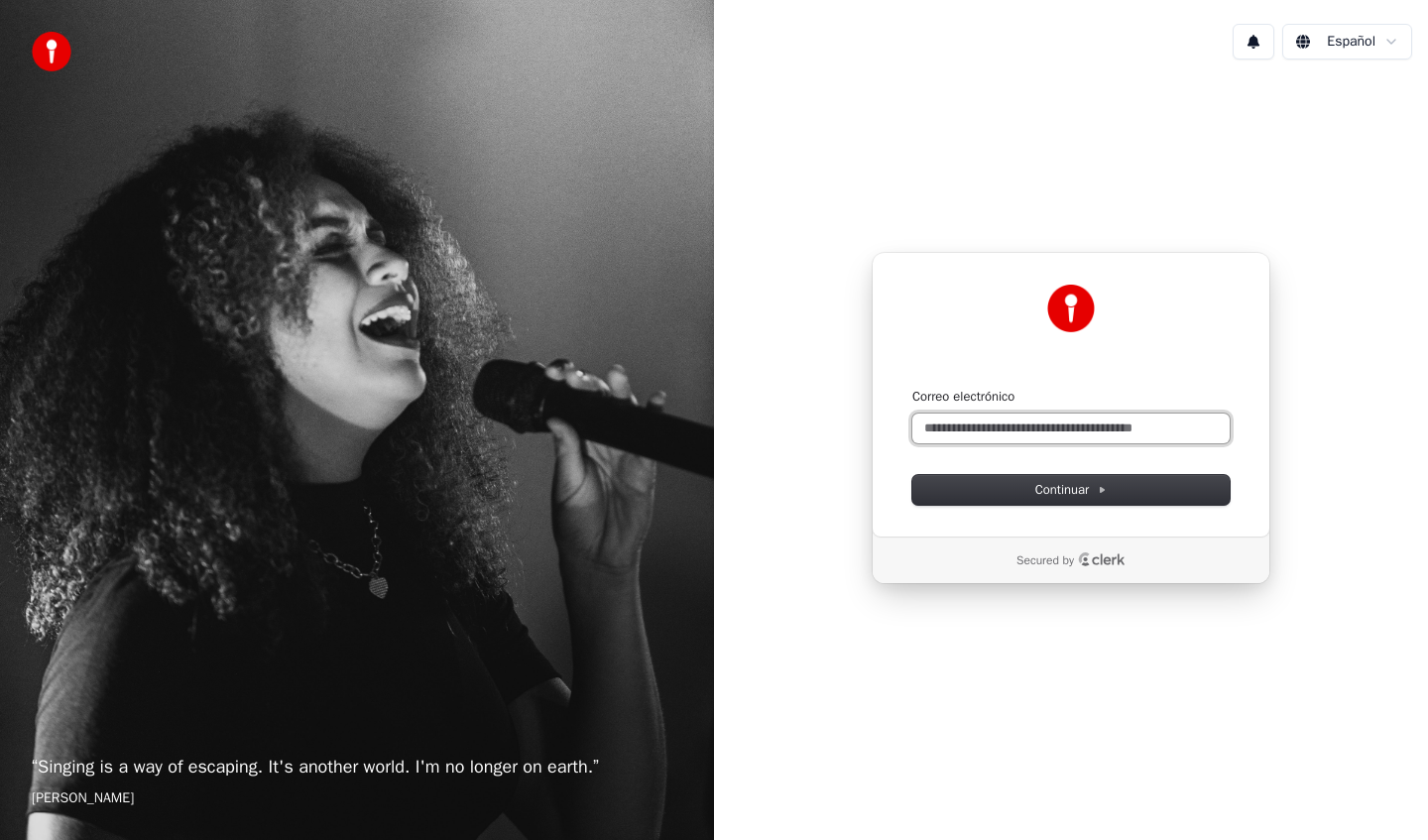 click on "Correo electrónico" at bounding box center (1071, 428) 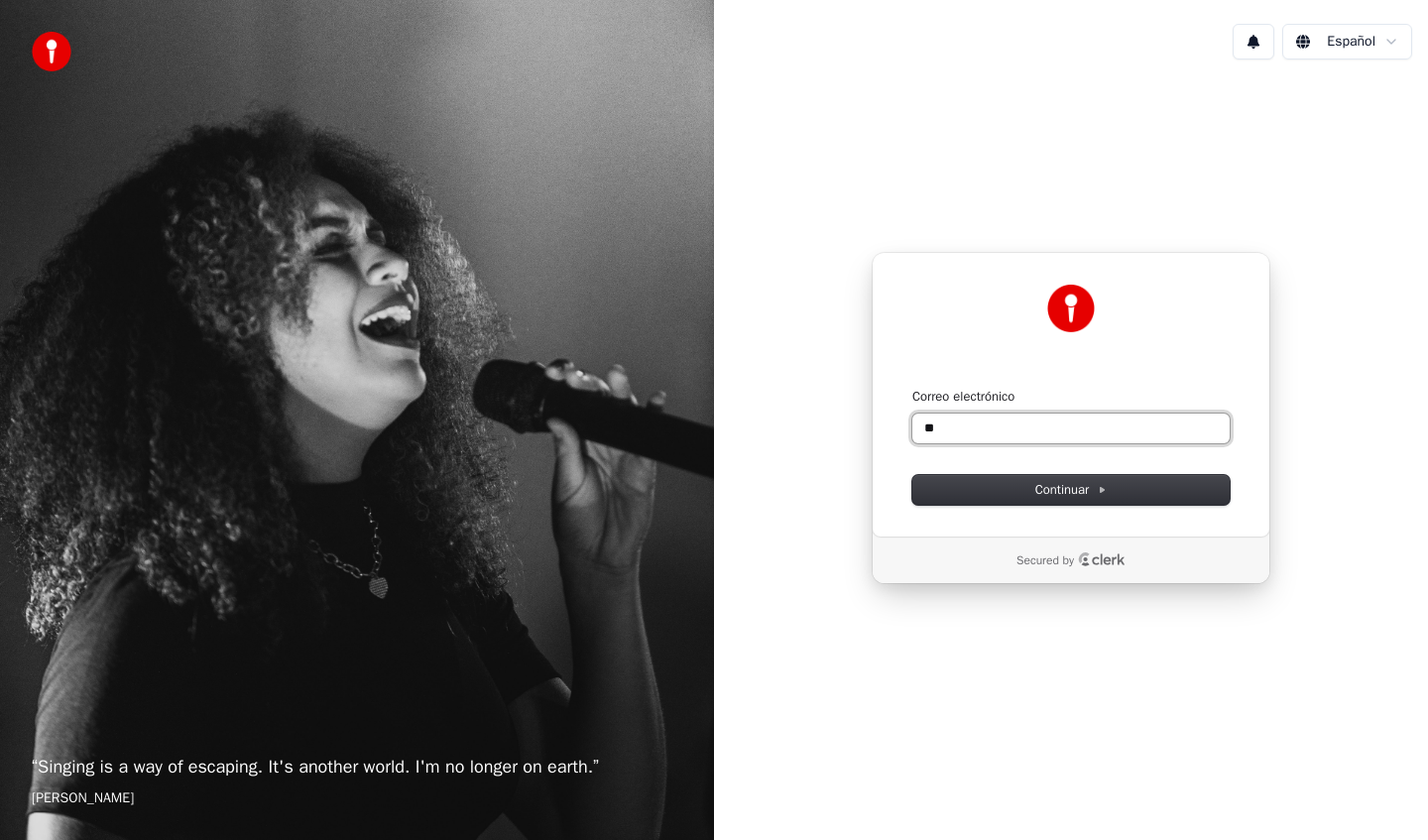 type on "*" 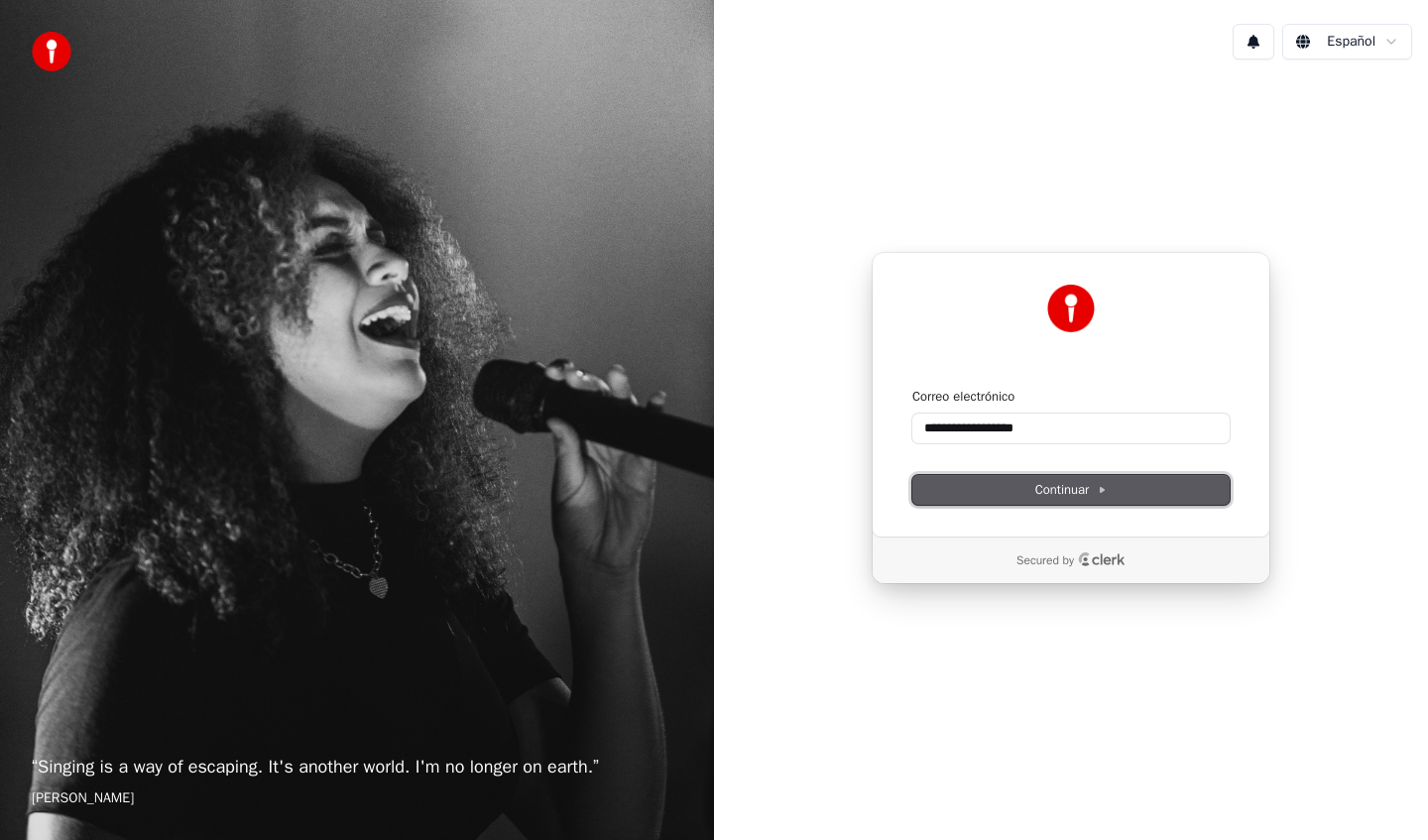 click on "Continuar" at bounding box center [1071, 490] 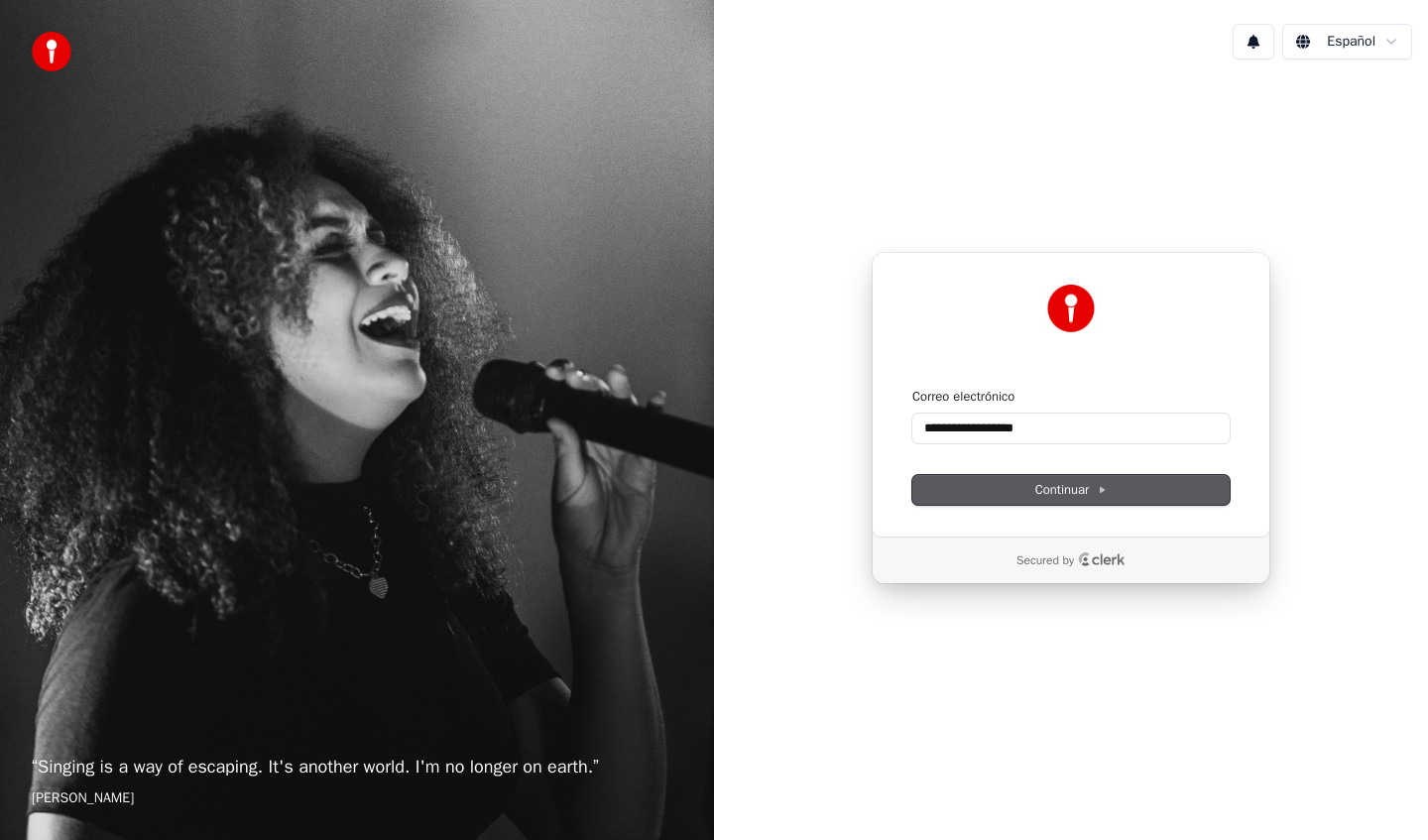 type on "**********" 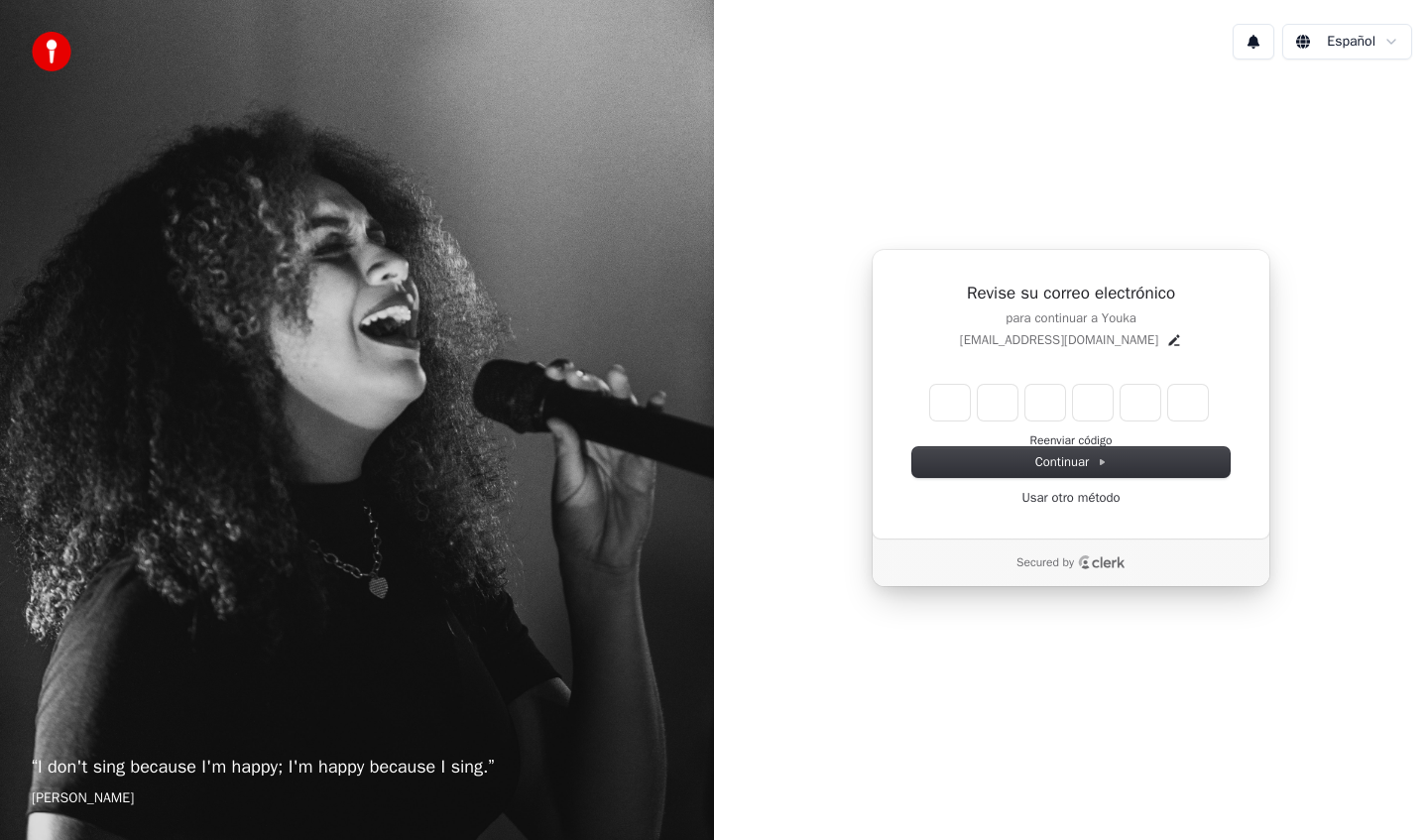 type on "*" 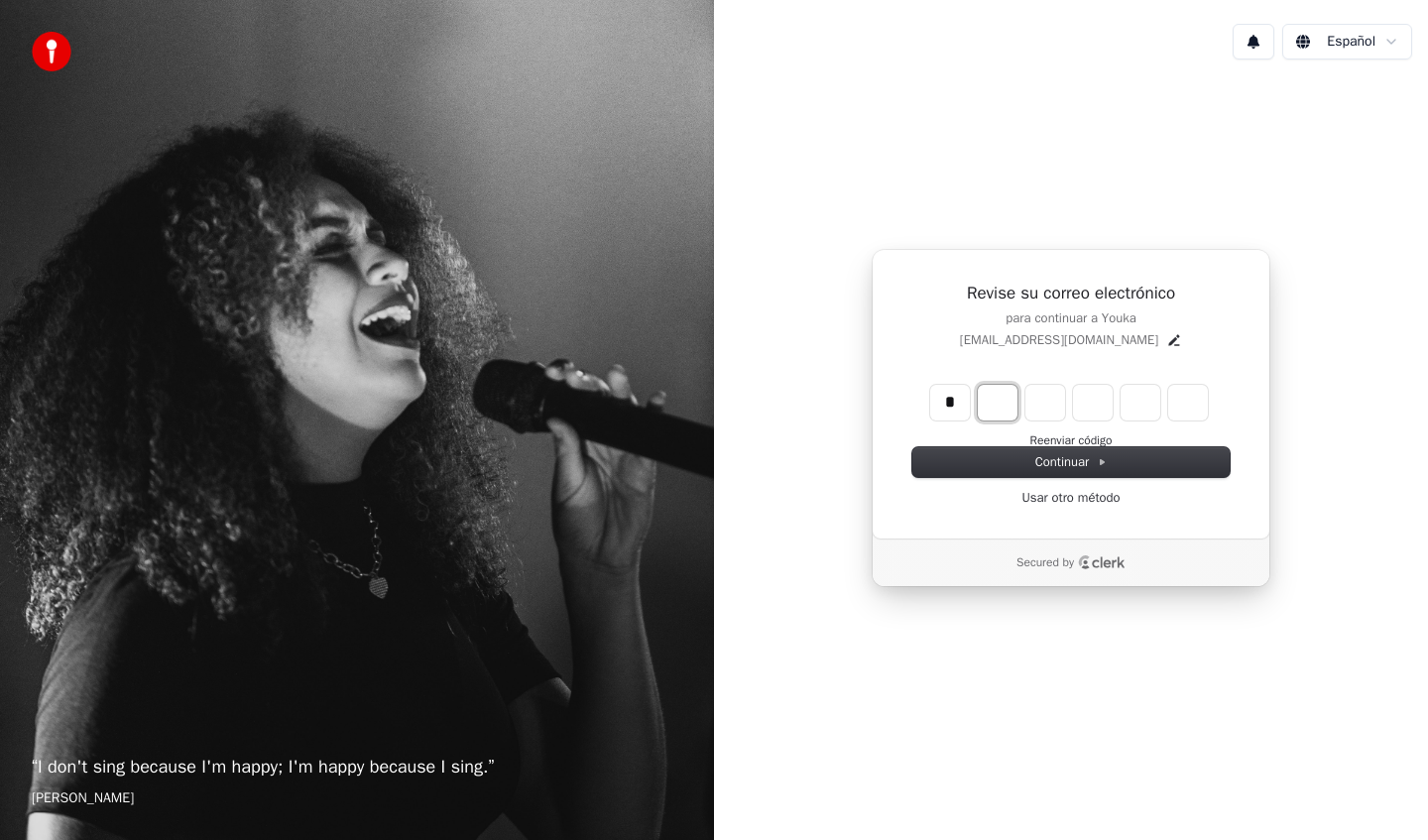 type on "*" 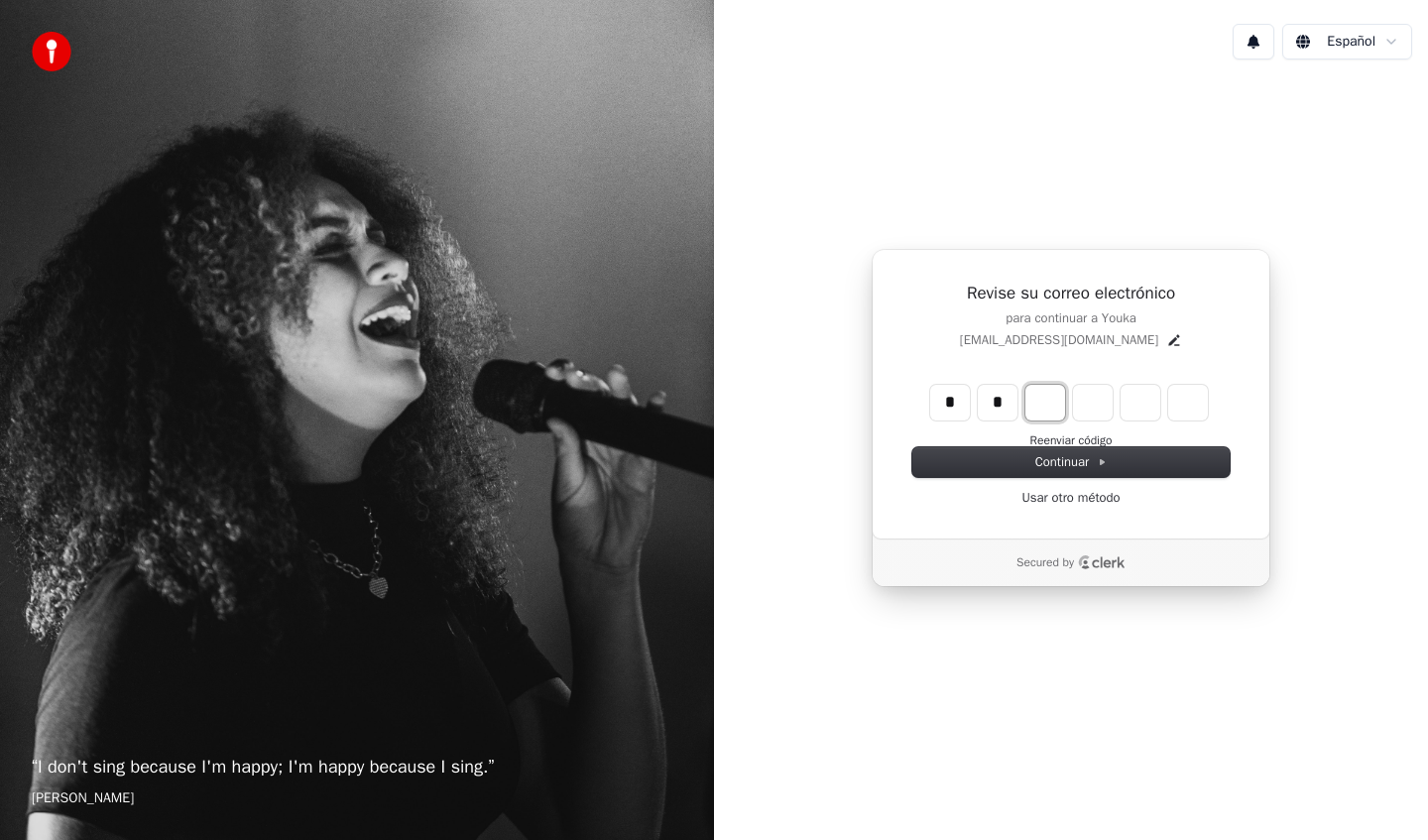 type on "**" 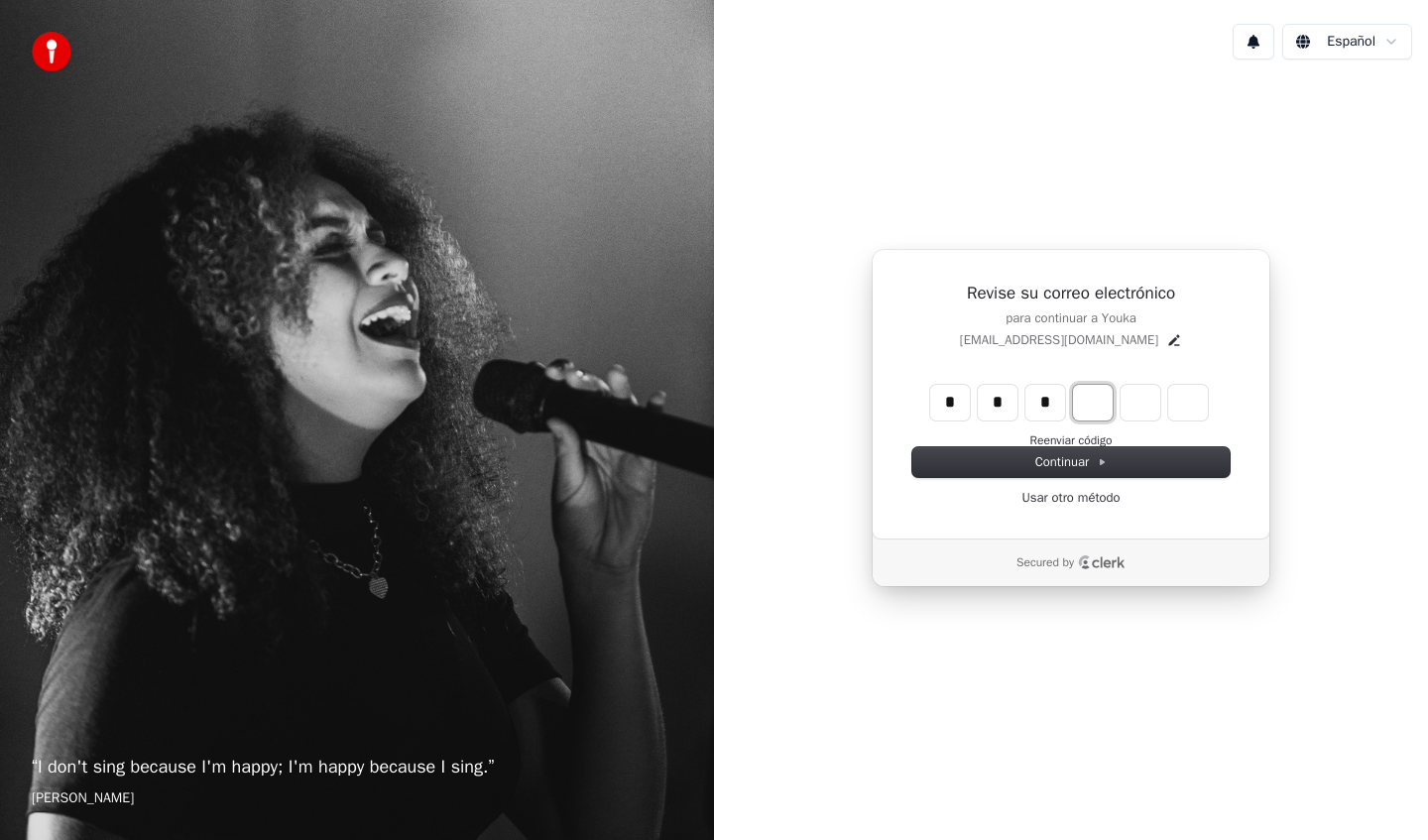 type on "***" 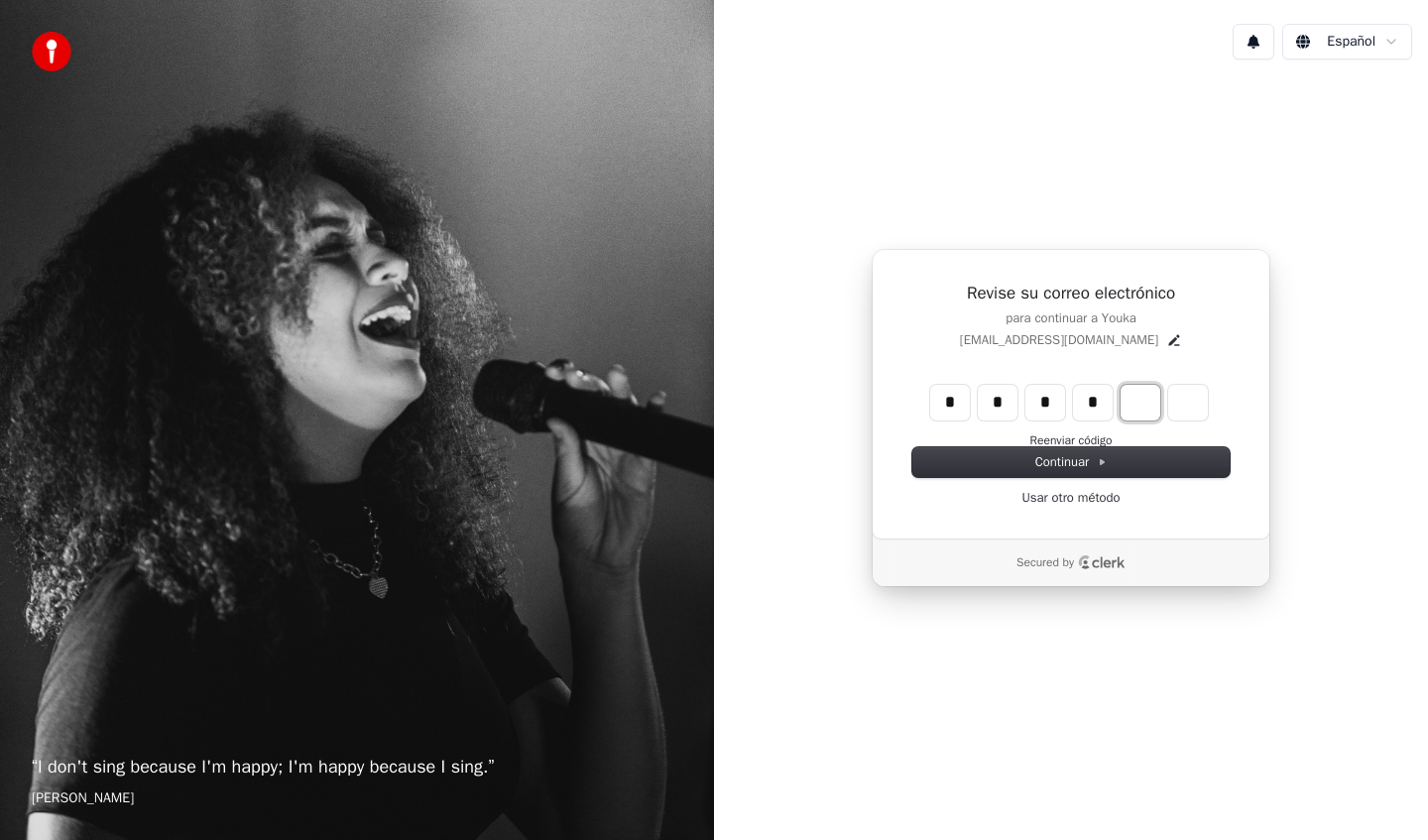 type on "****" 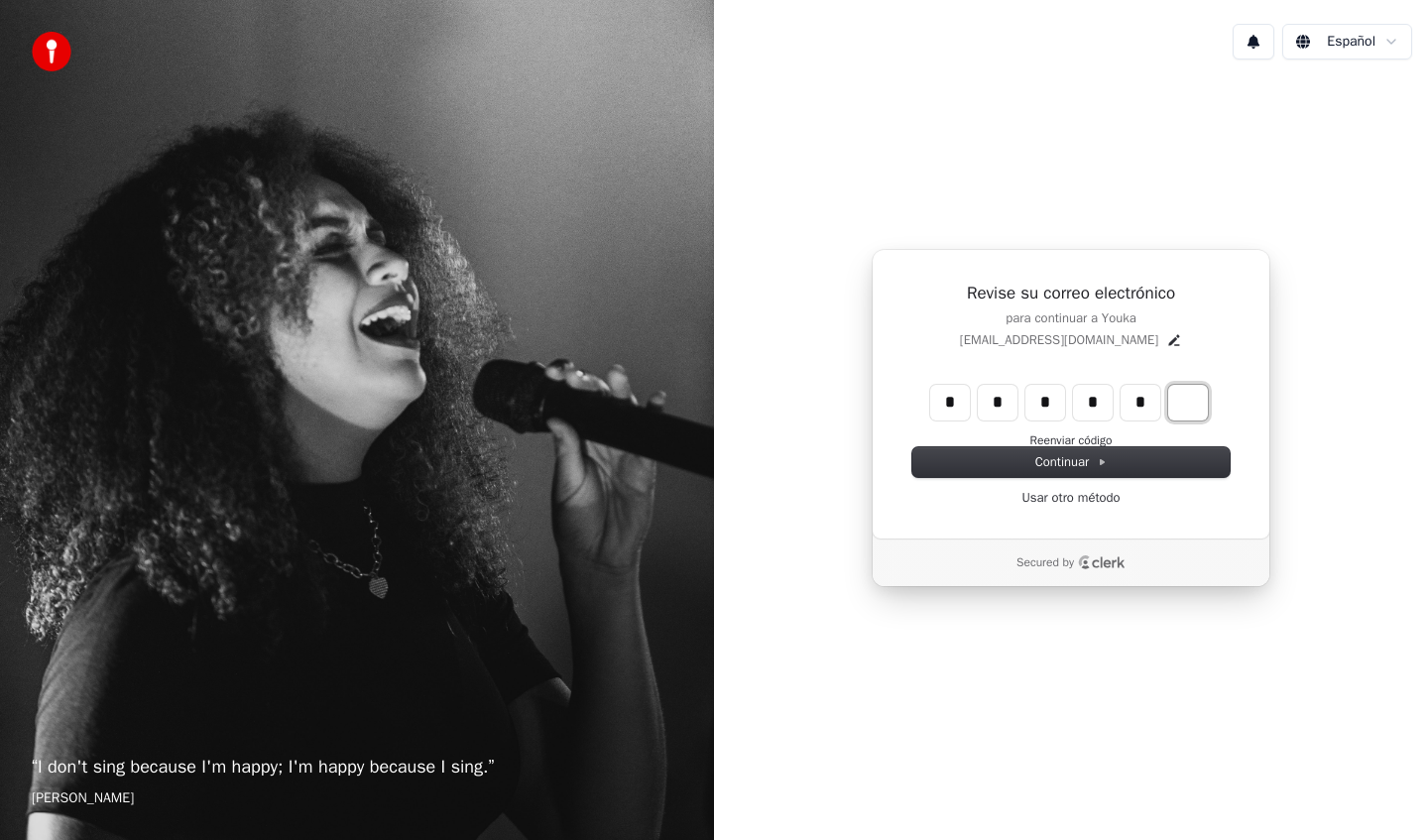 type on "*****" 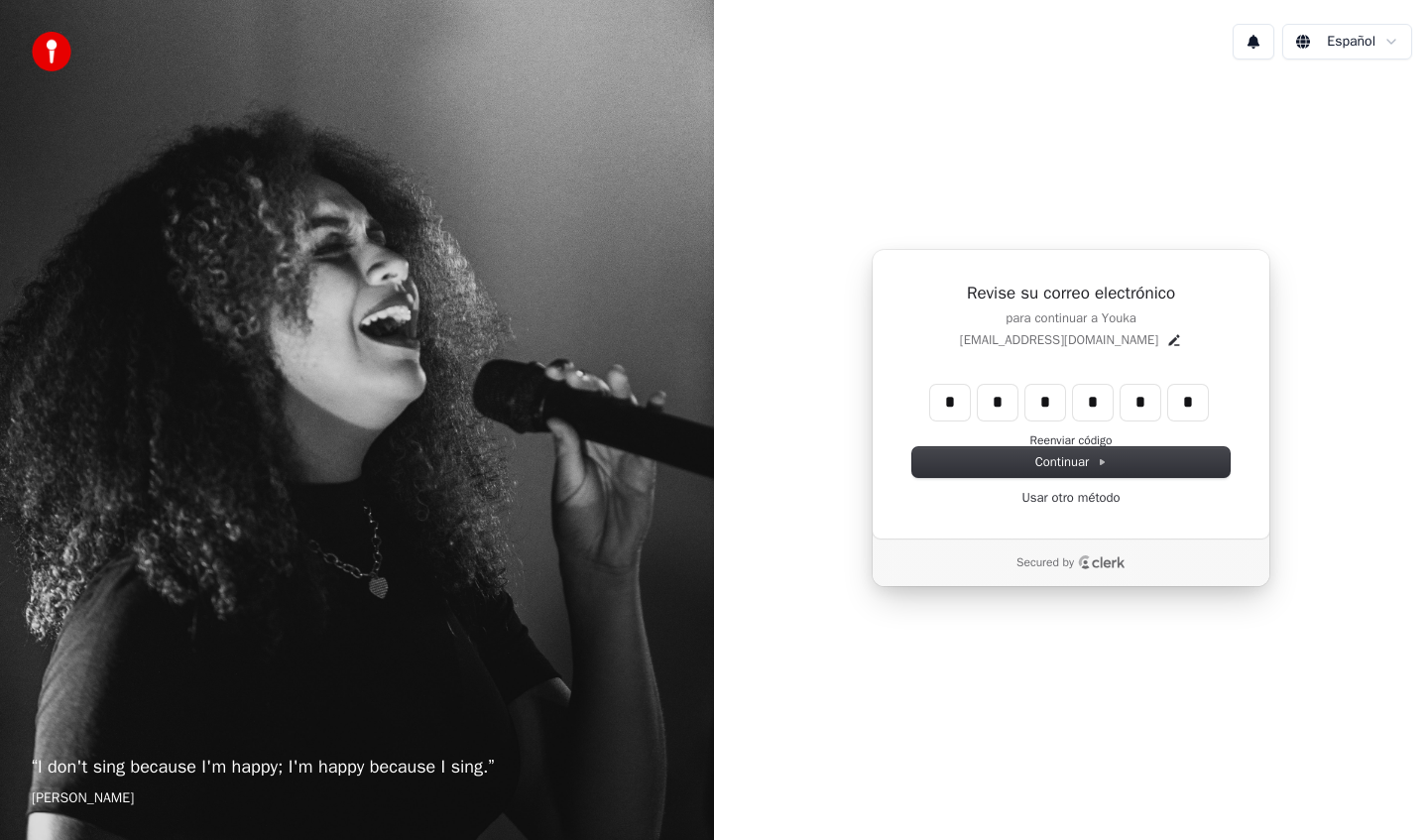 type on "******" 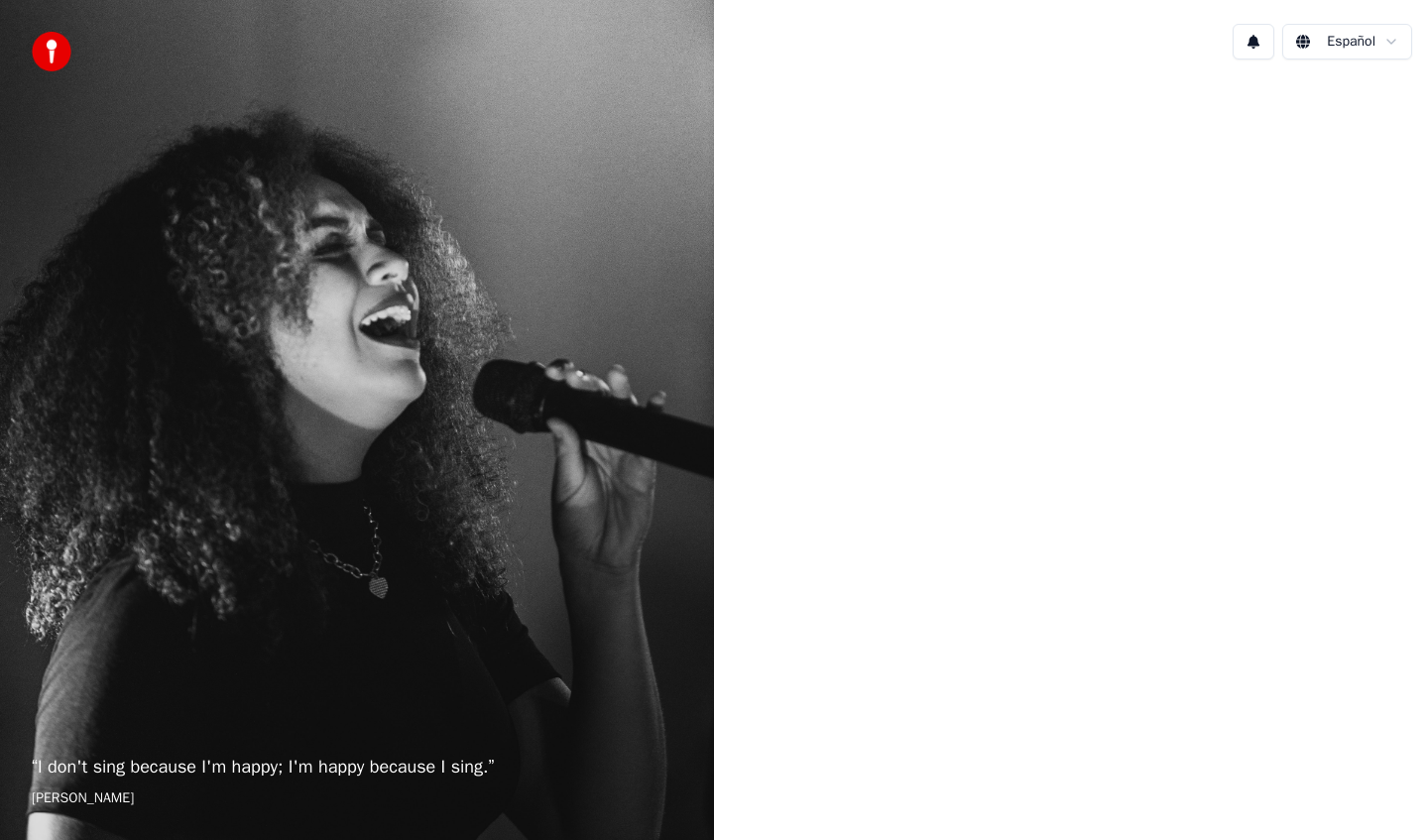 scroll, scrollTop: 0, scrollLeft: 0, axis: both 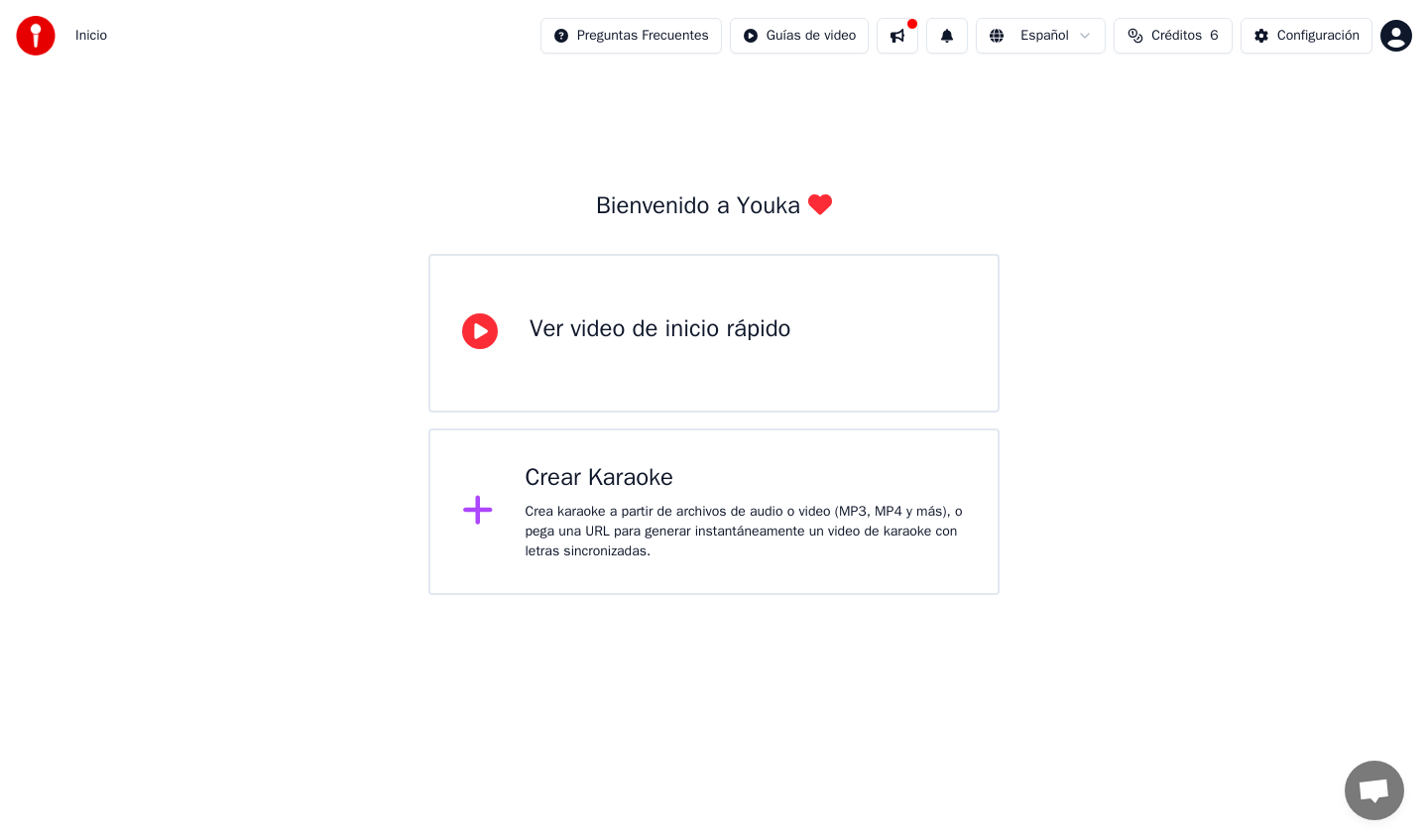 click on "Crear Karaoke" at bounding box center (746, 478) 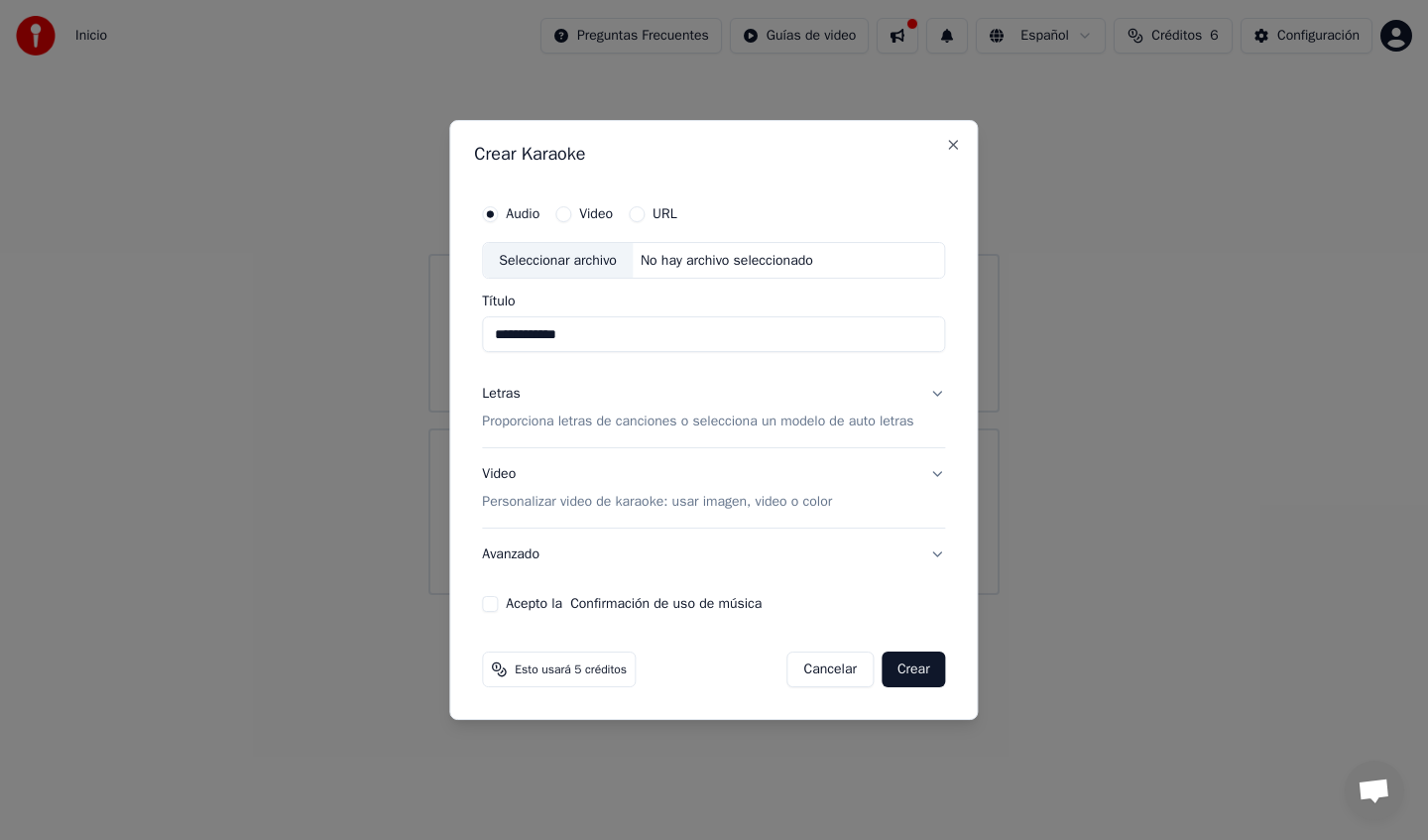 type on "**********" 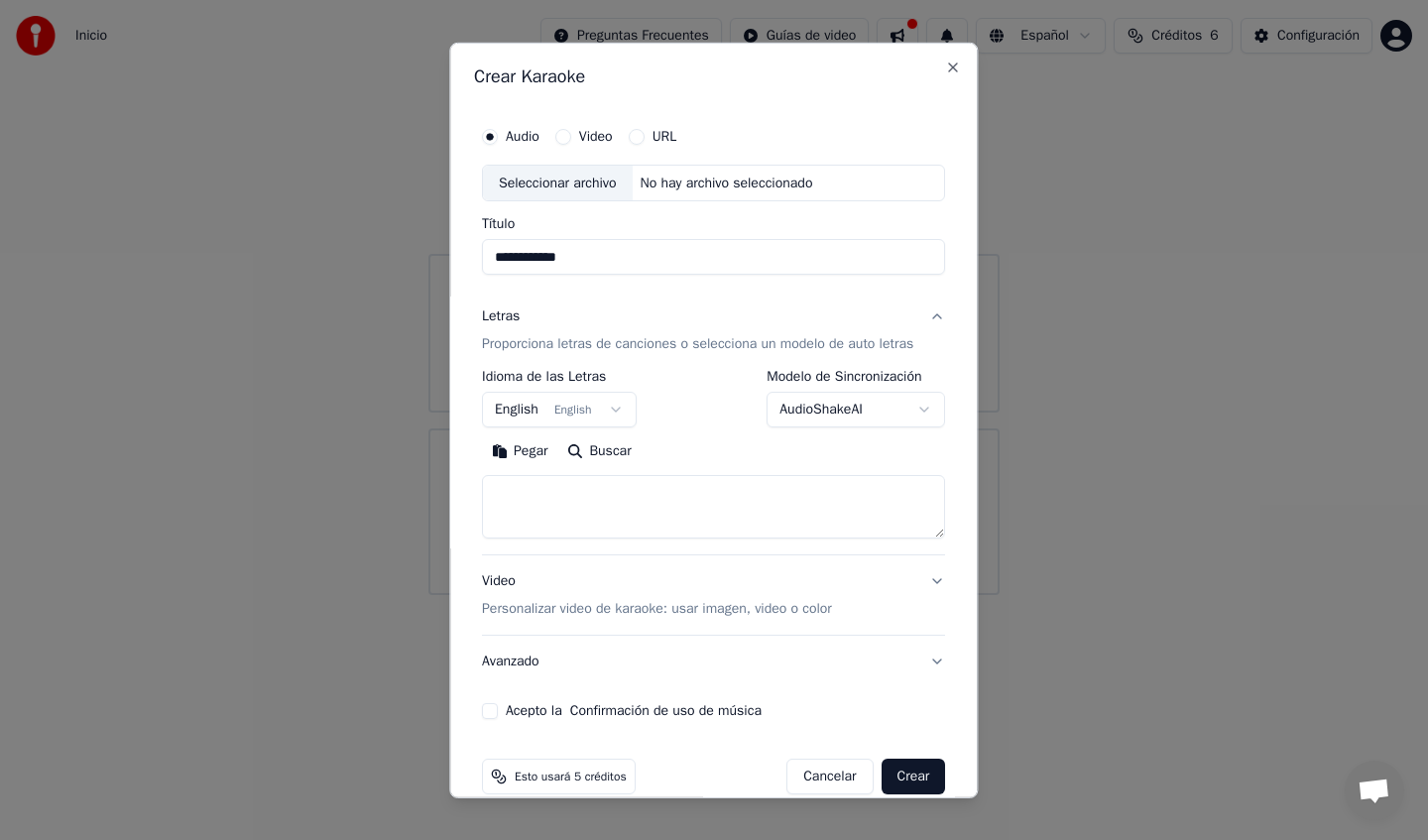click at bounding box center (713, 507) 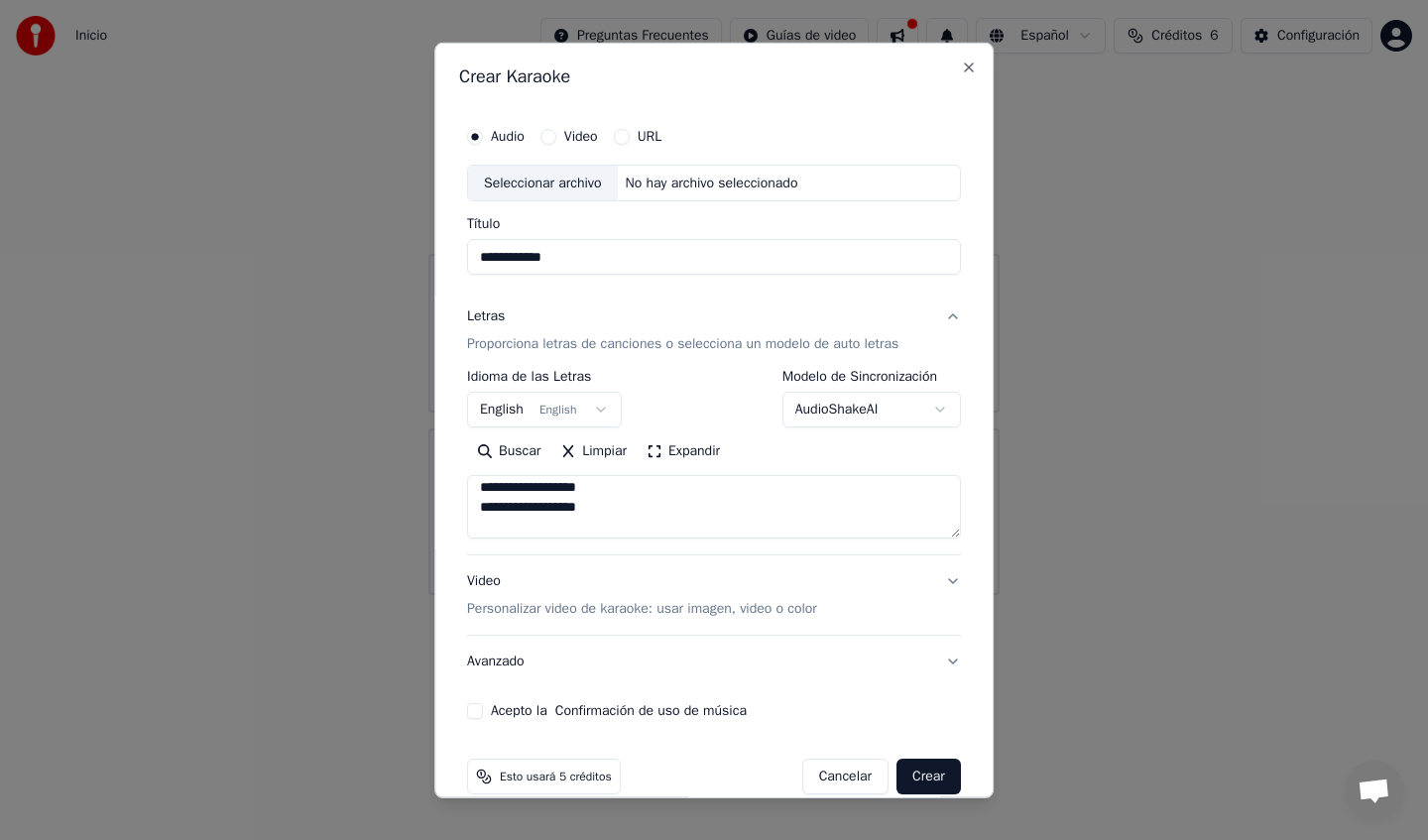 scroll, scrollTop: 0, scrollLeft: 0, axis: both 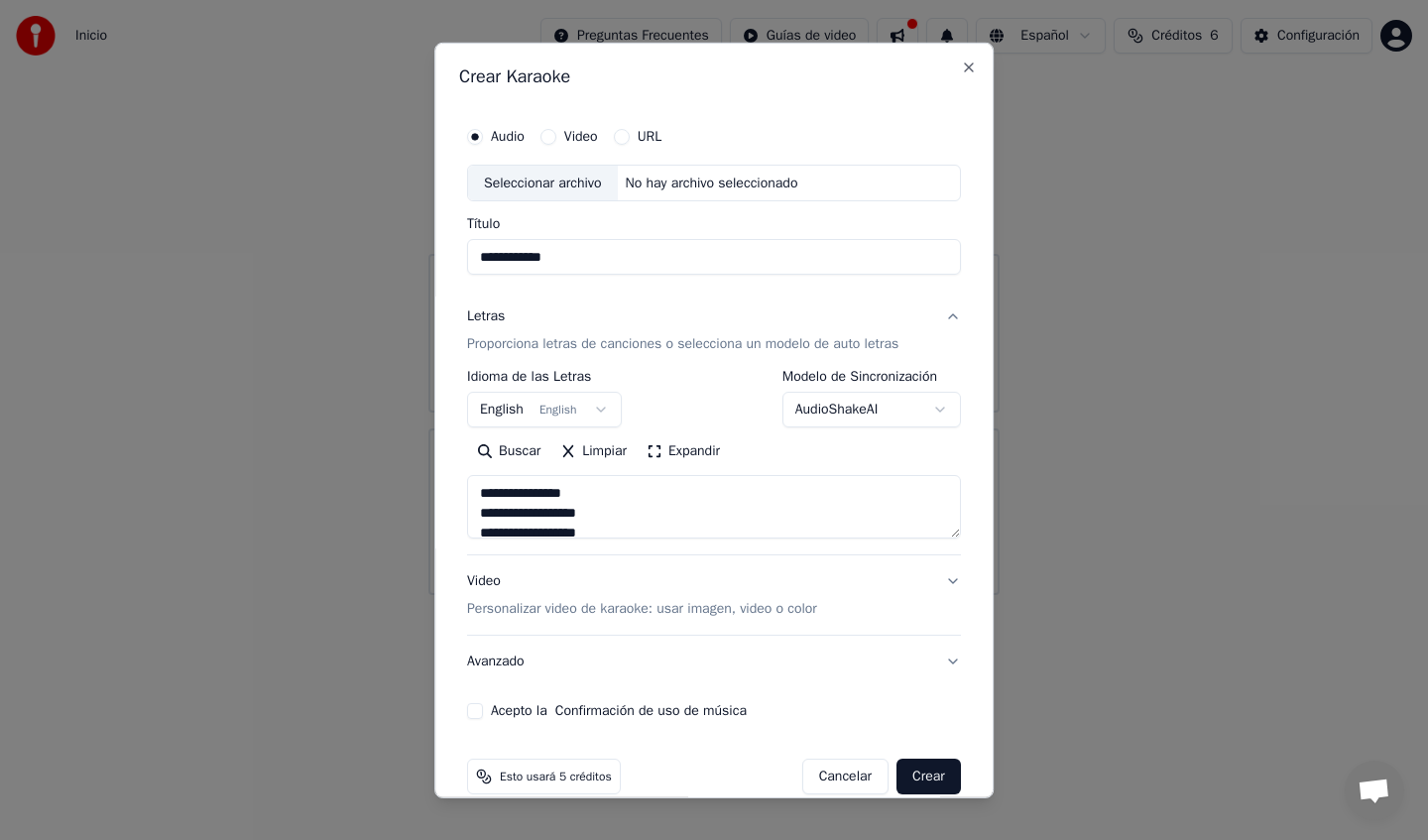 type on "**********" 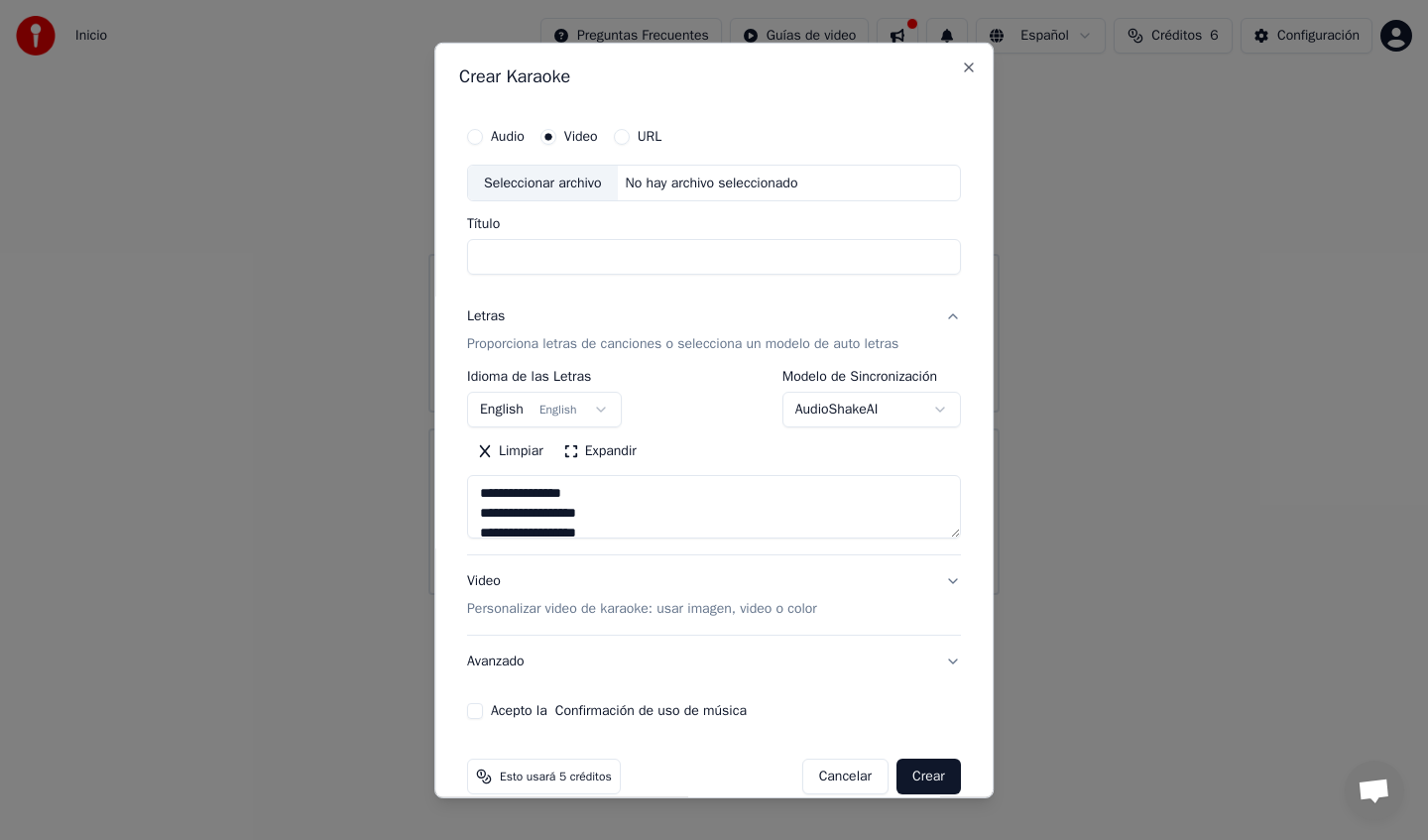 click on "Audio" at bounding box center [475, 136] 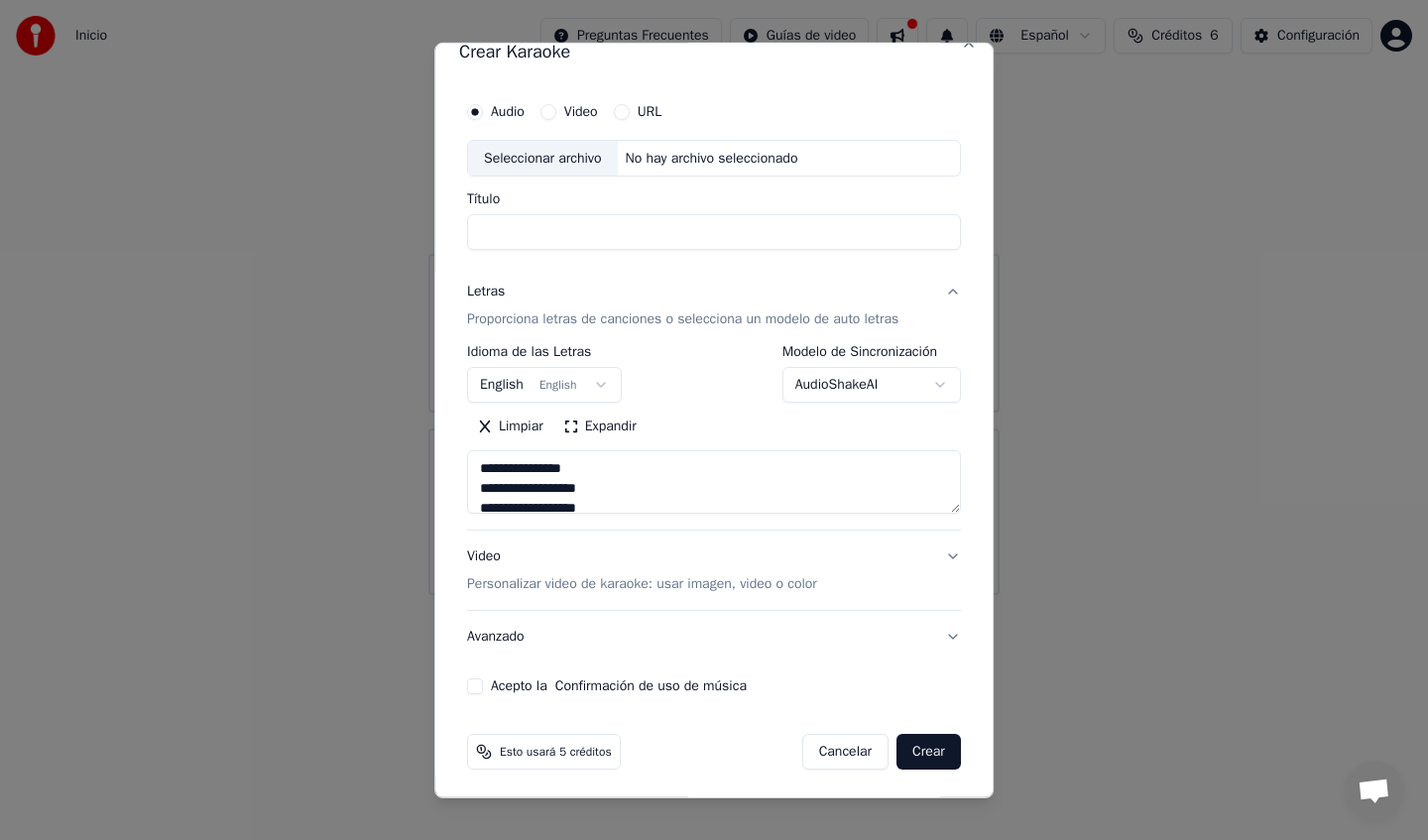 scroll, scrollTop: 29, scrollLeft: 0, axis: vertical 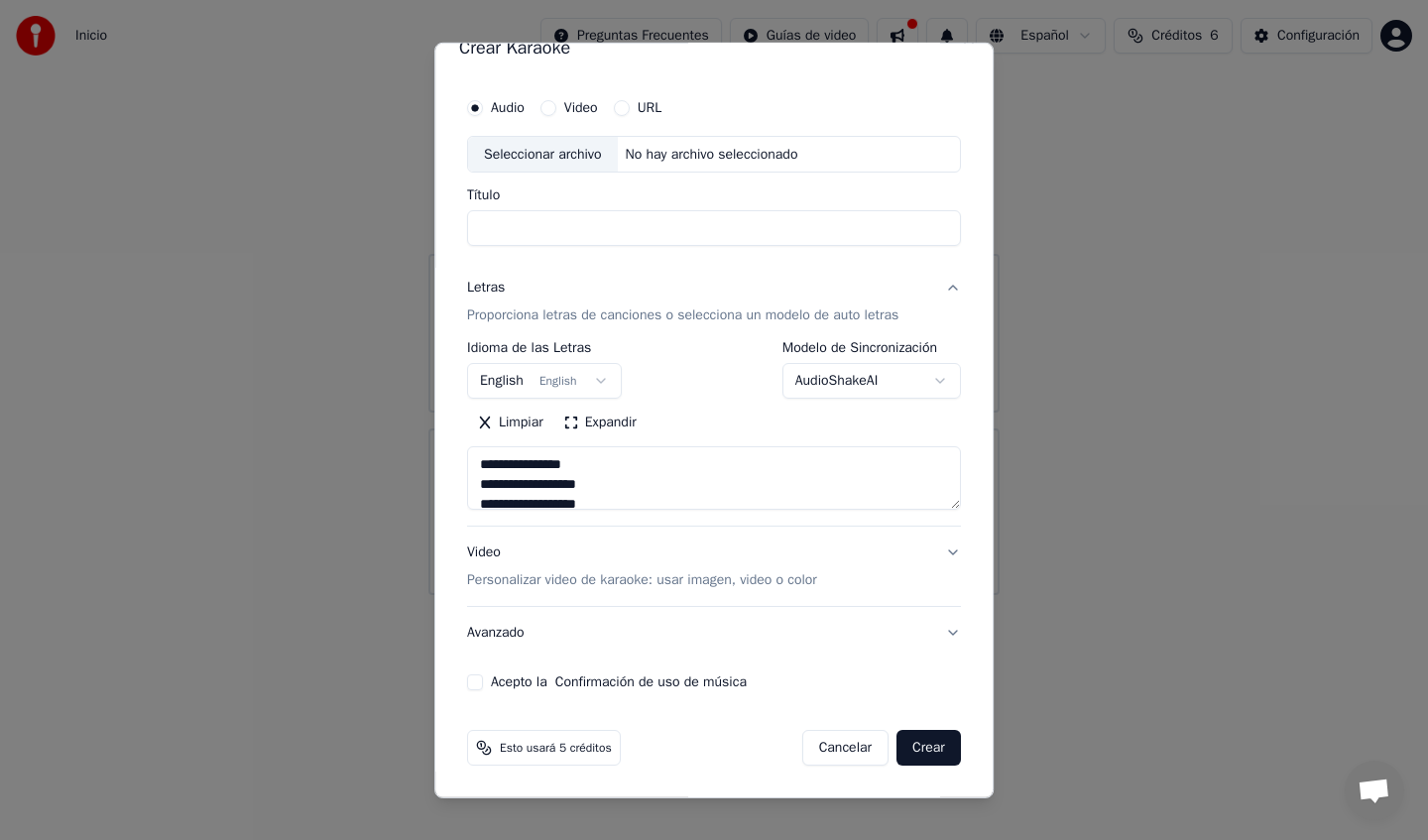 click on "Acepto la   Confirmación de uso de música" at bounding box center (475, 682) 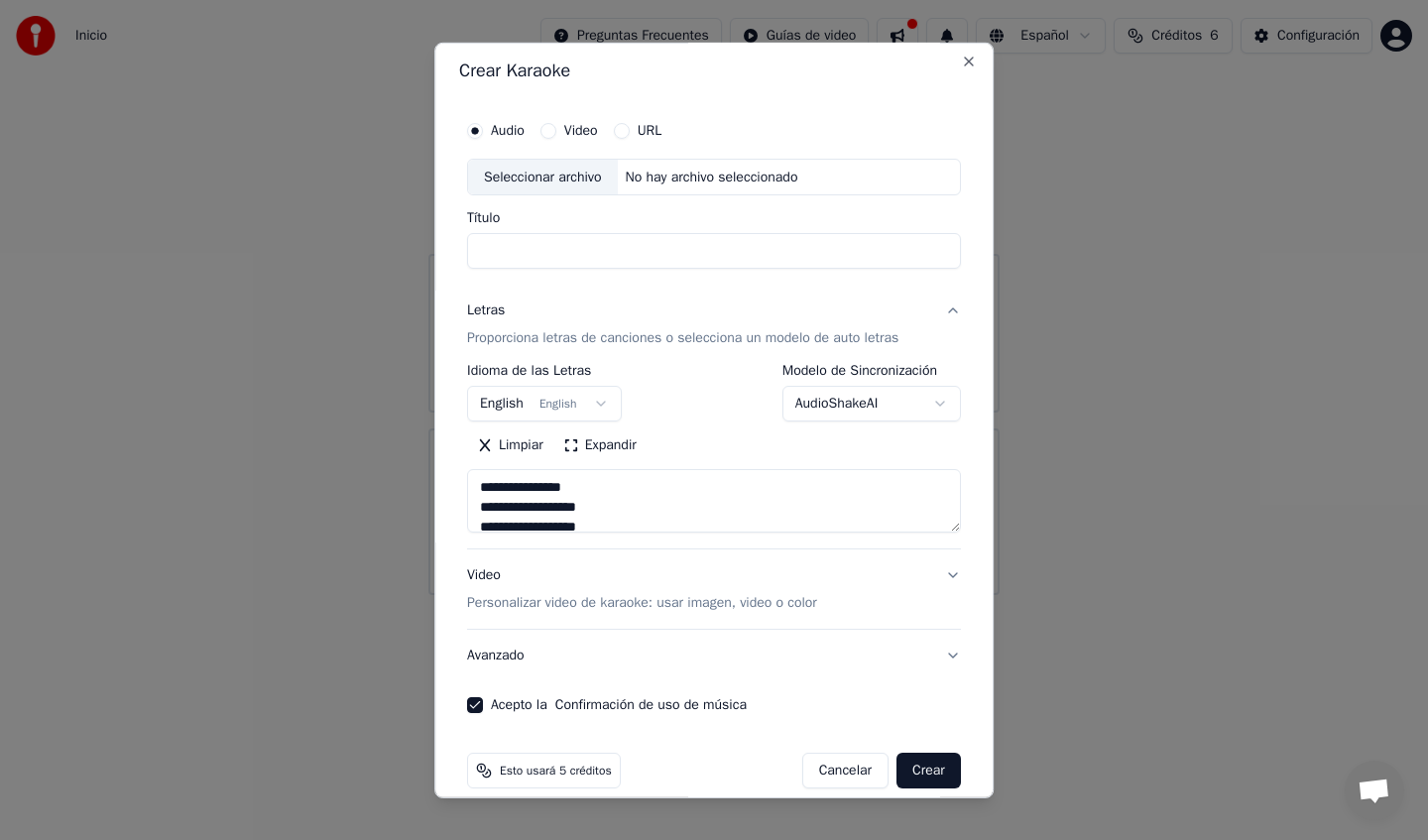 scroll, scrollTop: 0, scrollLeft: 0, axis: both 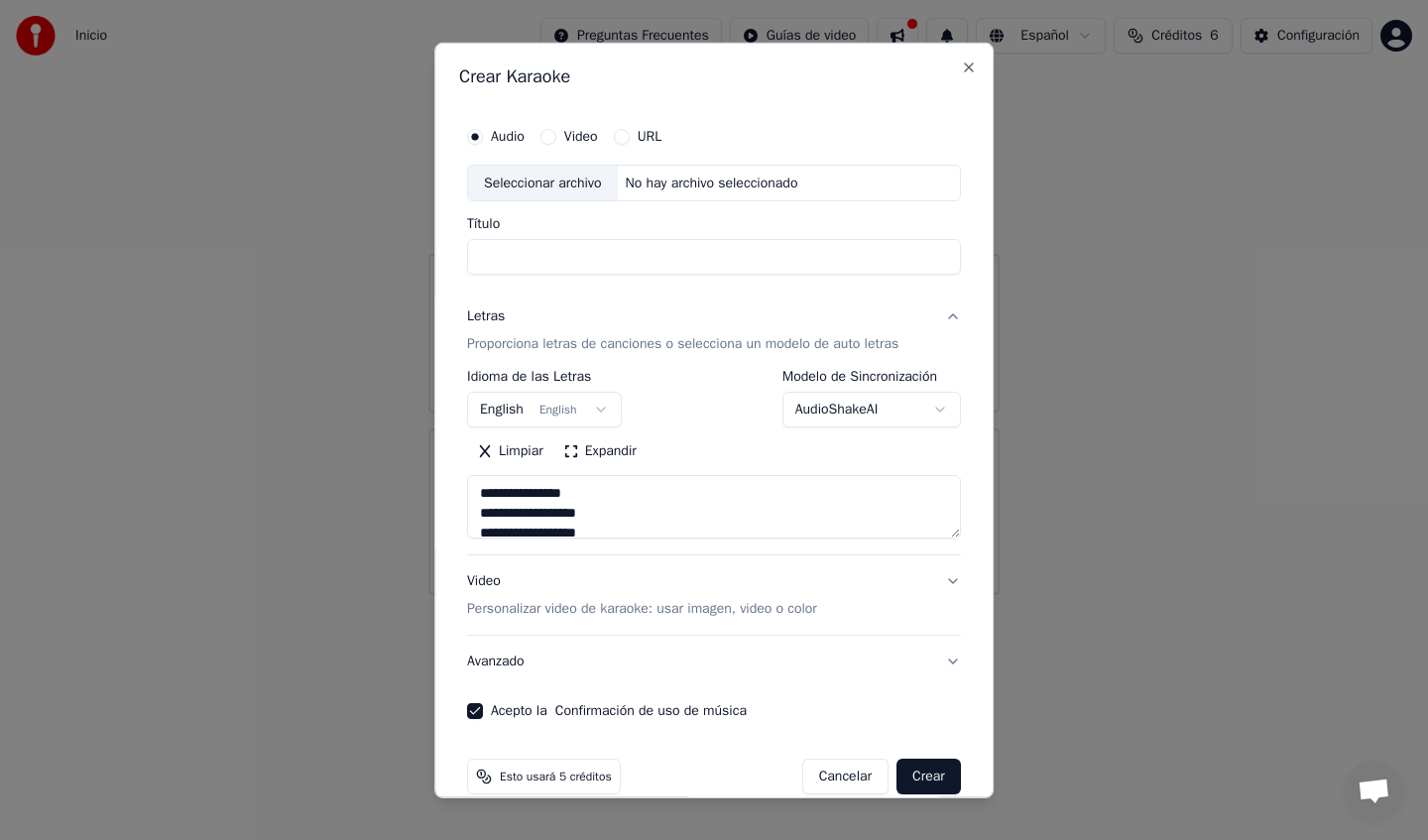 click on "Seleccionar archivo" at bounding box center (542, 182) 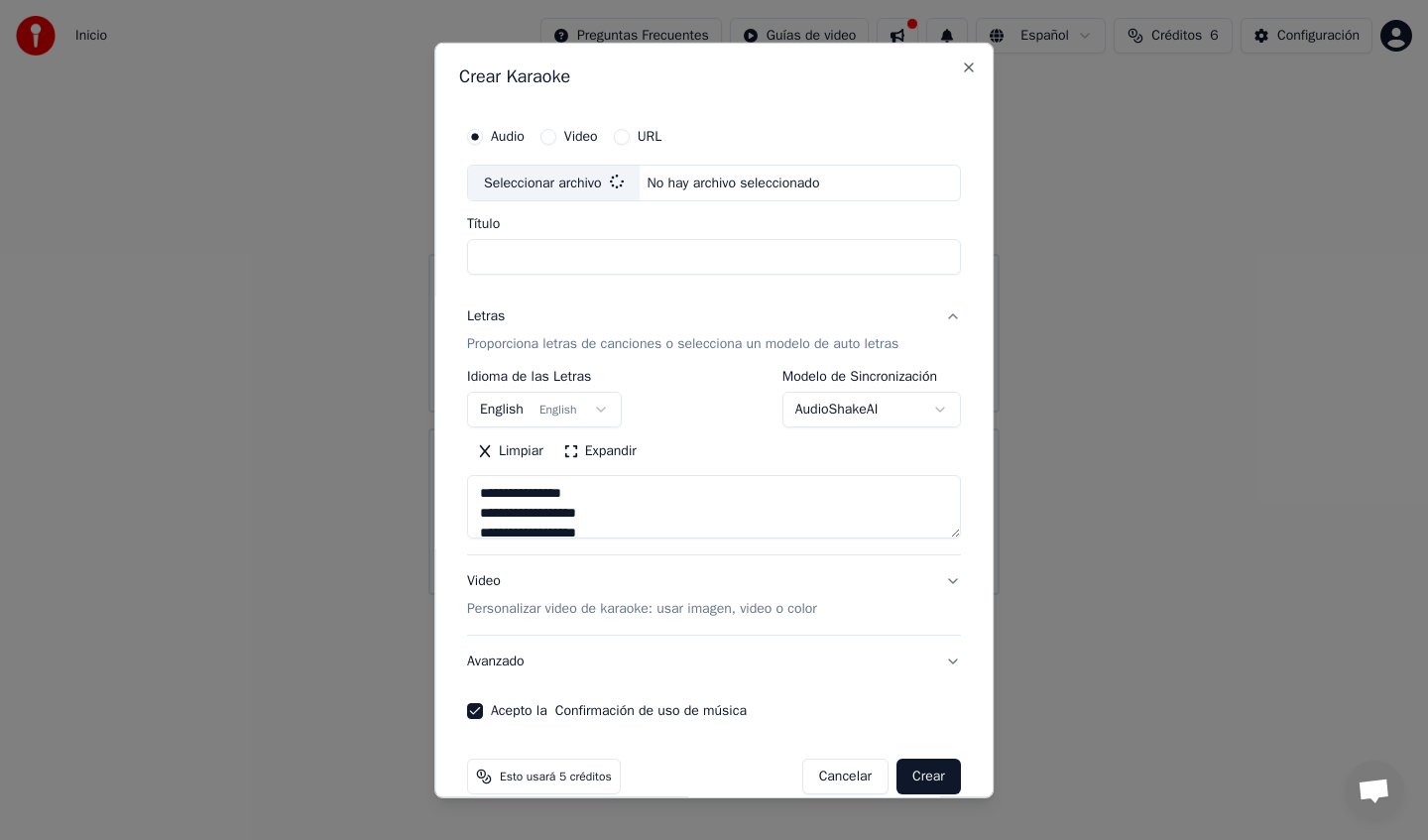 click on "Título" at bounding box center [714, 257] 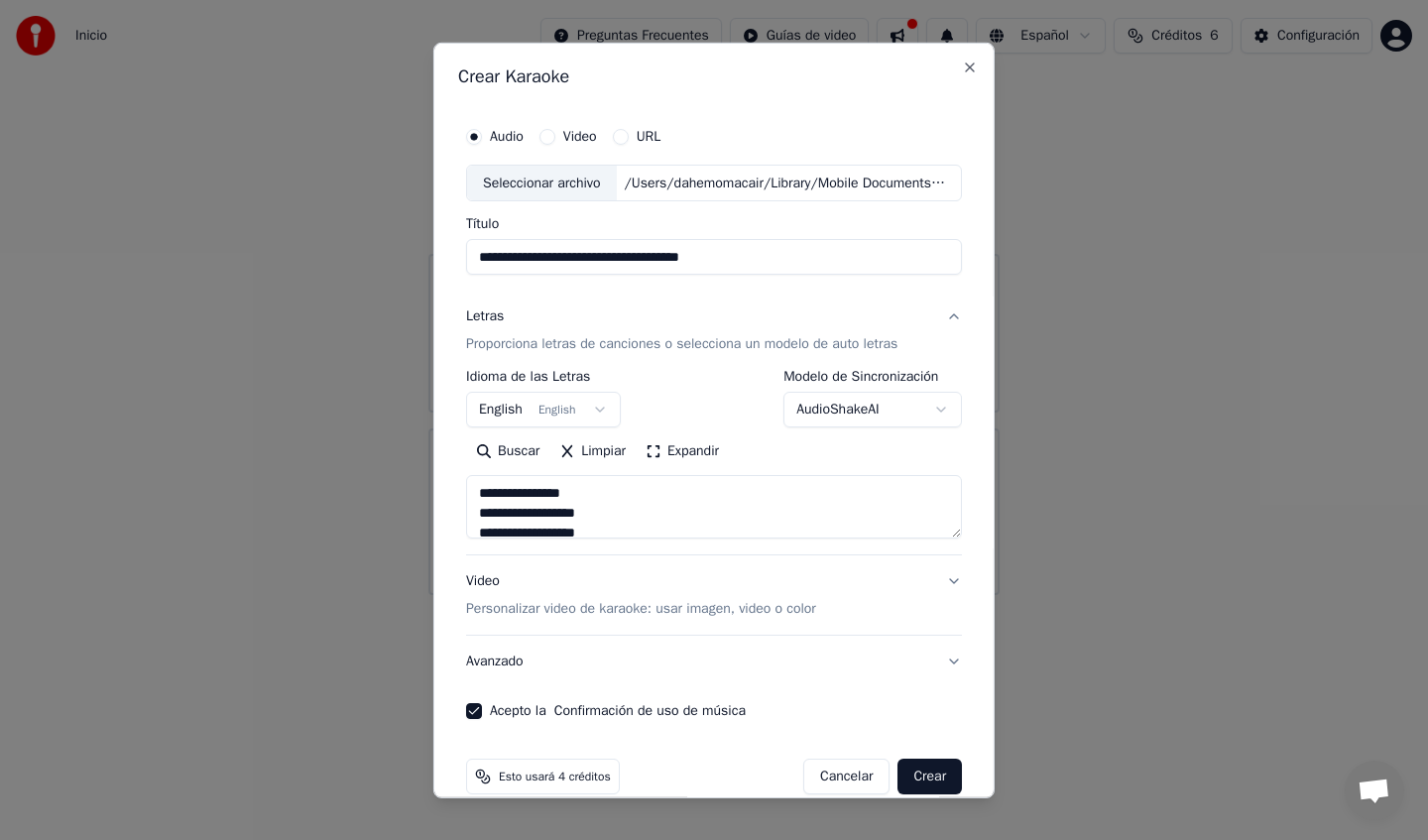 type on "**********" 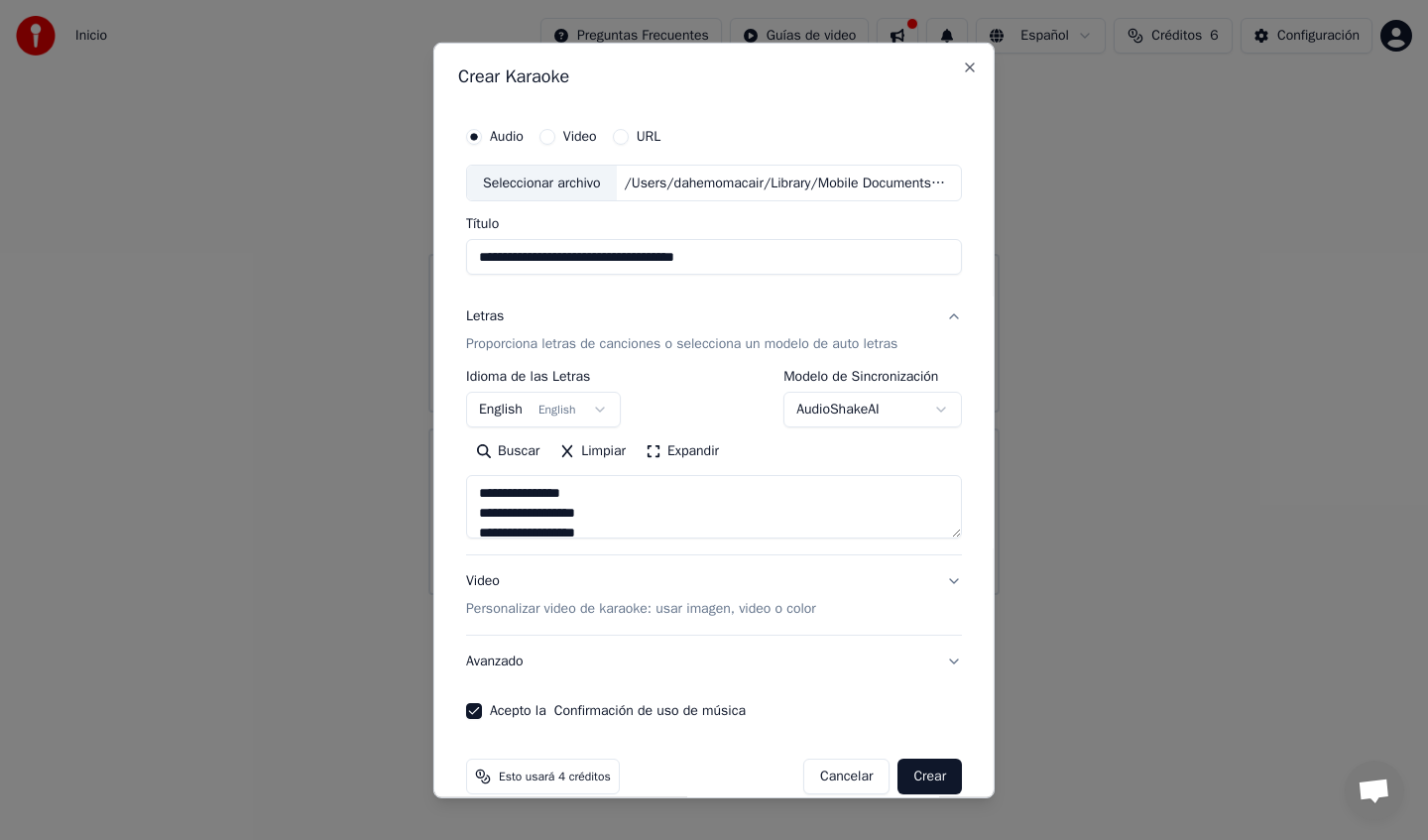 scroll, scrollTop: 29, scrollLeft: 0, axis: vertical 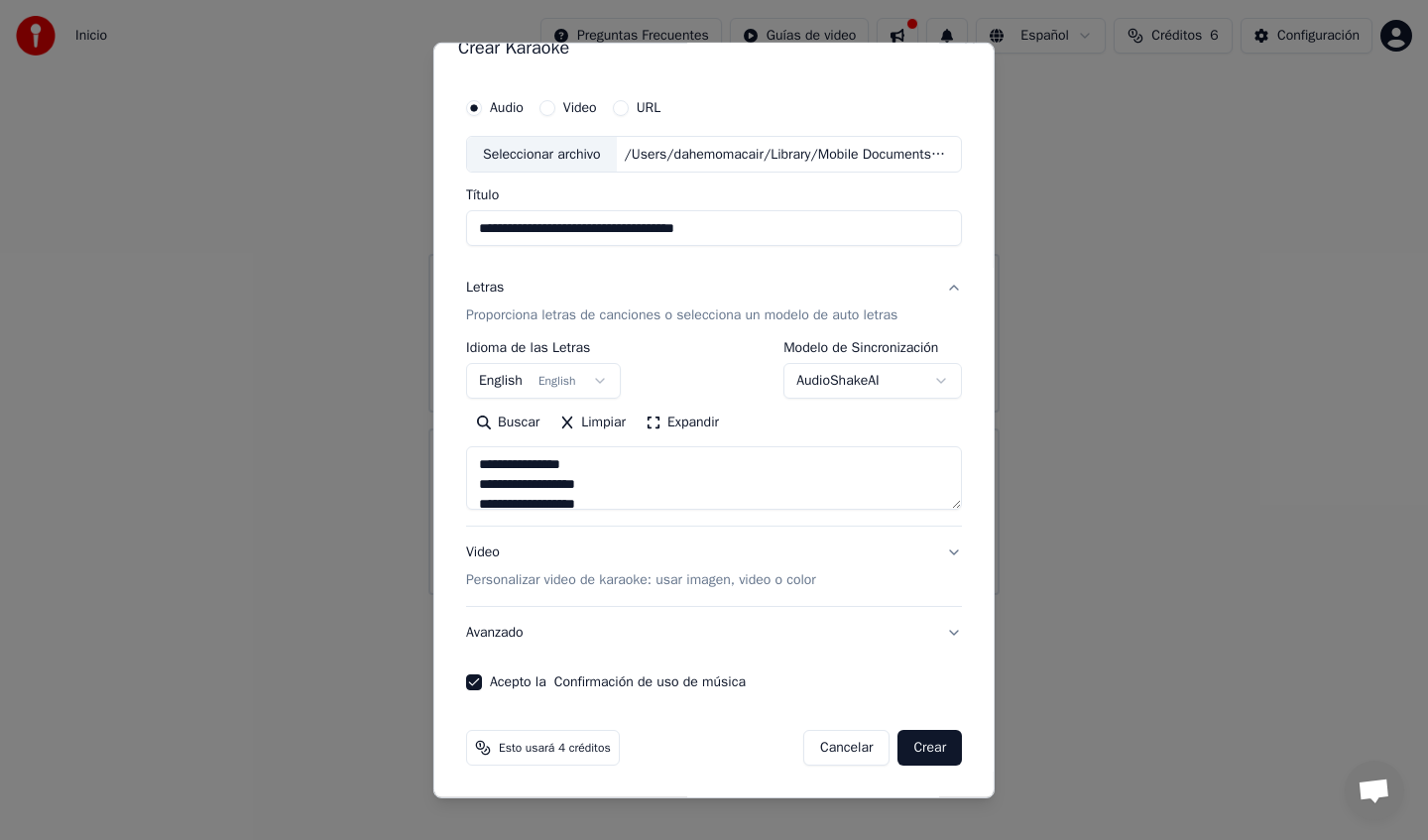 click on "Crear" at bounding box center (929, 748) 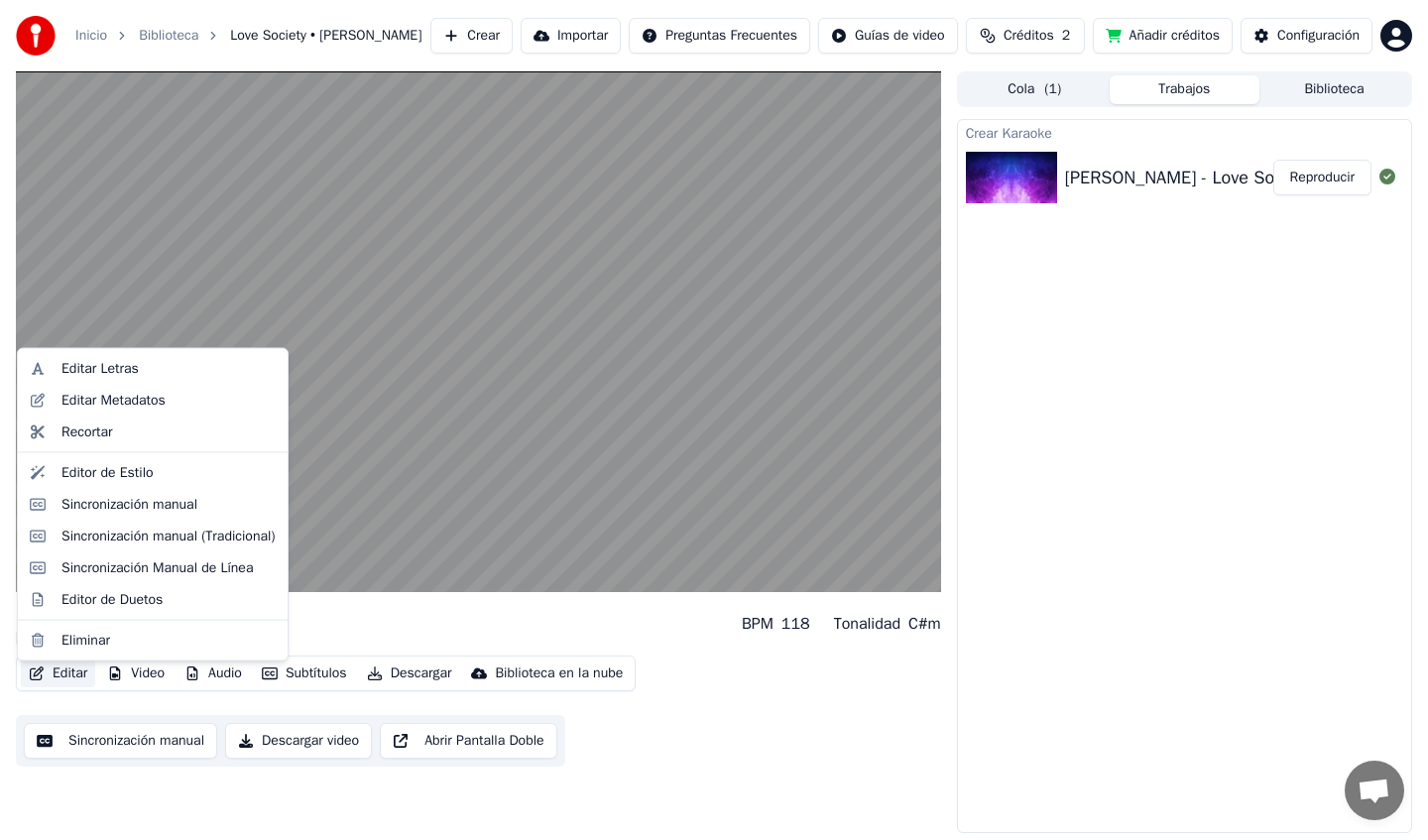 click on "Editar" at bounding box center [58, 673] 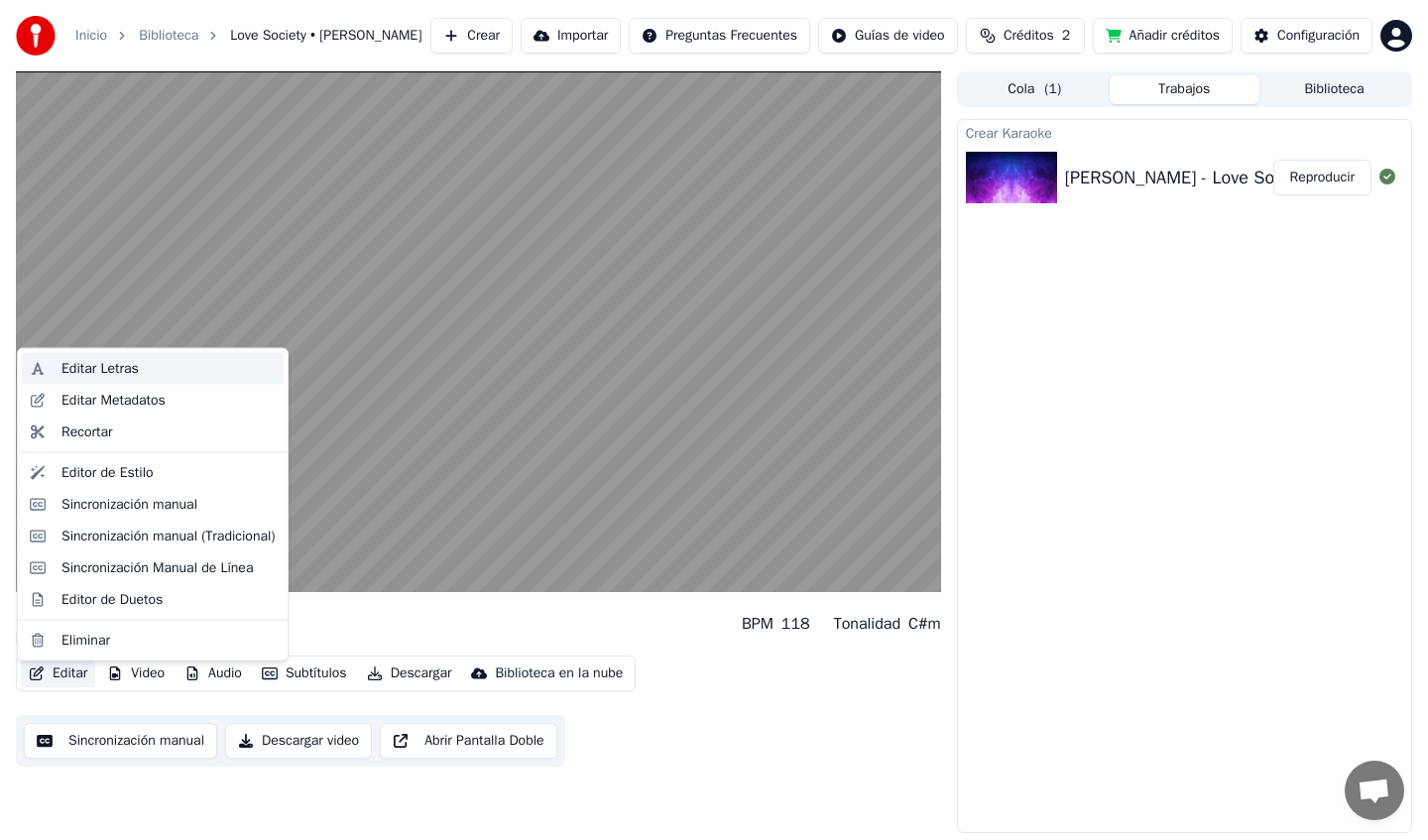 click on "Editar Letras" at bounding box center (100, 369) 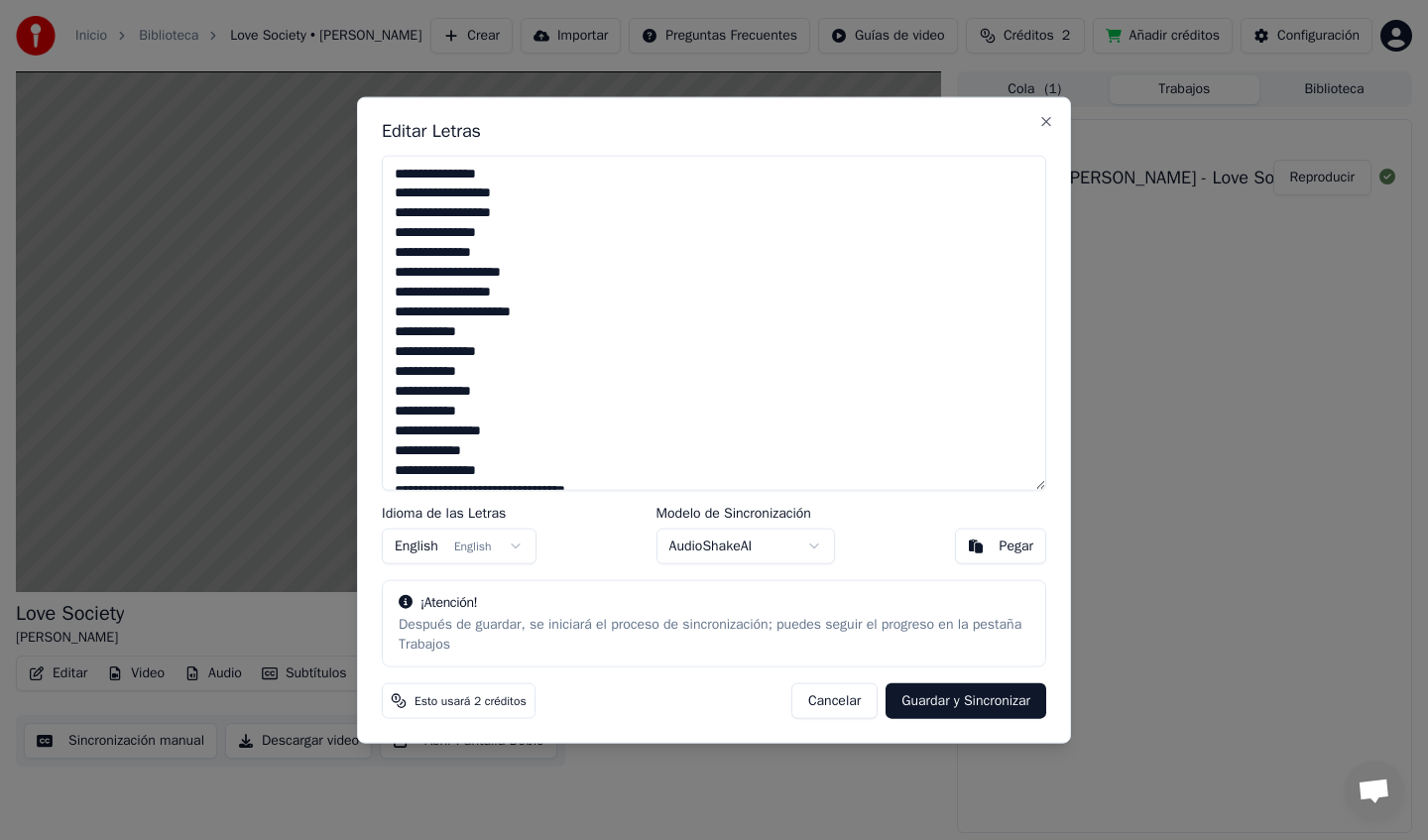 click at bounding box center [714, 322] 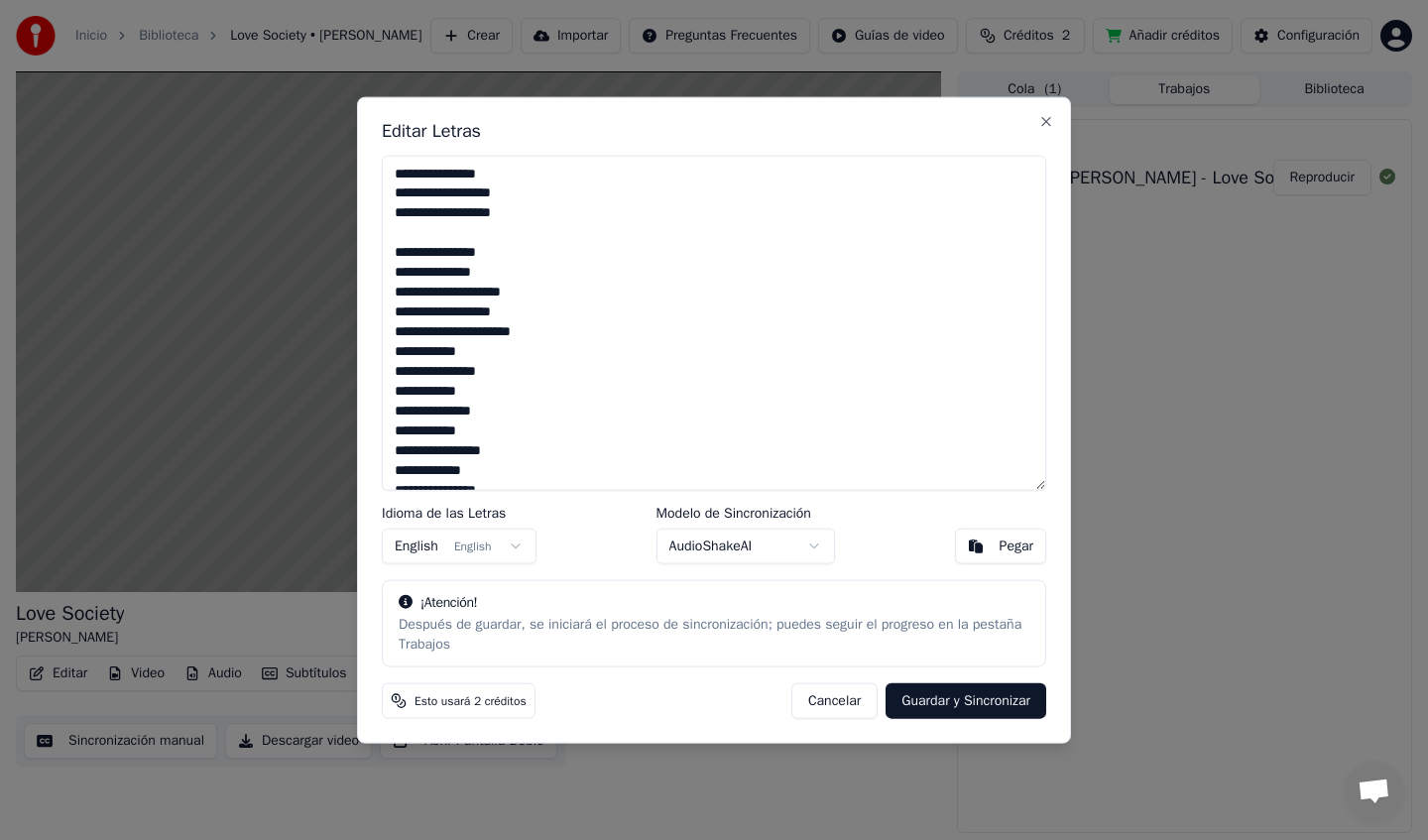 click at bounding box center (714, 322) 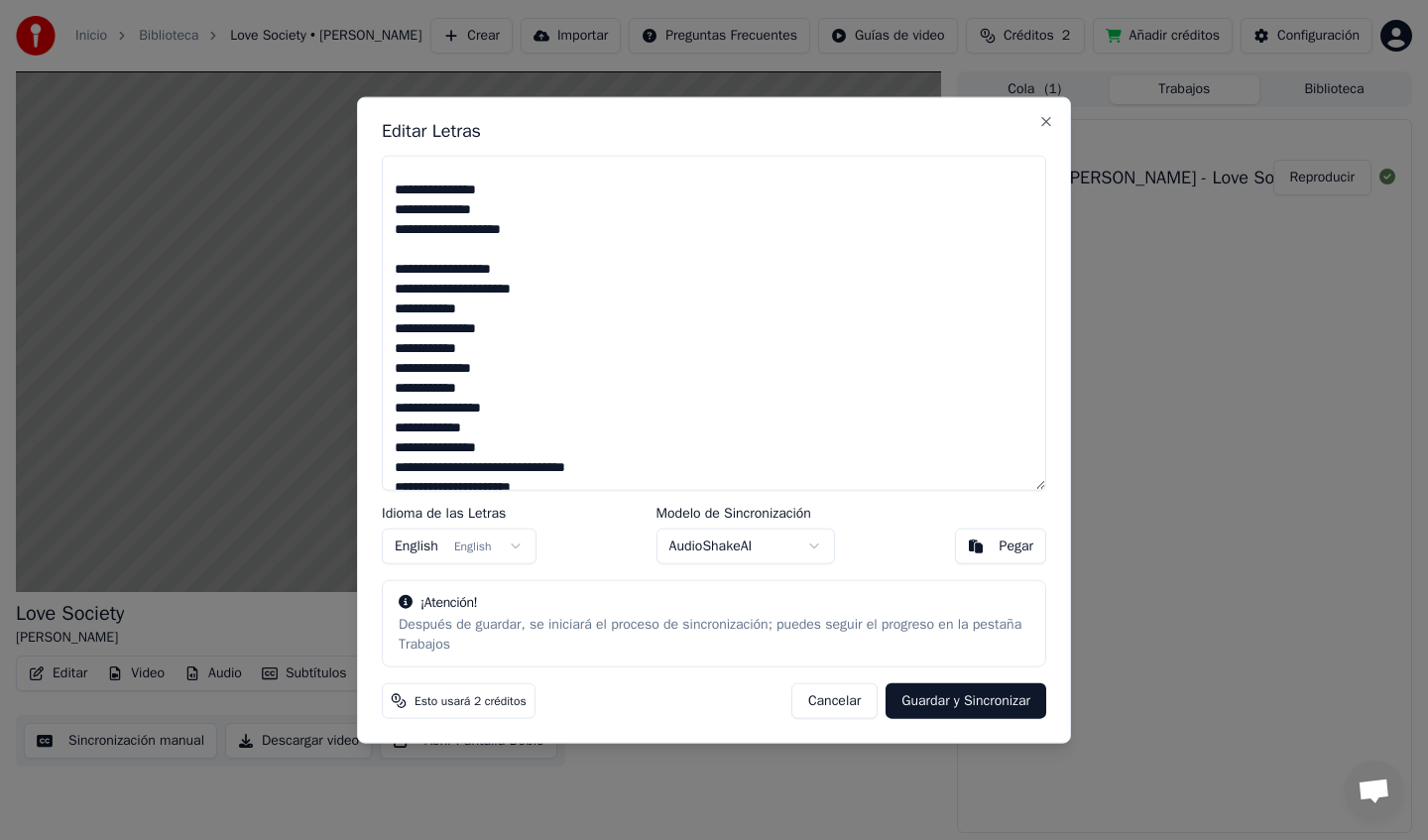 scroll, scrollTop: 67, scrollLeft: 0, axis: vertical 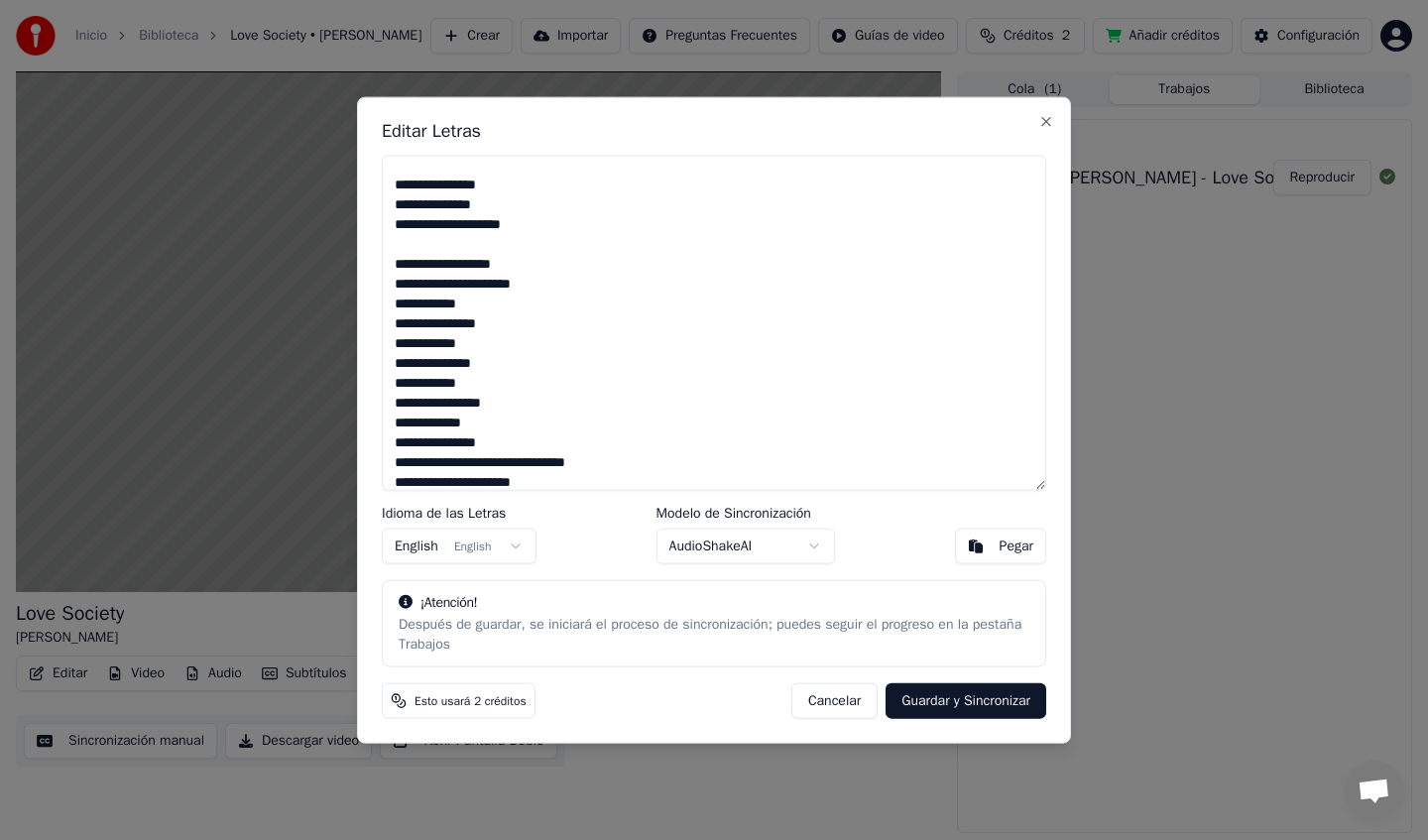 click at bounding box center (714, 322) 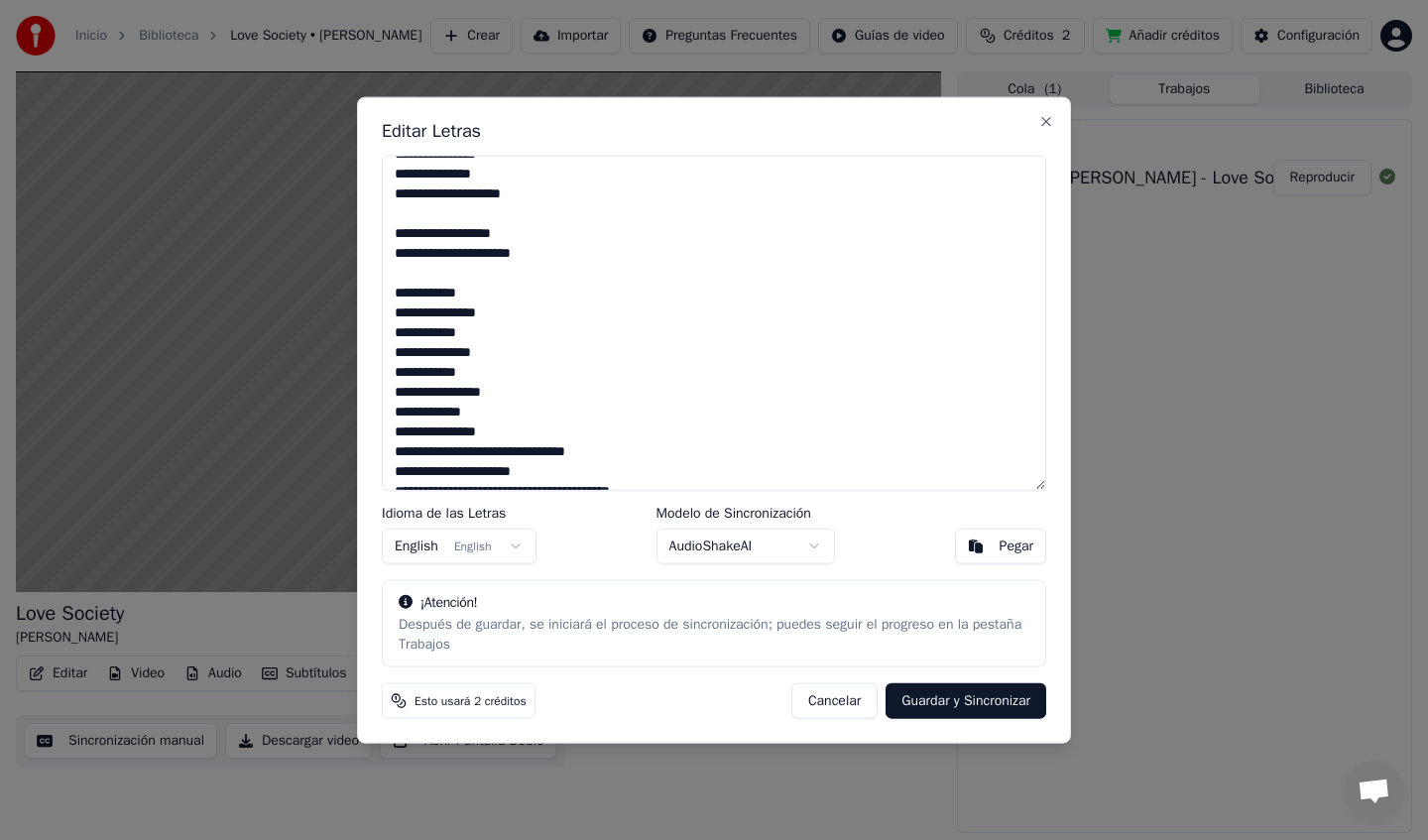 scroll, scrollTop: 102, scrollLeft: 0, axis: vertical 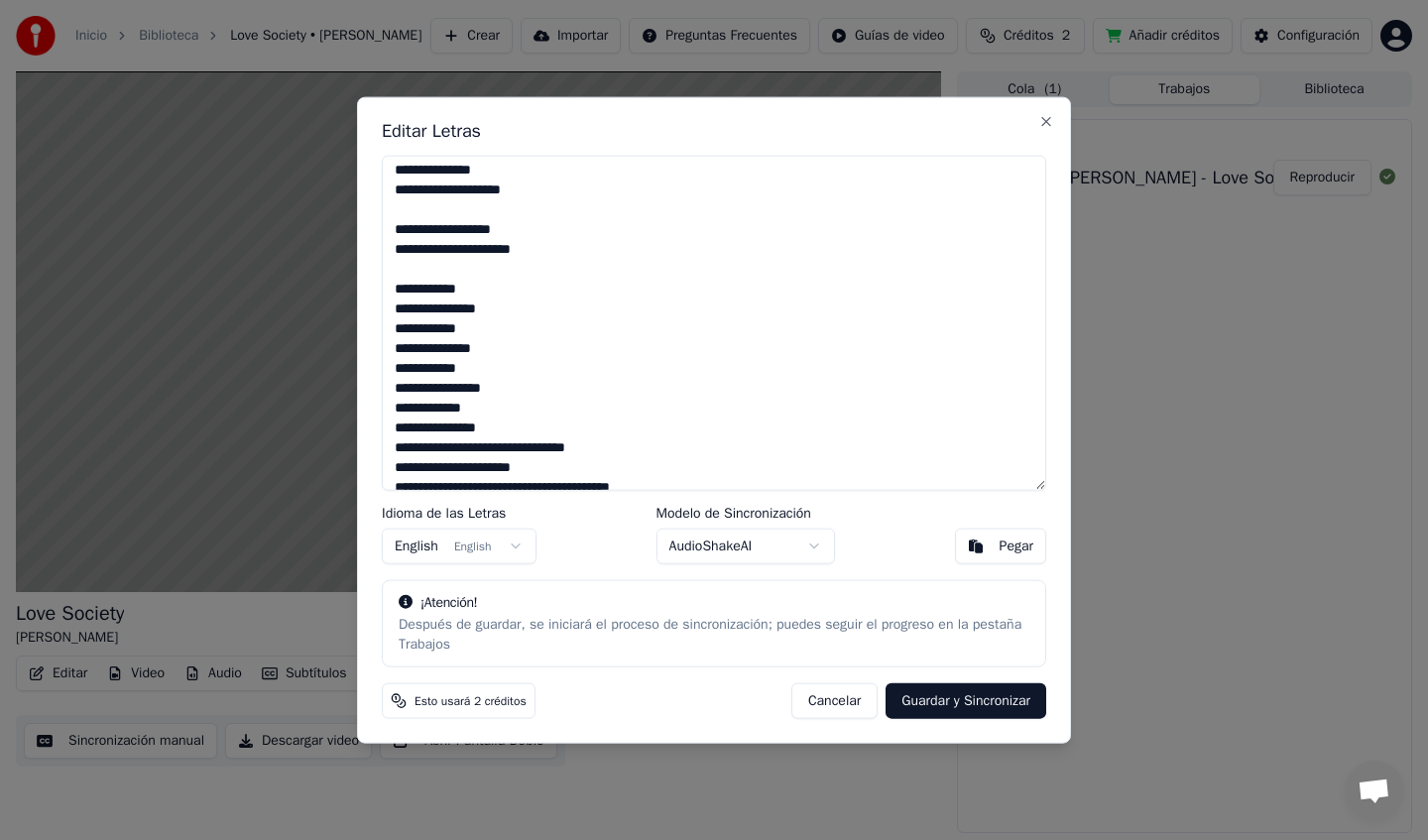 click at bounding box center (714, 322) 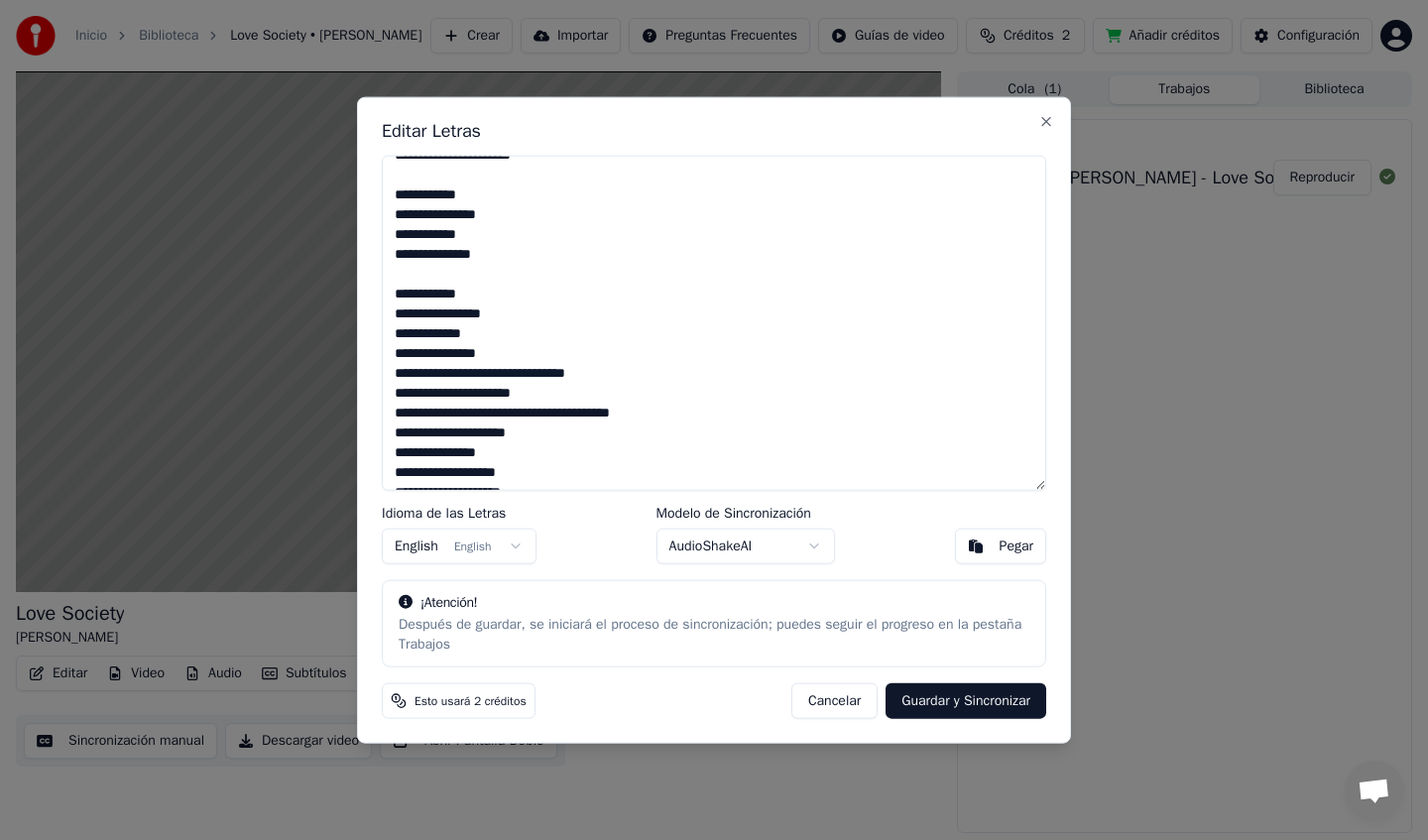 scroll, scrollTop: 198, scrollLeft: 0, axis: vertical 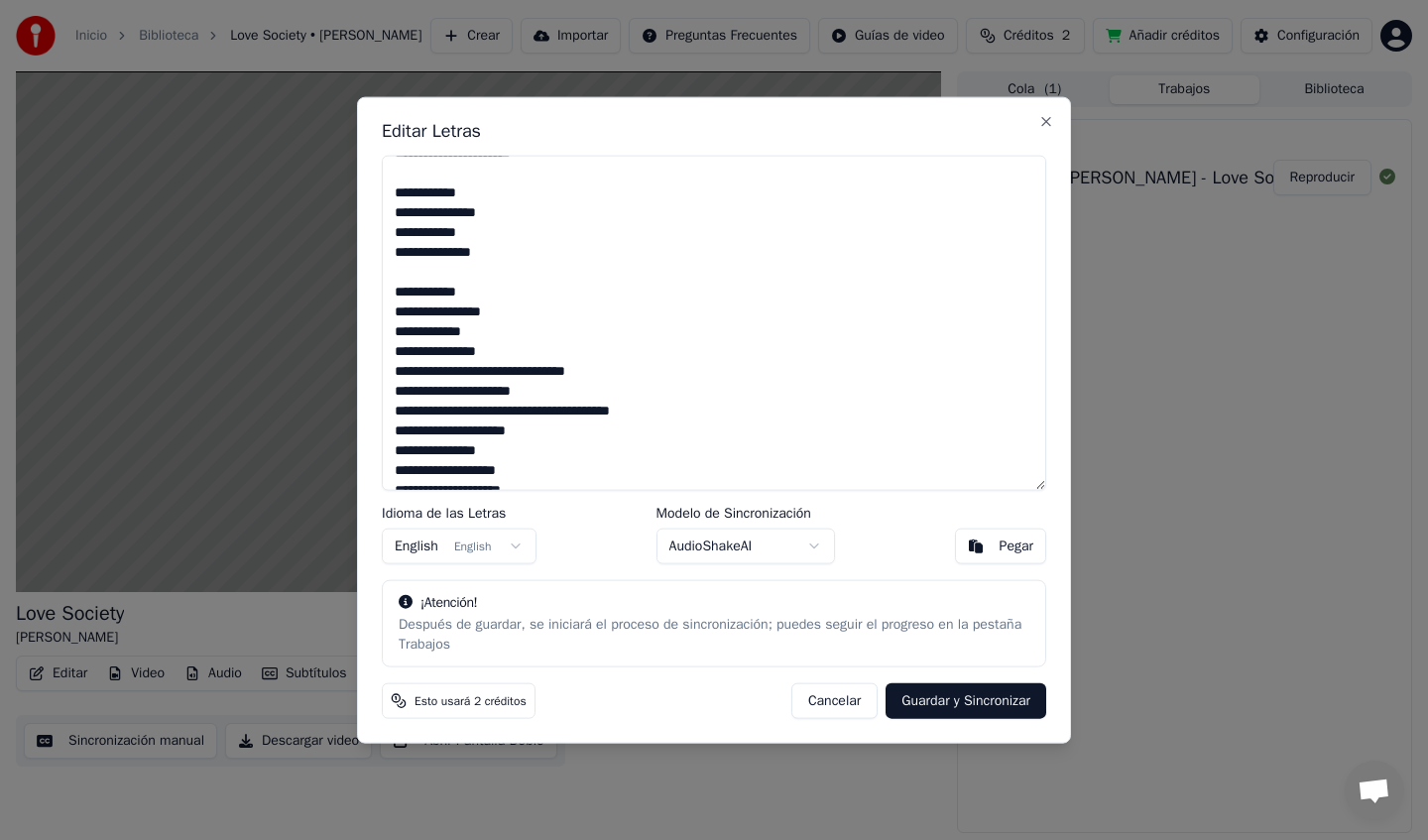 click at bounding box center [714, 322] 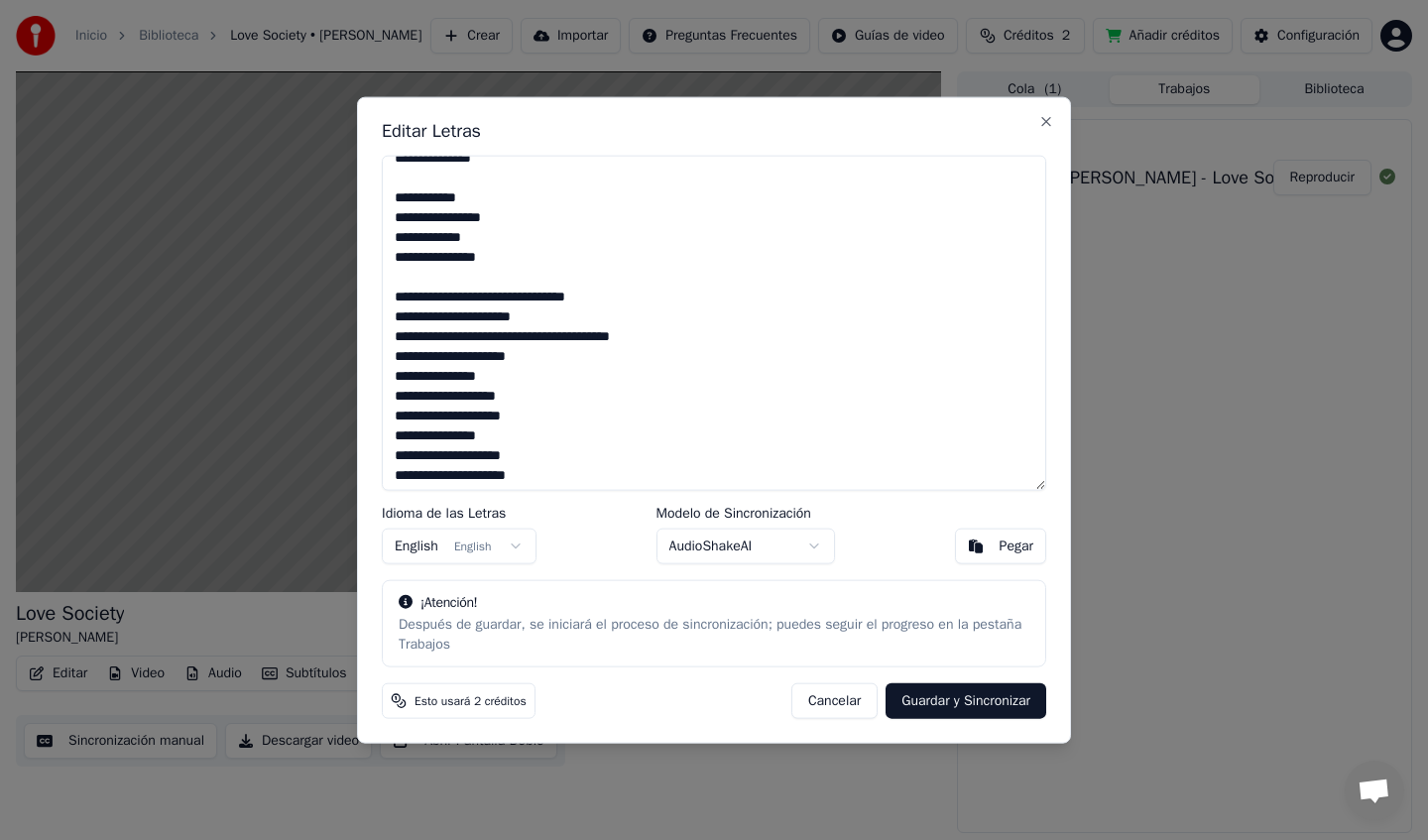 scroll, scrollTop: 298, scrollLeft: 0, axis: vertical 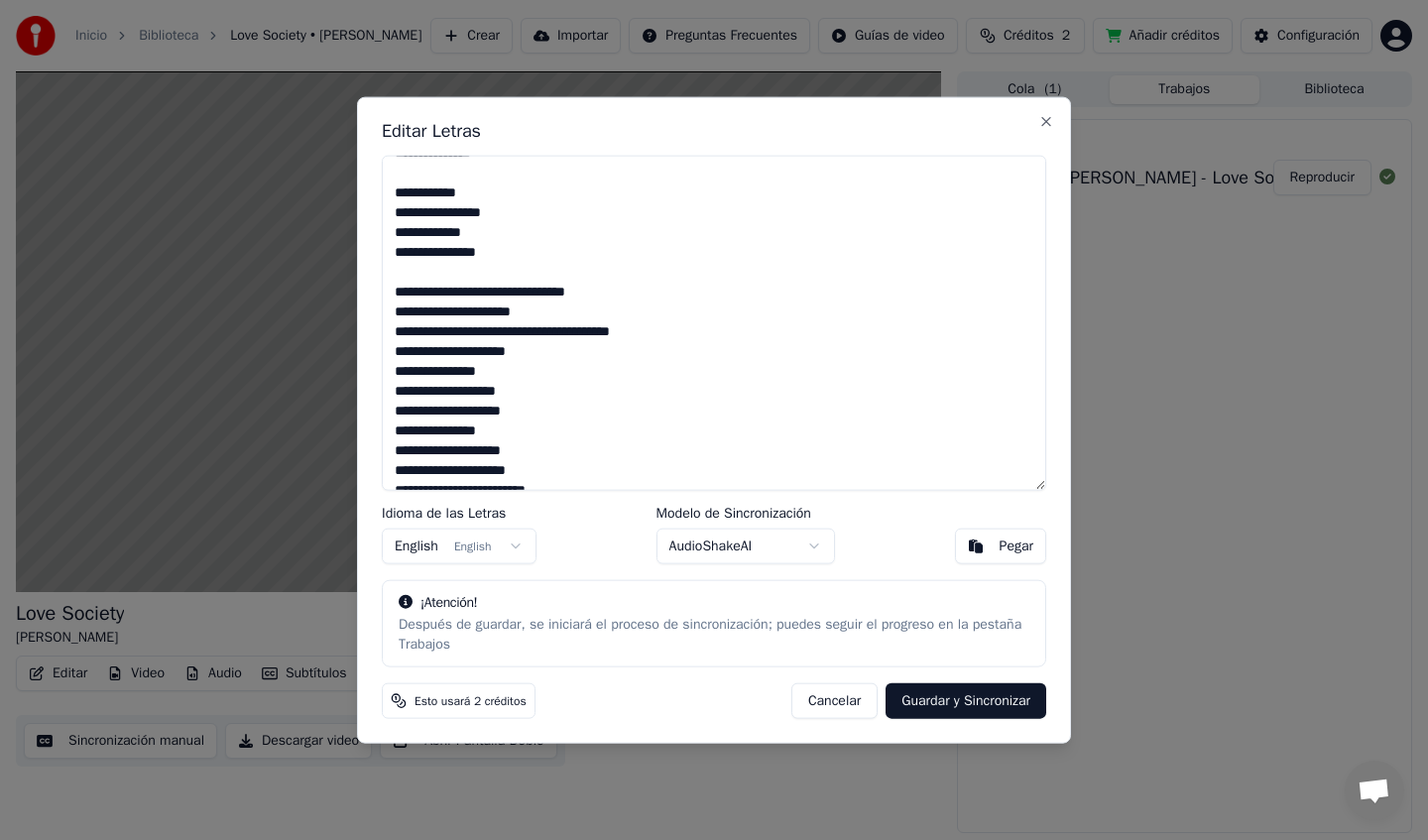 click at bounding box center (714, 322) 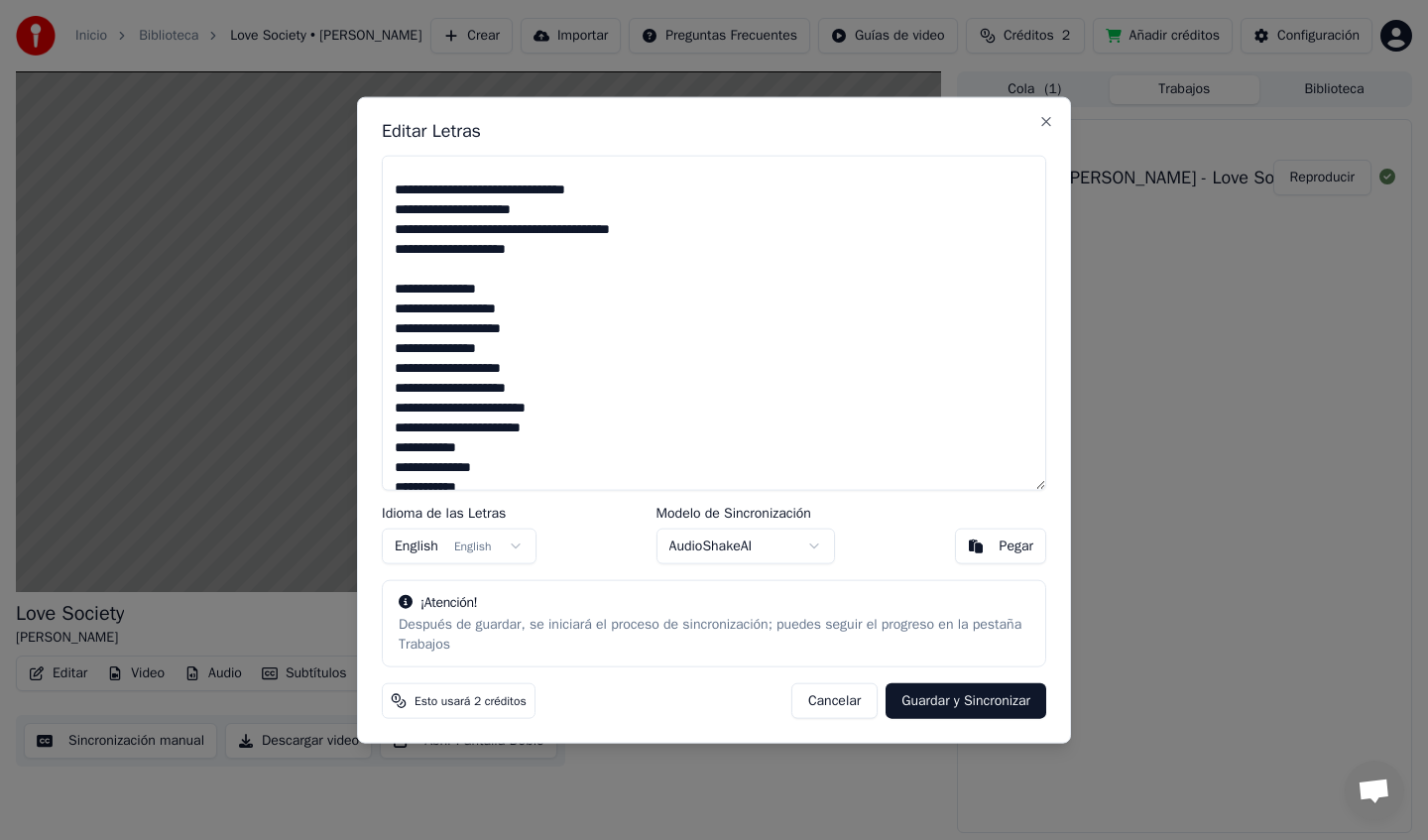 scroll, scrollTop: 404, scrollLeft: 0, axis: vertical 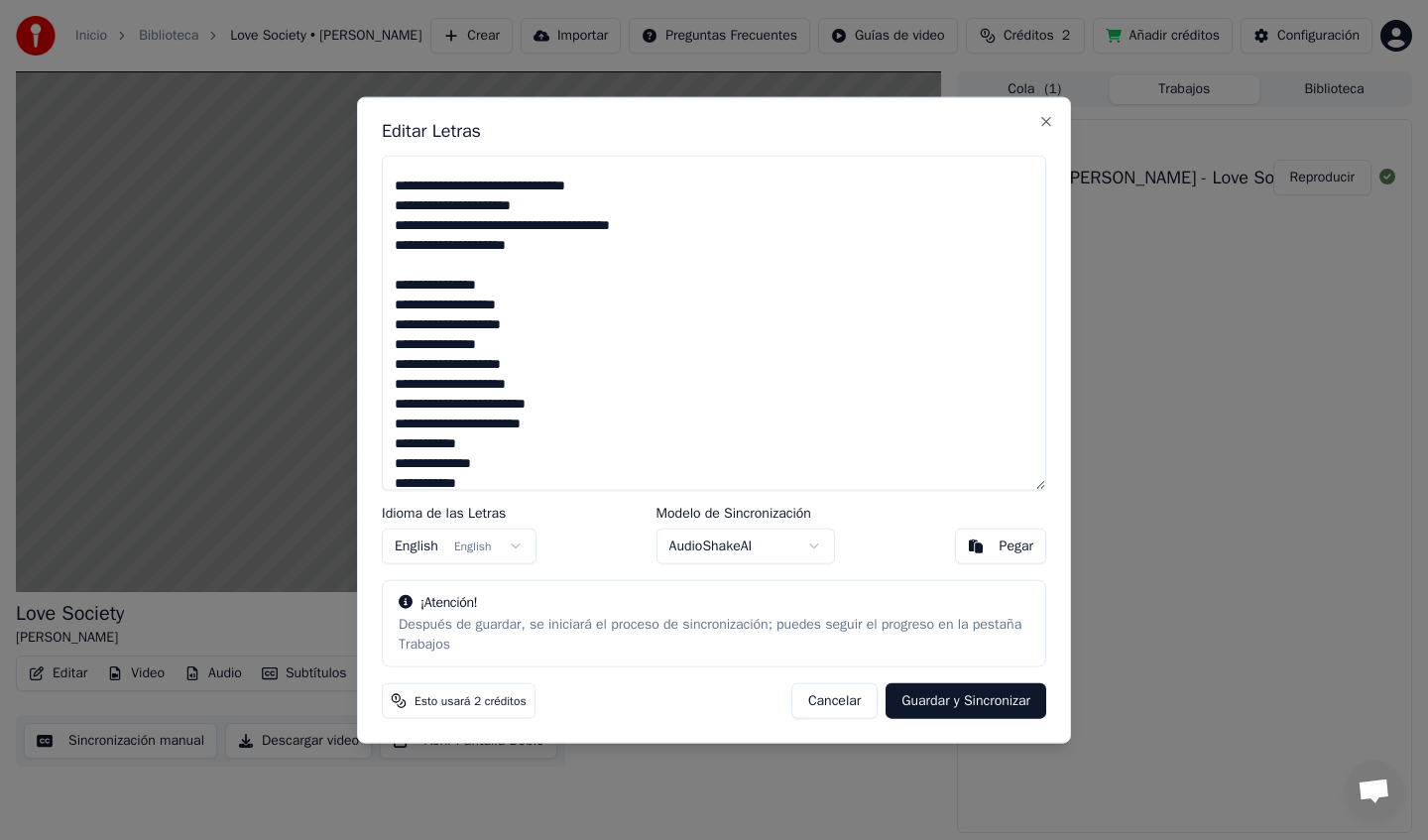 click at bounding box center (714, 322) 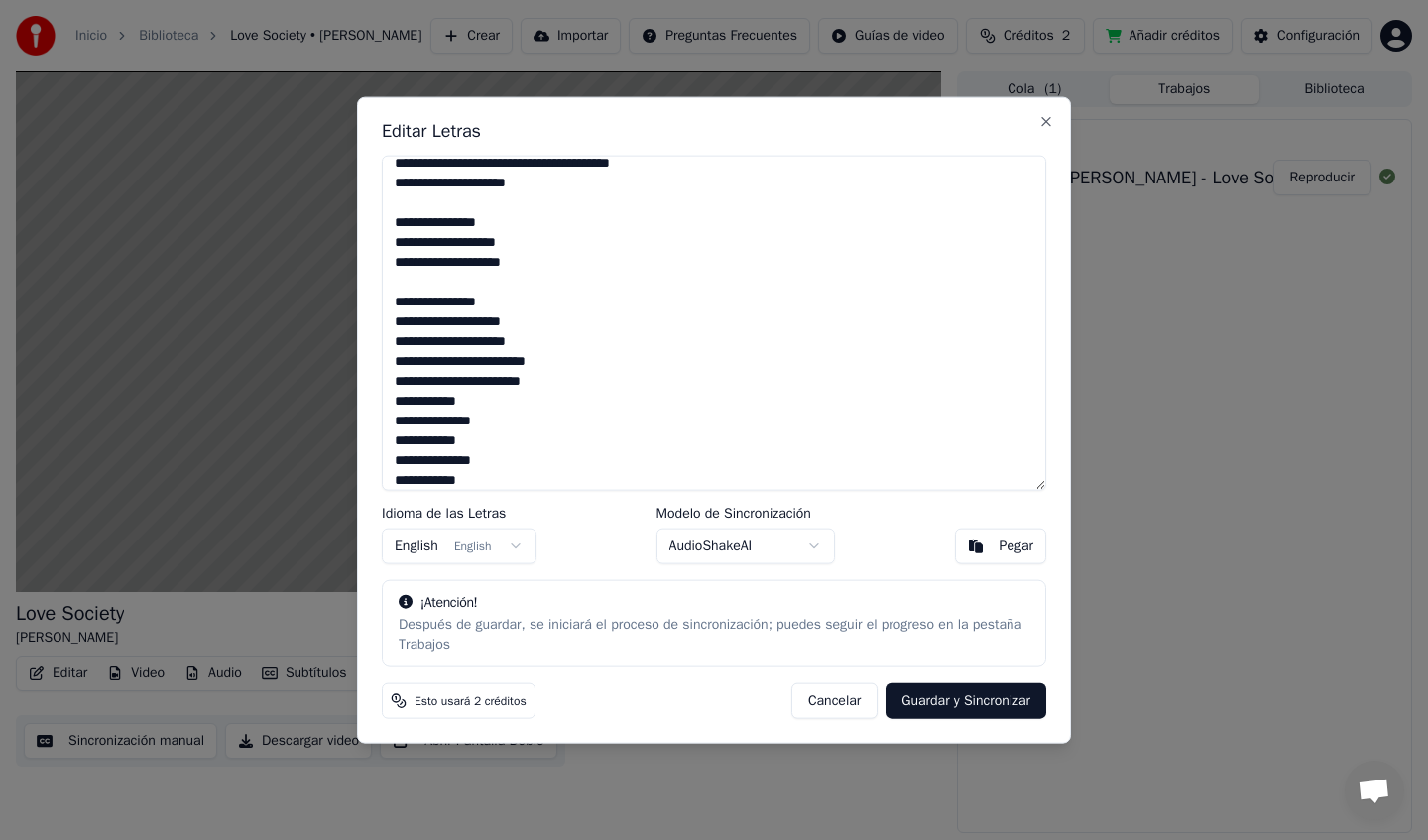 scroll, scrollTop: 488, scrollLeft: 0, axis: vertical 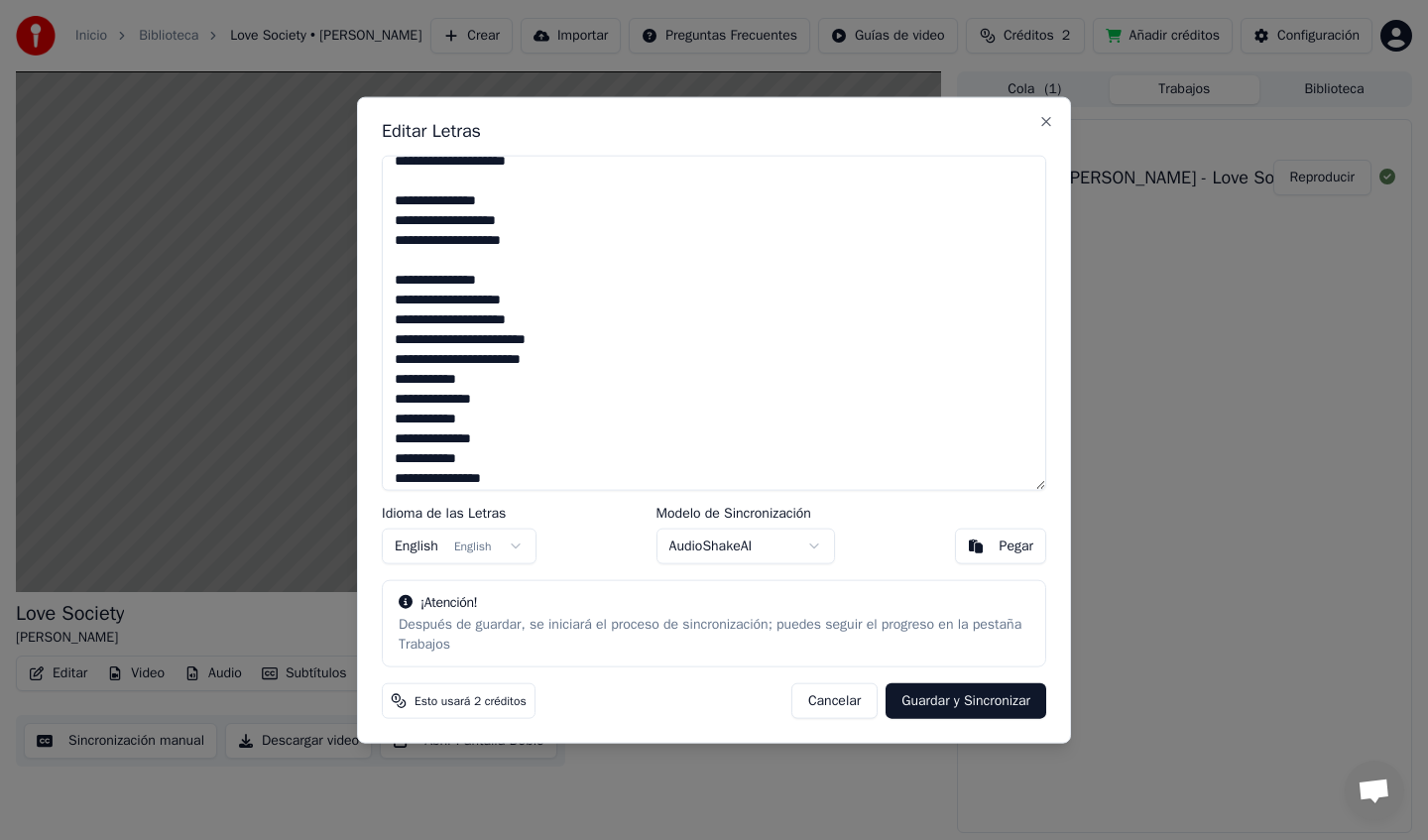 click at bounding box center (714, 322) 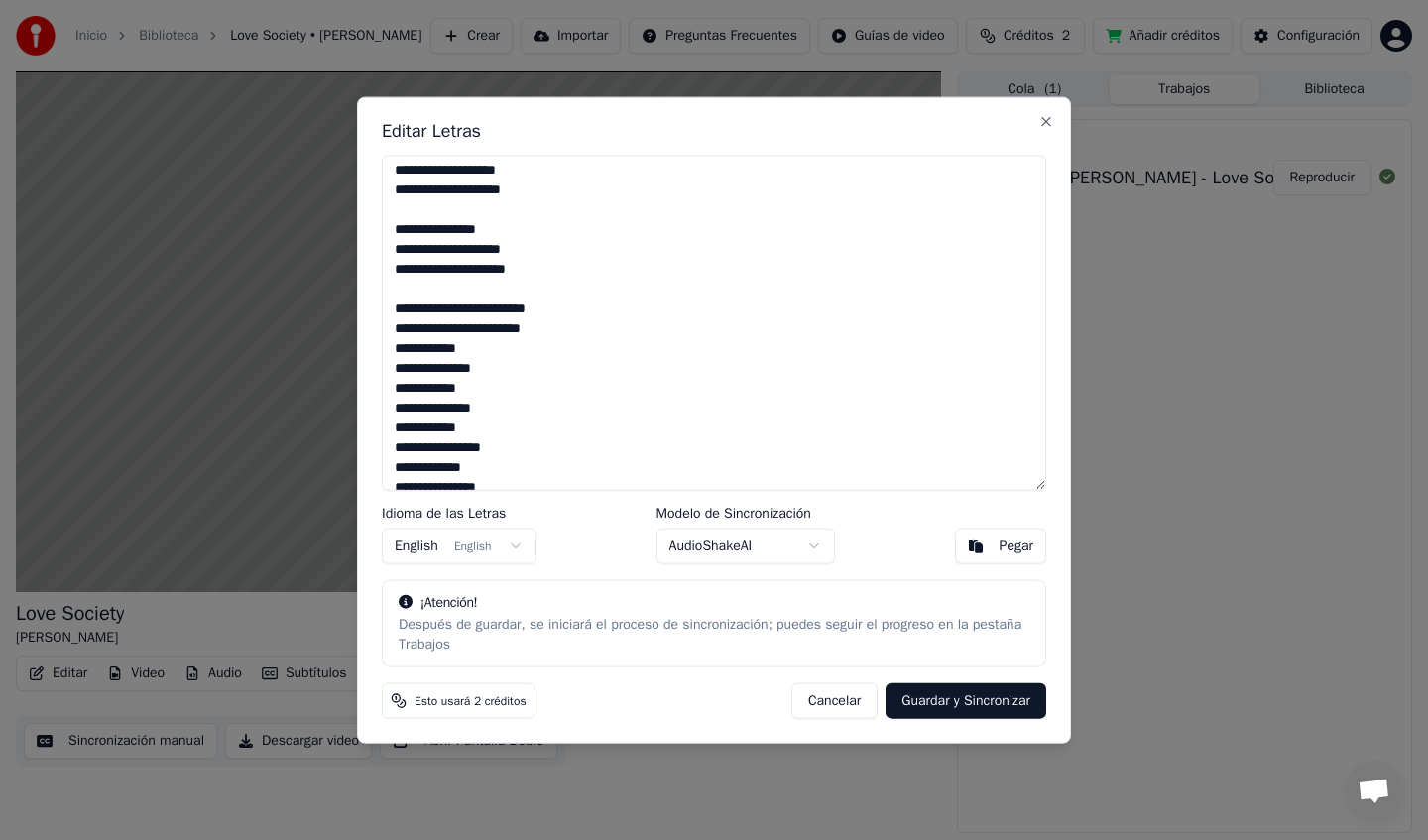scroll, scrollTop: 540, scrollLeft: 0, axis: vertical 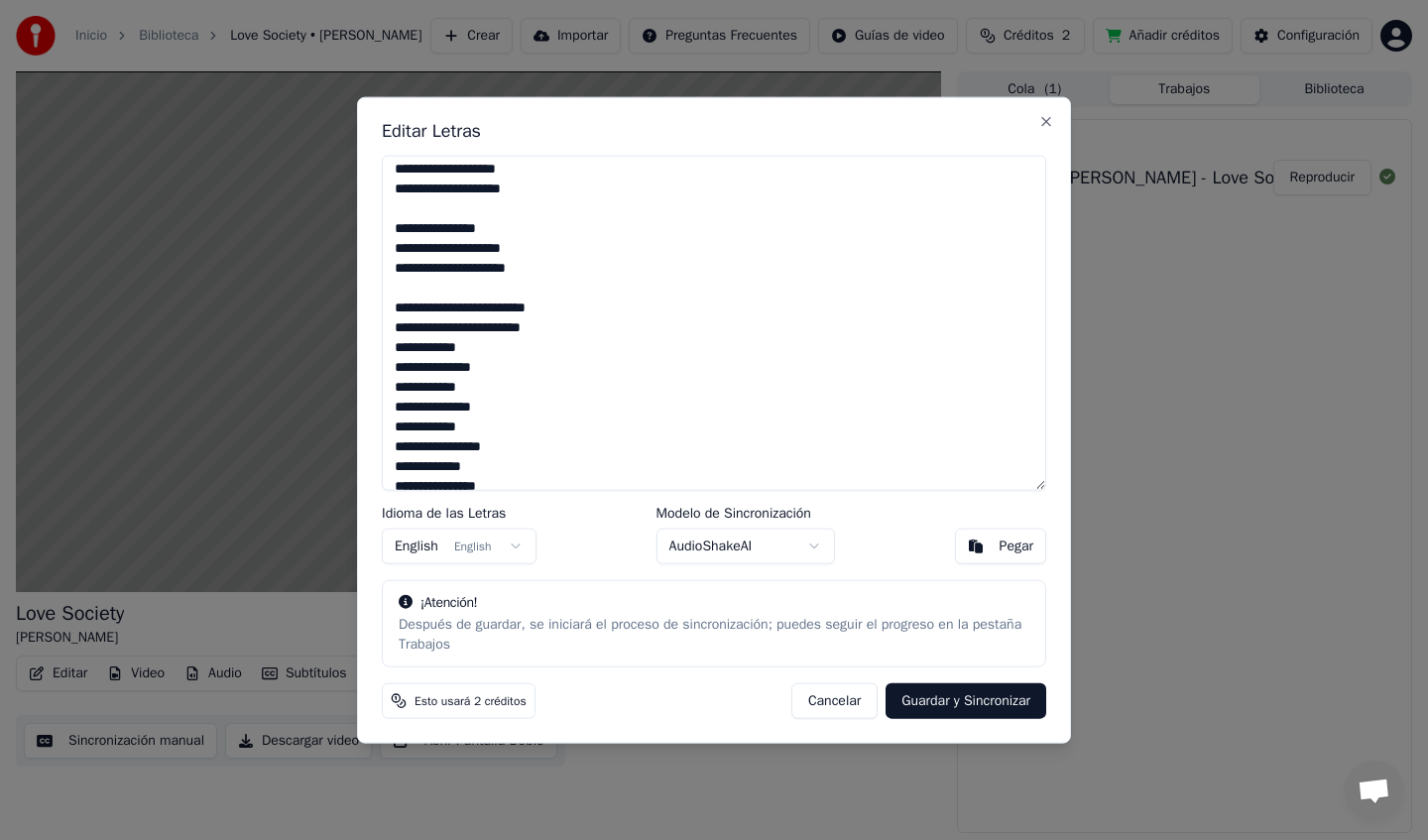 click at bounding box center [714, 322] 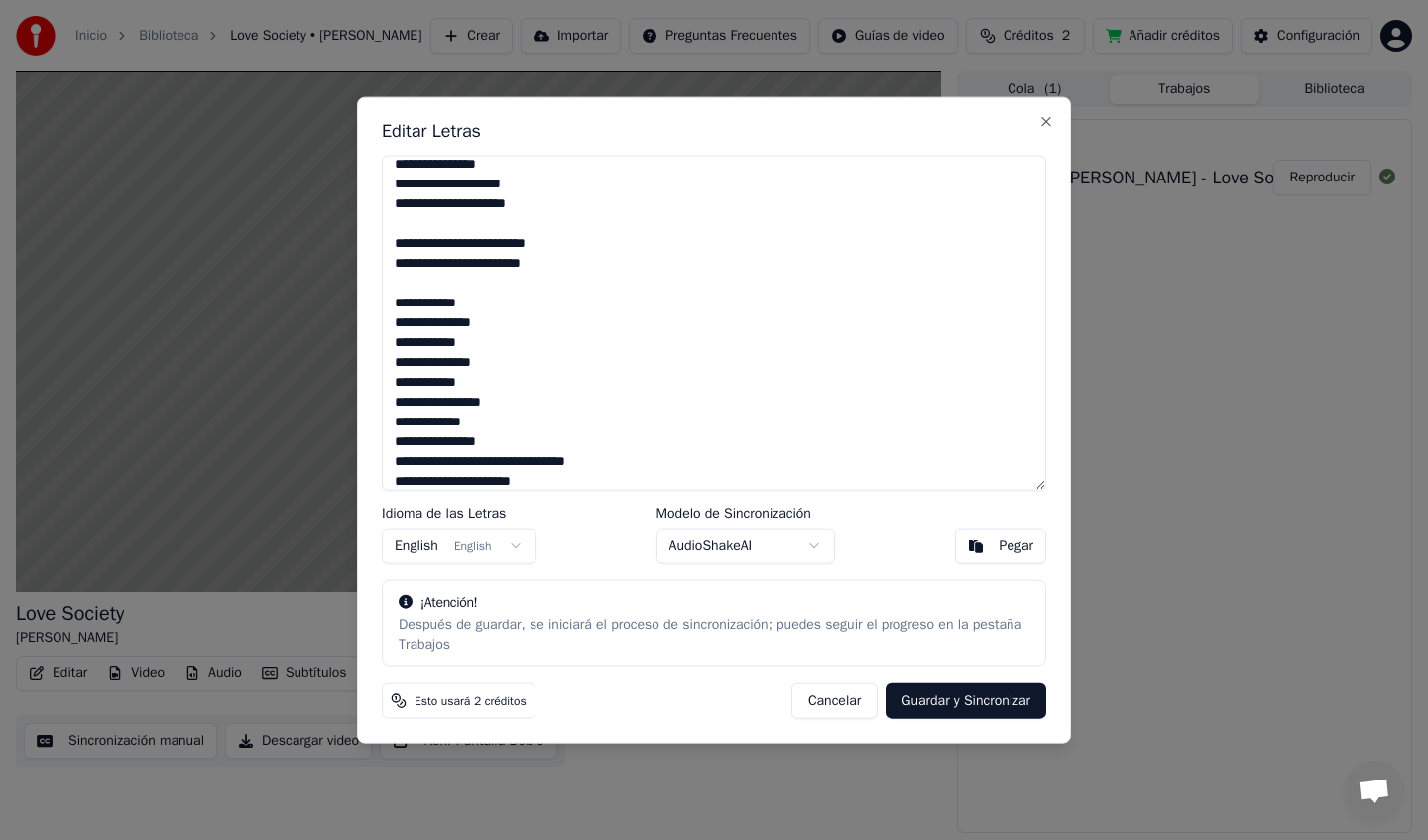 scroll, scrollTop: 616, scrollLeft: 0, axis: vertical 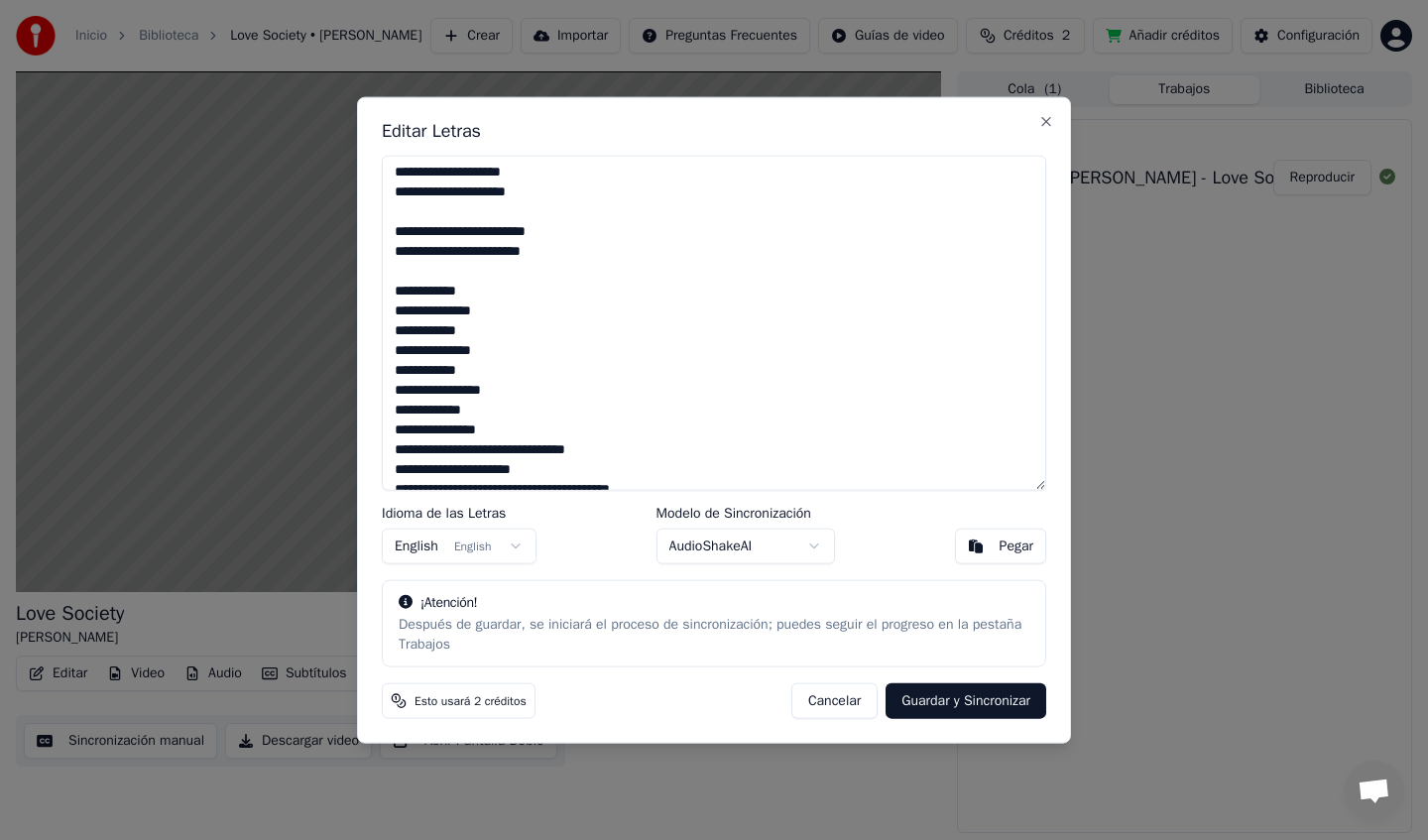 click at bounding box center (714, 322) 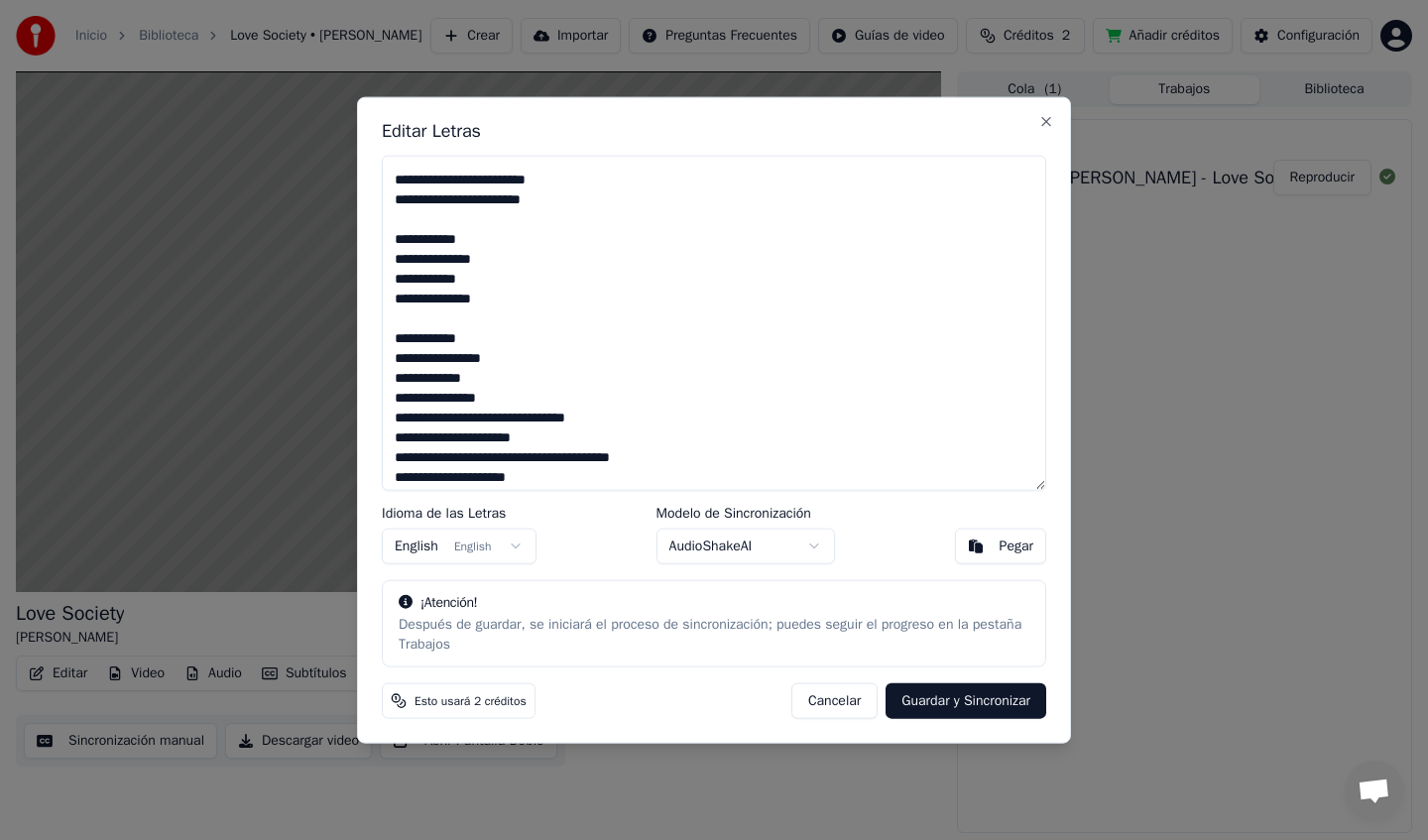 scroll, scrollTop: 695, scrollLeft: 0, axis: vertical 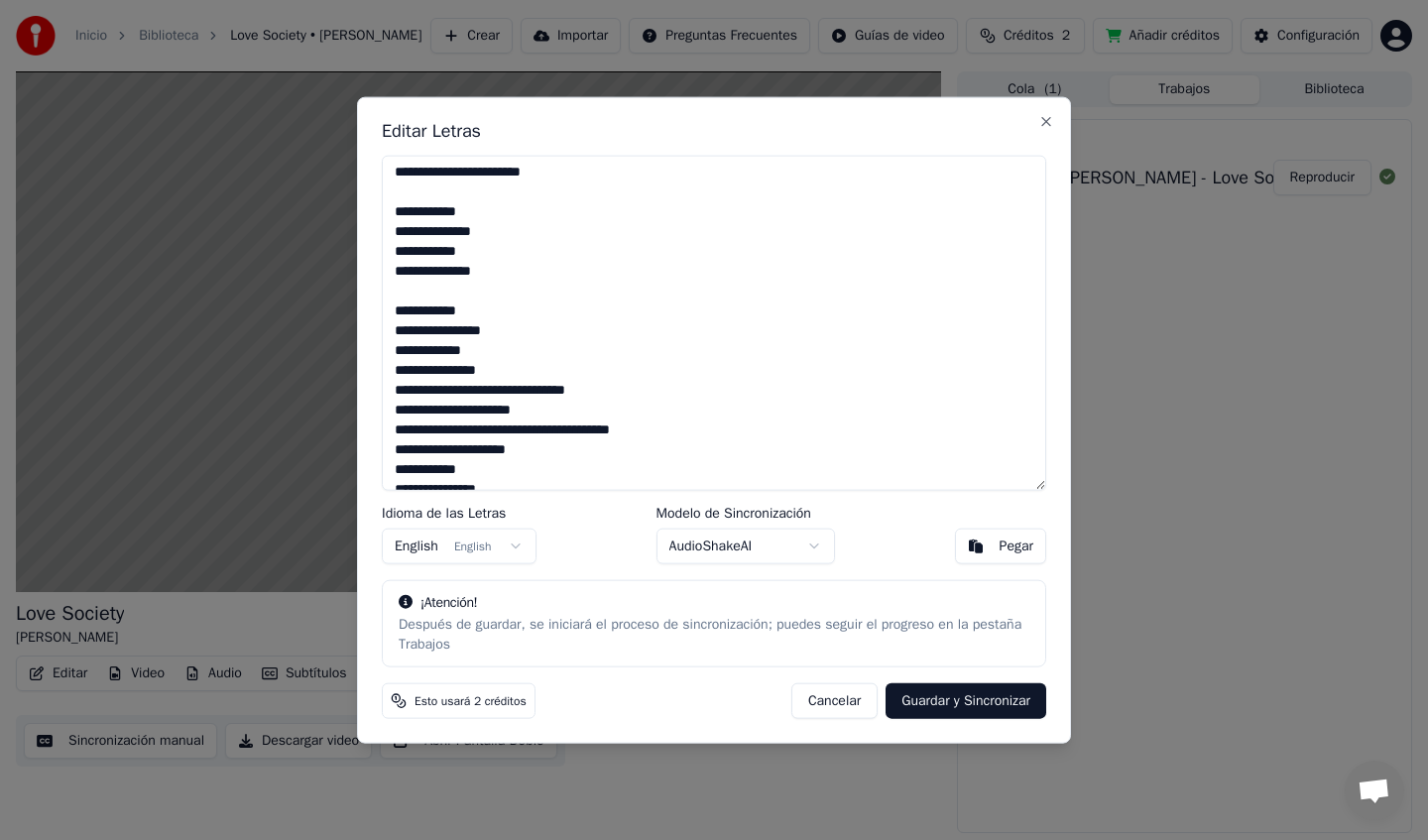 click at bounding box center (714, 322) 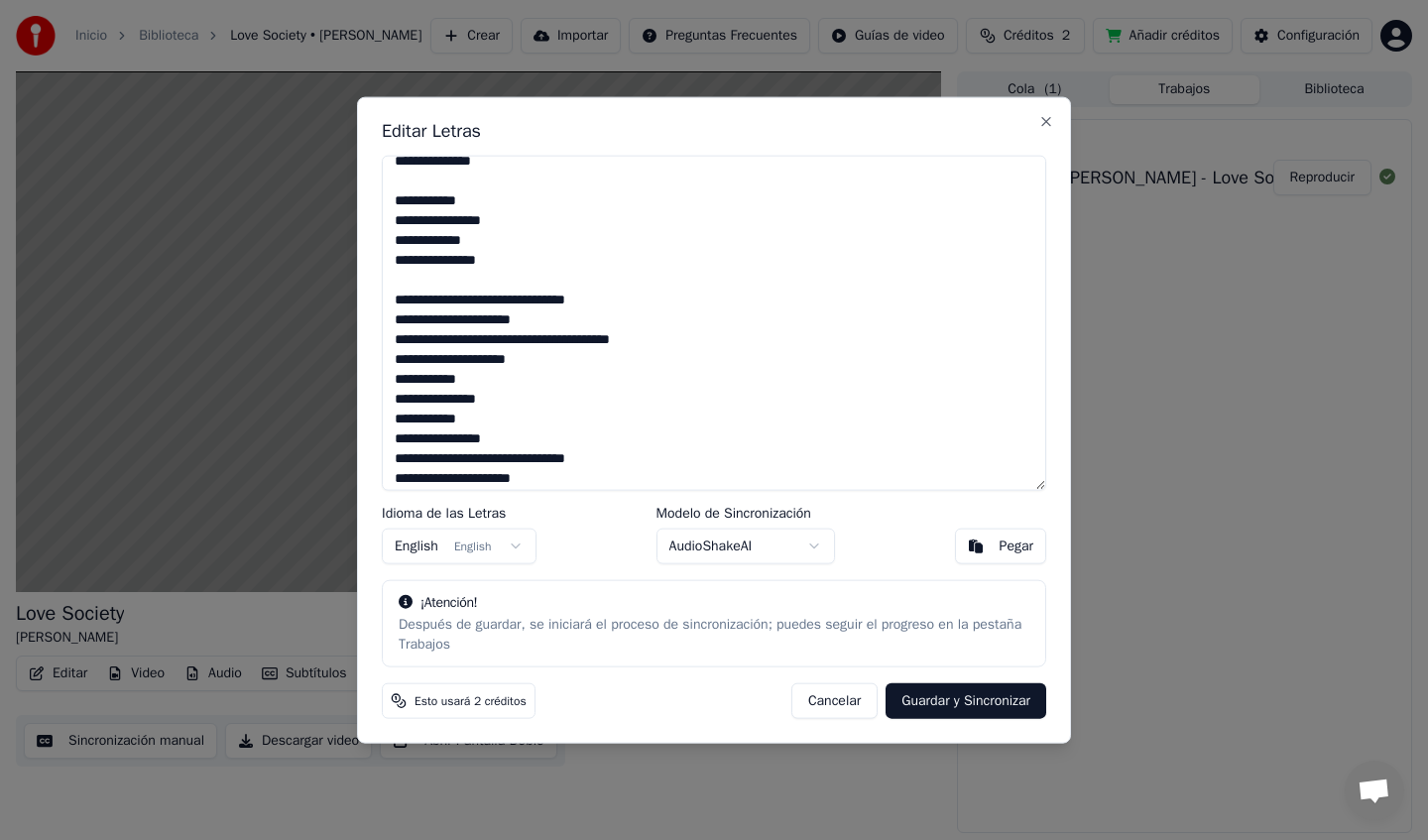 scroll, scrollTop: 811, scrollLeft: 0, axis: vertical 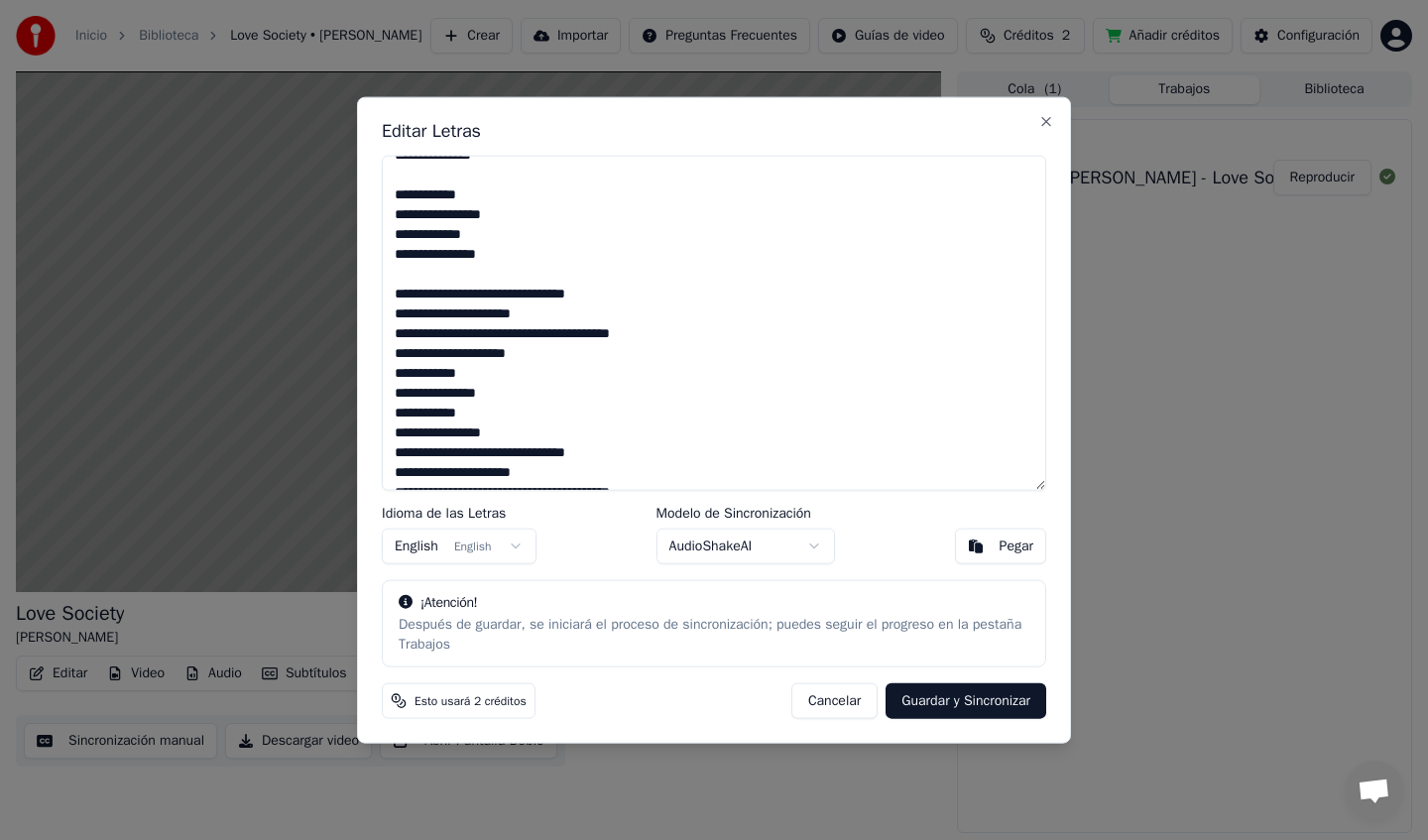 click at bounding box center (714, 322) 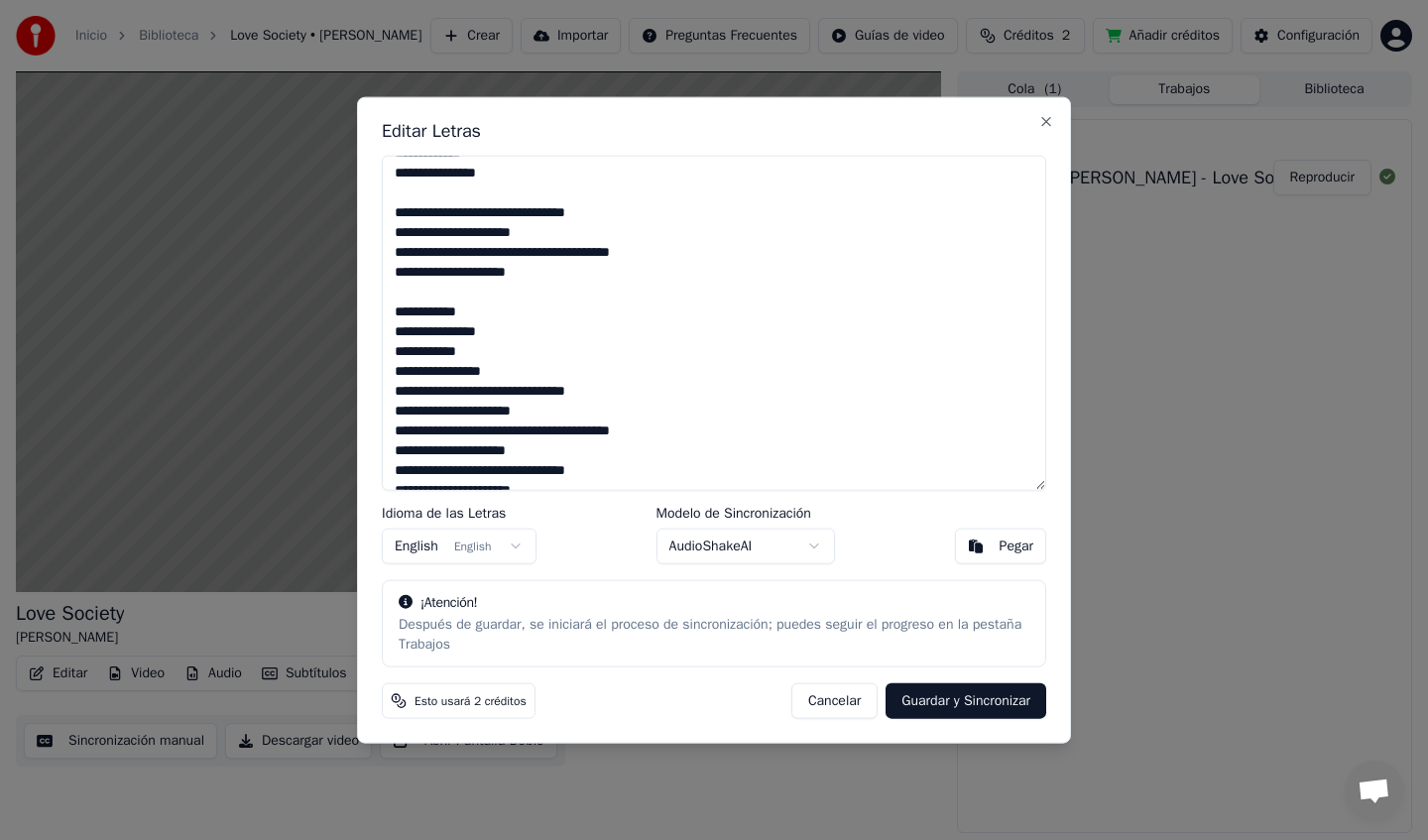 scroll, scrollTop: 902, scrollLeft: 0, axis: vertical 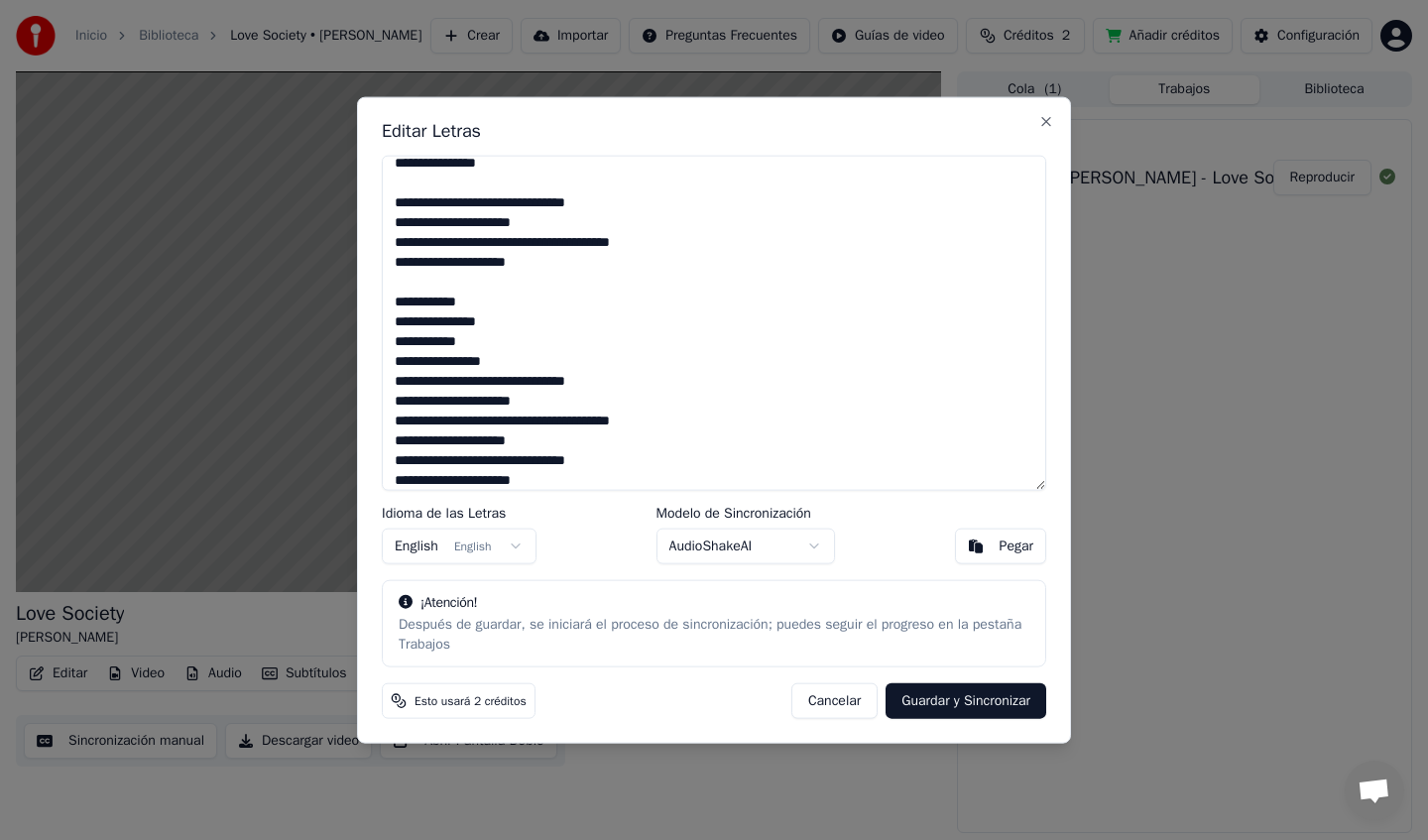 click at bounding box center (714, 322) 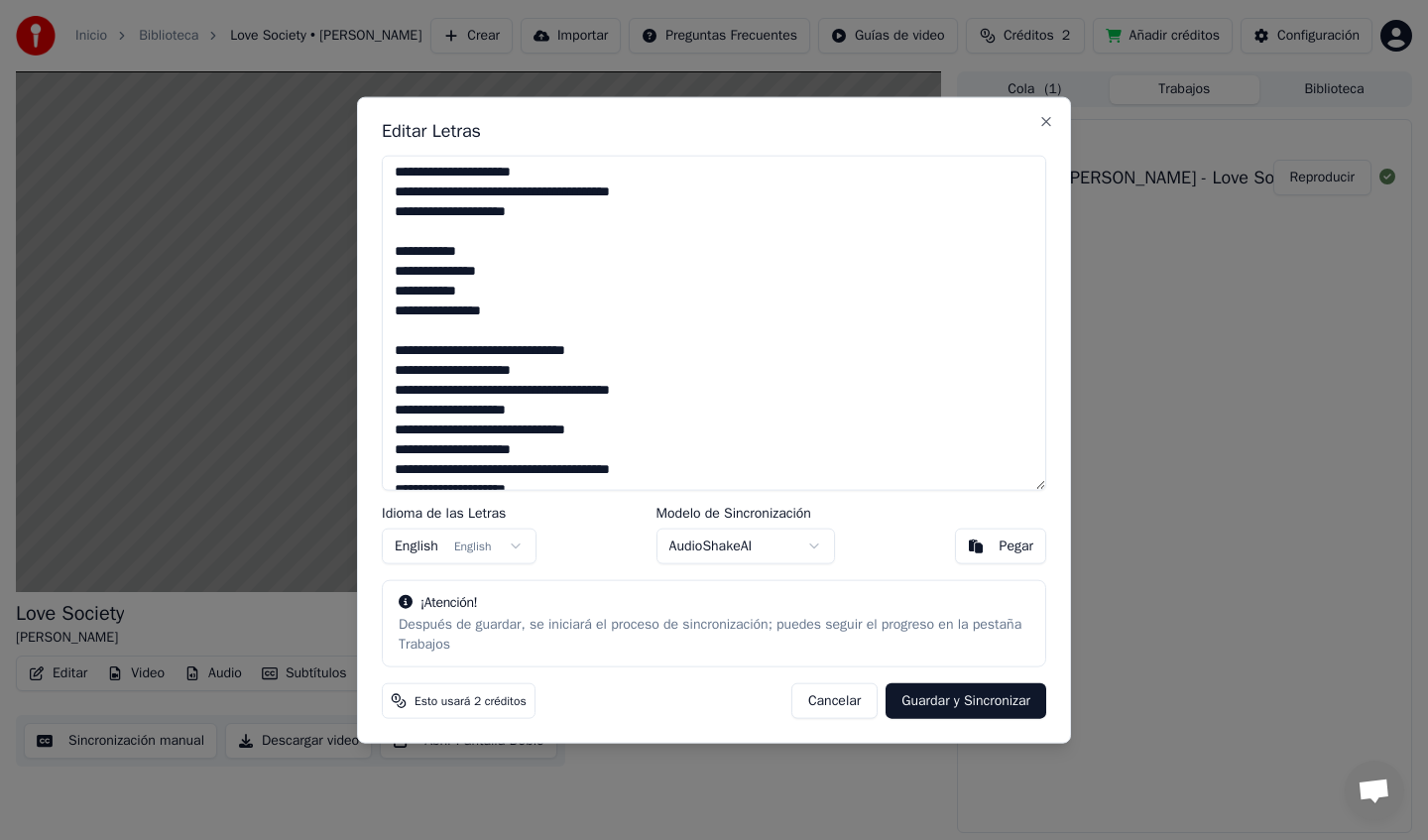 scroll, scrollTop: 970, scrollLeft: 0, axis: vertical 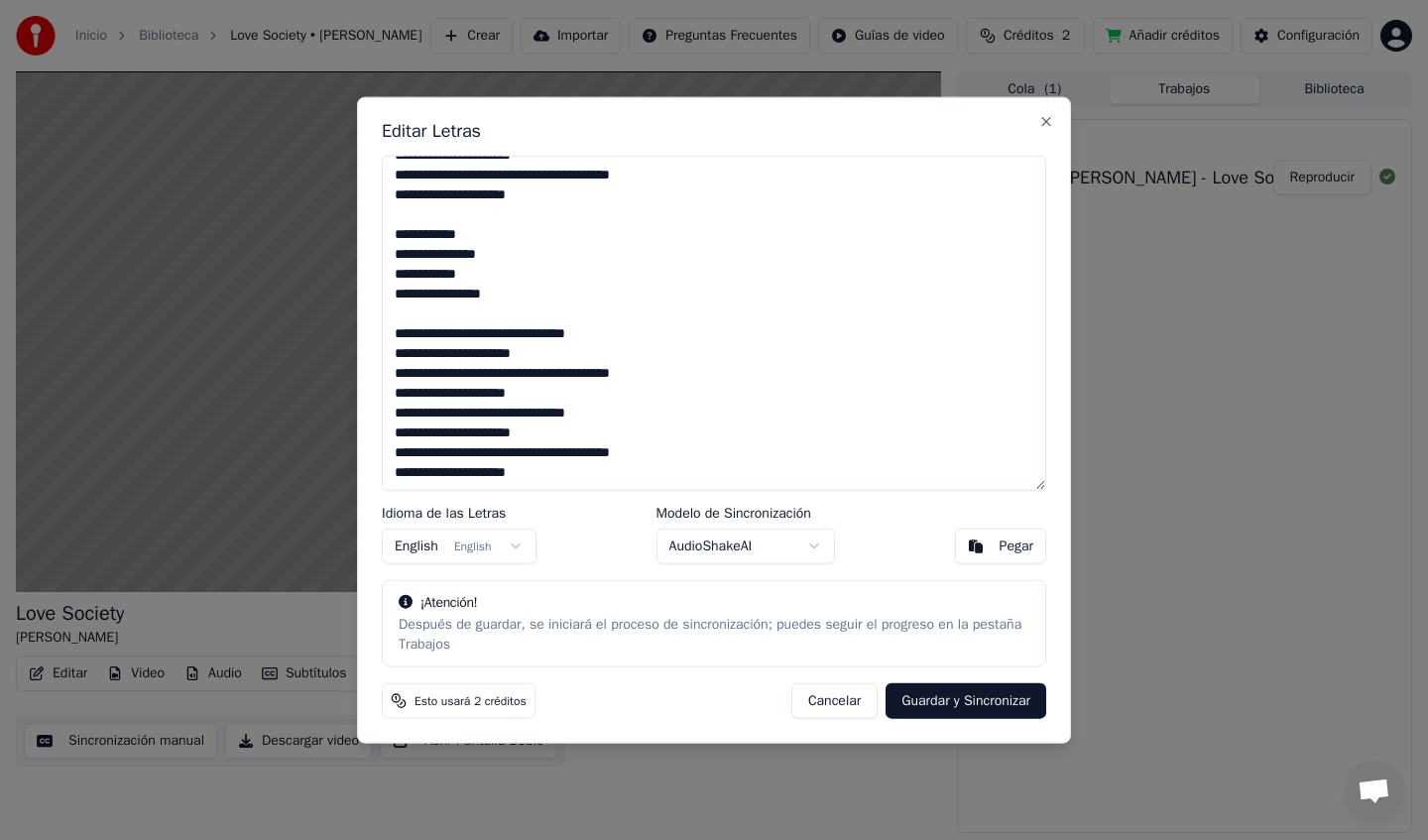 click at bounding box center (714, 322) 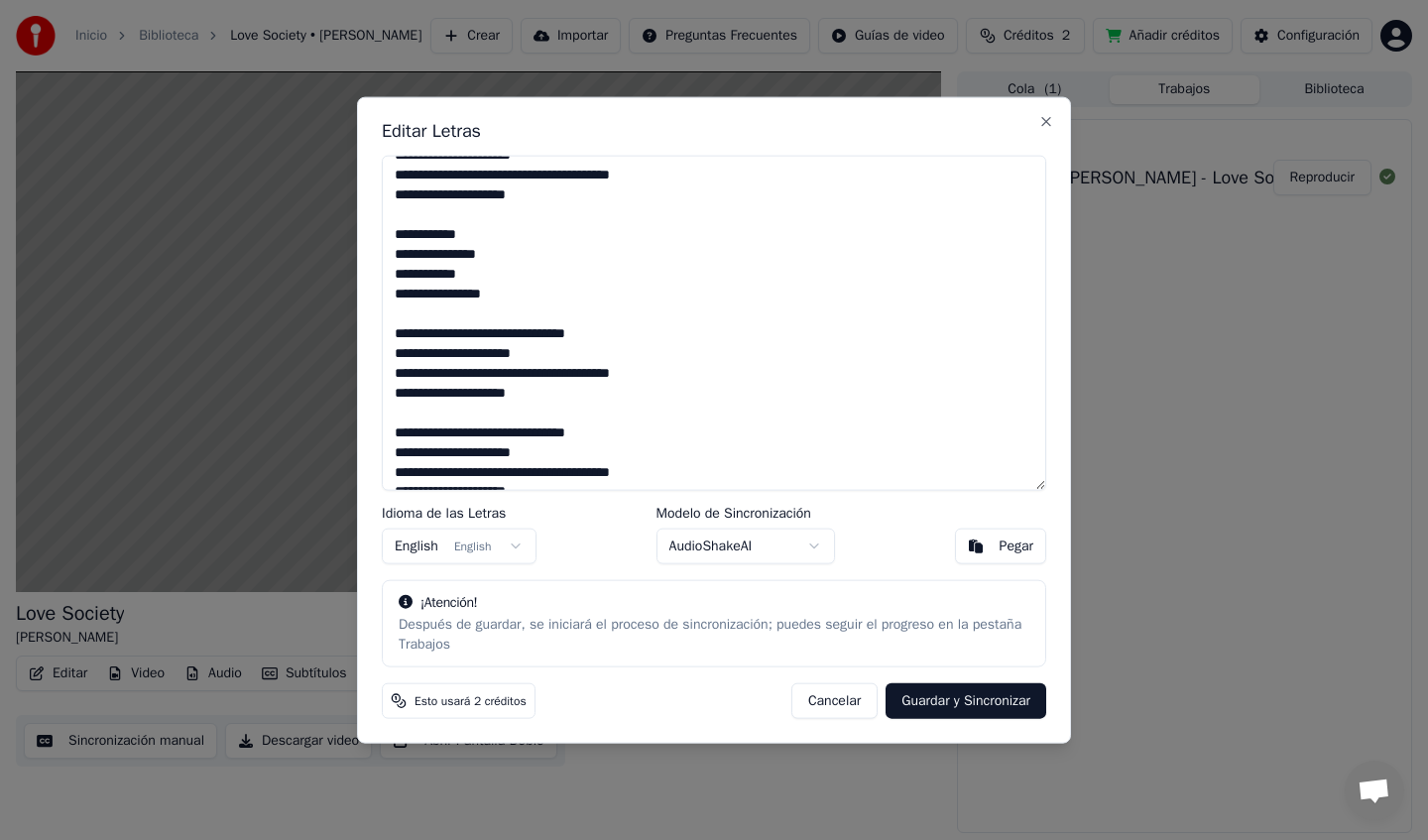 scroll, scrollTop: 990, scrollLeft: 0, axis: vertical 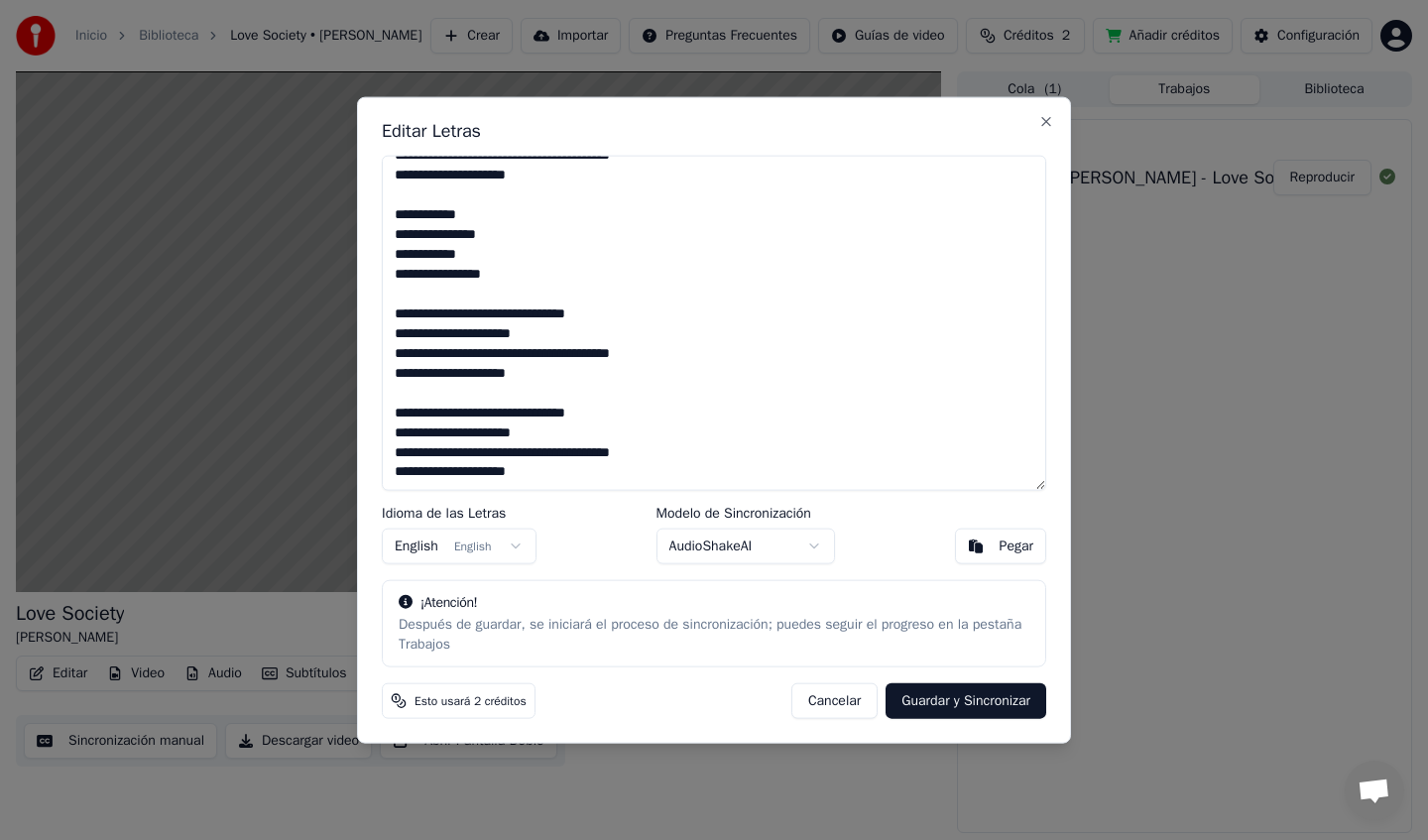 type on "**********" 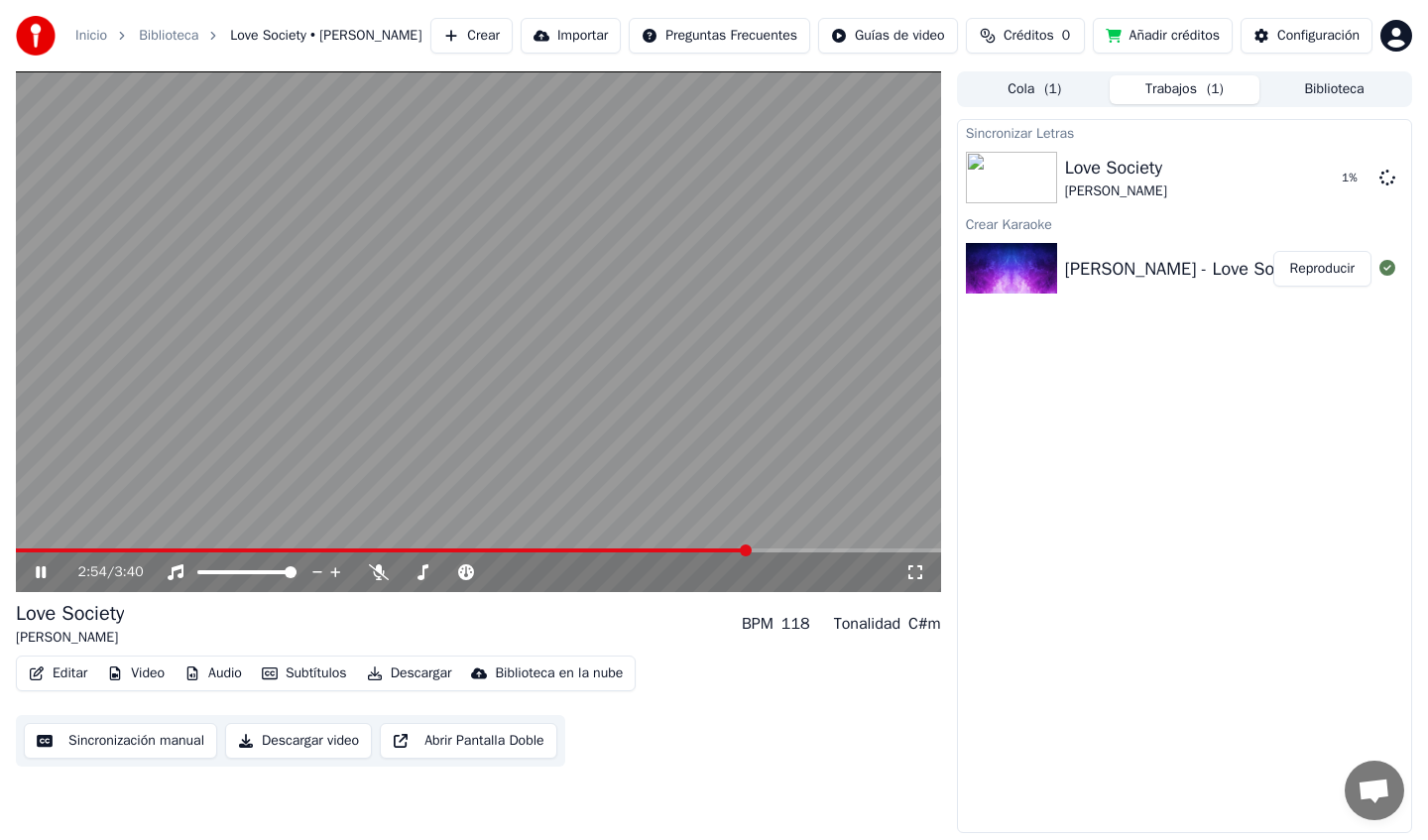 click 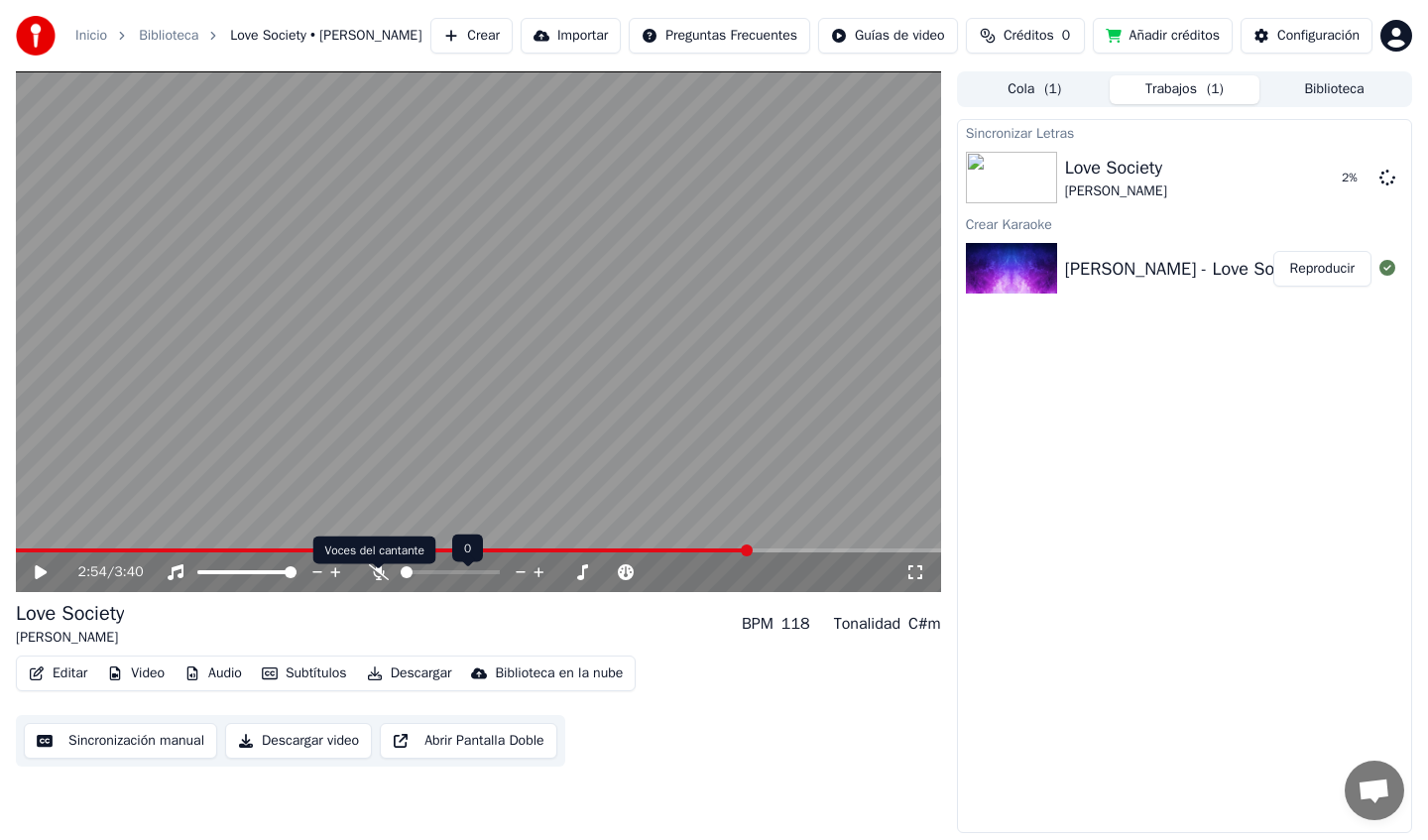 click 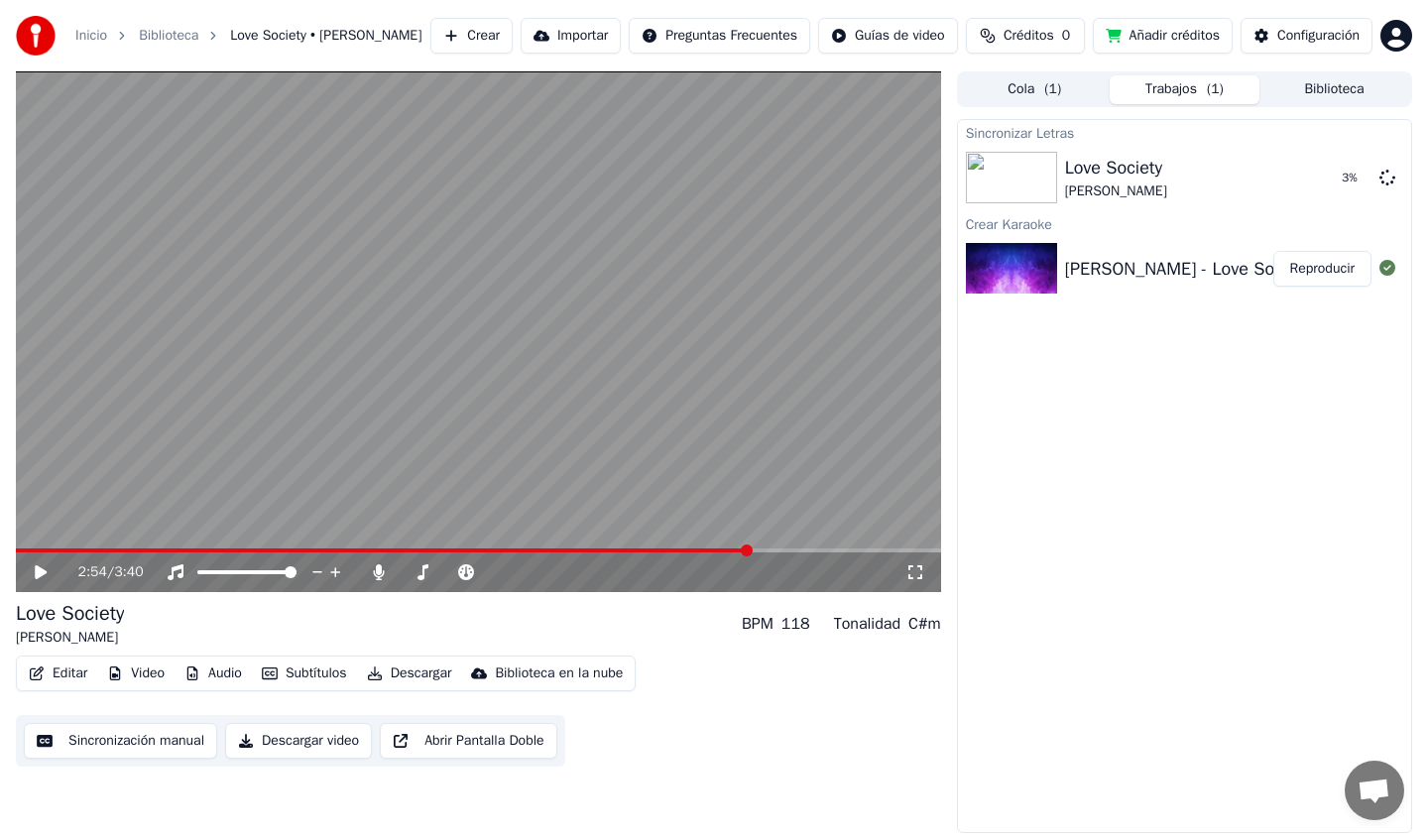 click 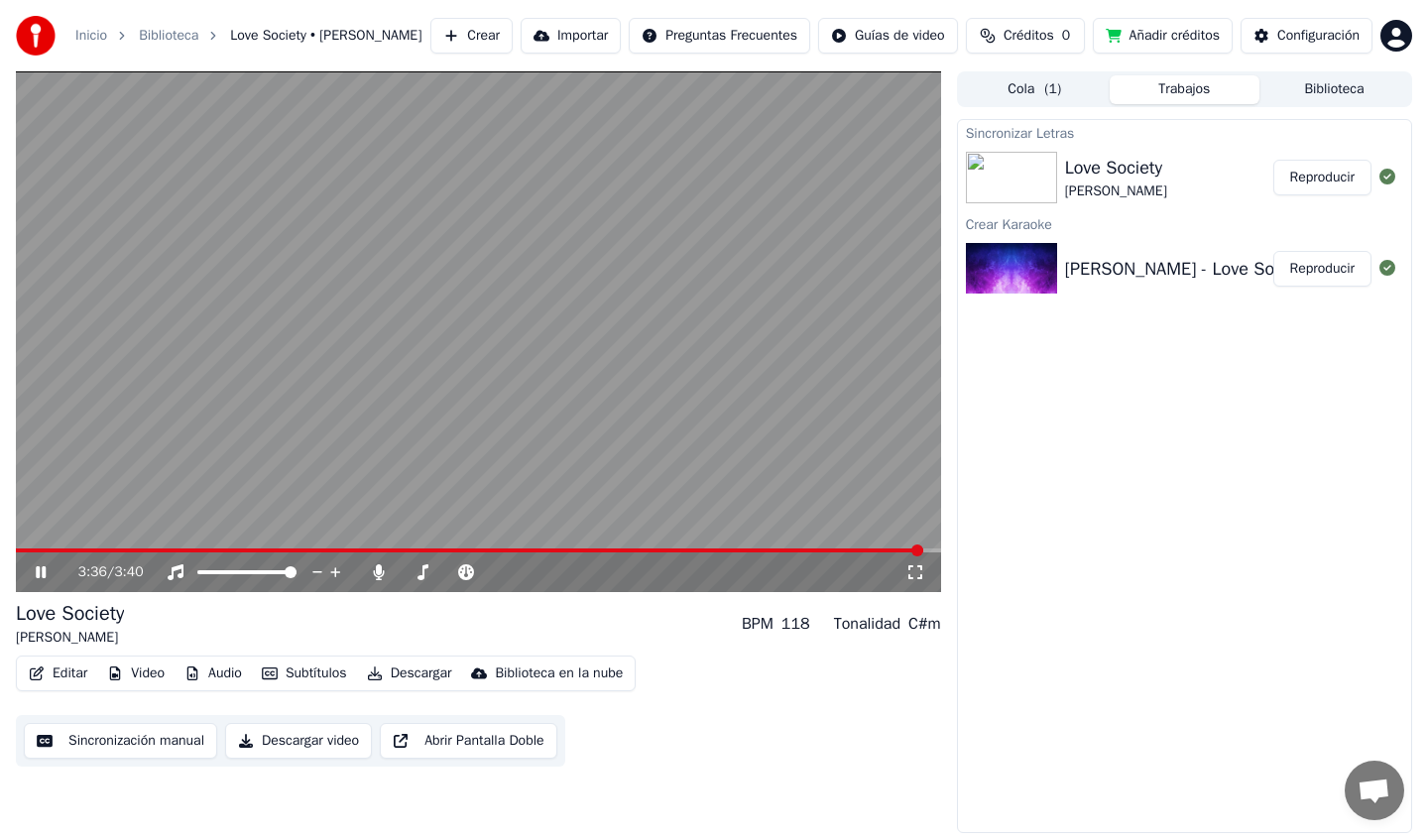 click 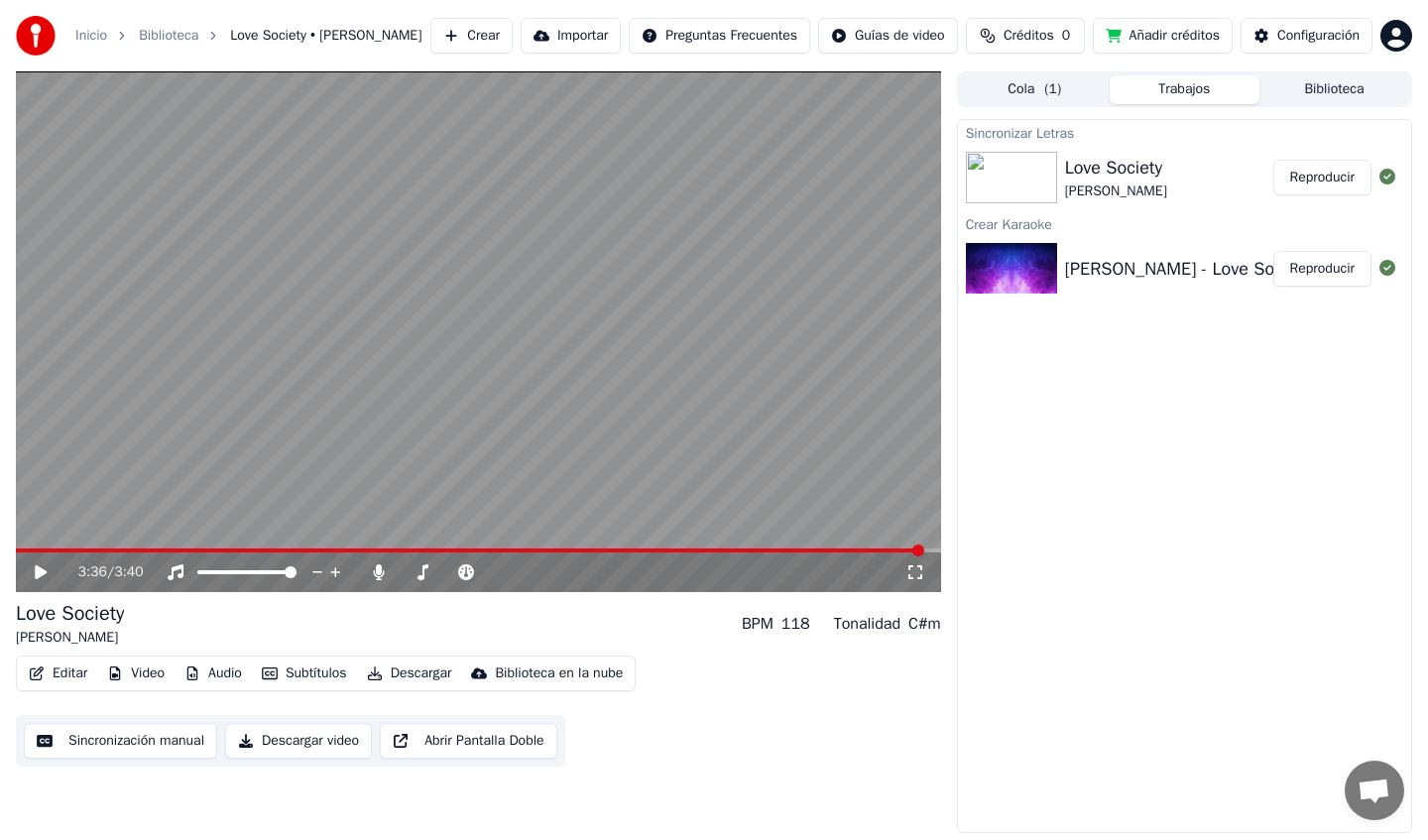 click on "Editar" at bounding box center (58, 673) 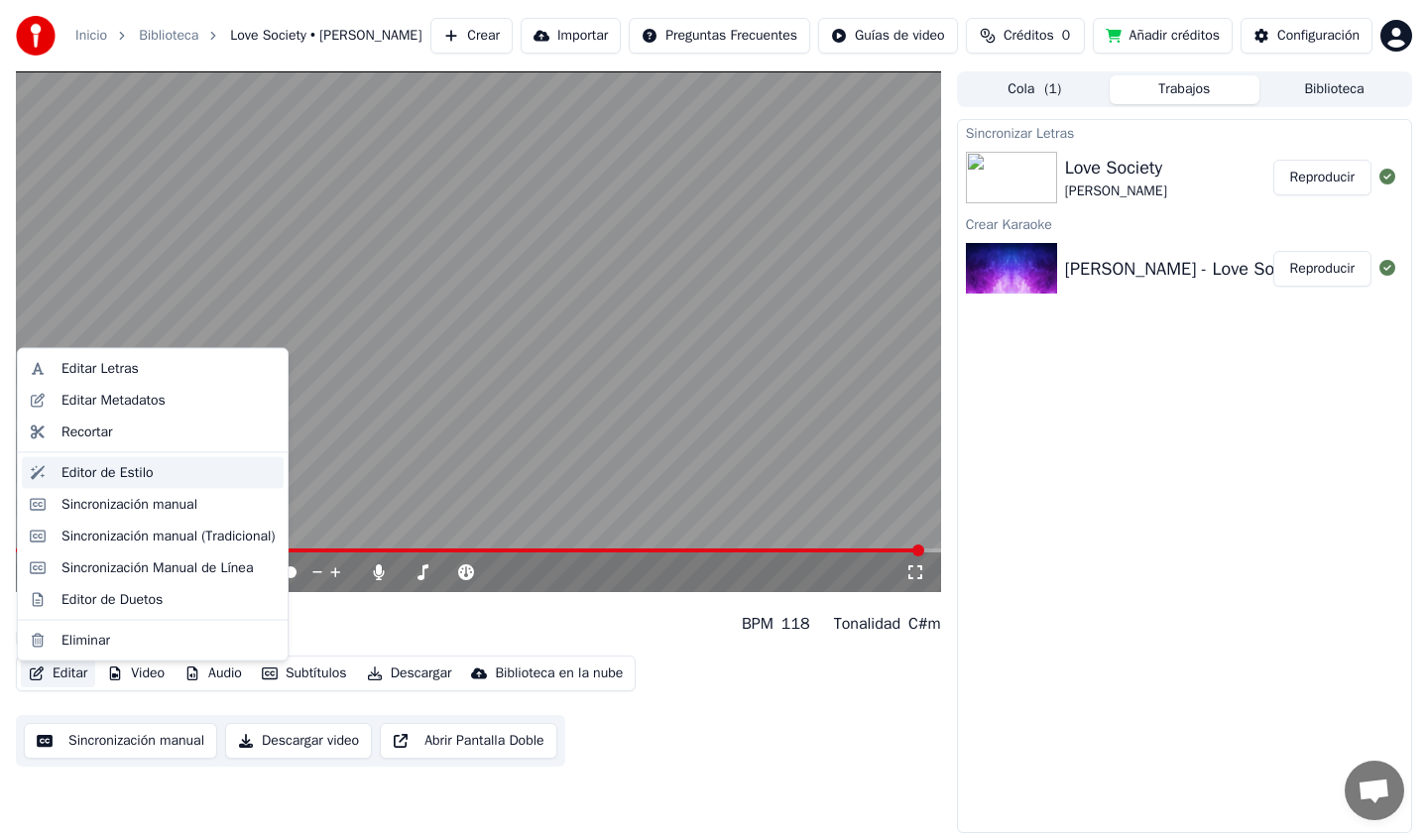 click on "Editor de Estilo" at bounding box center [107, 472] 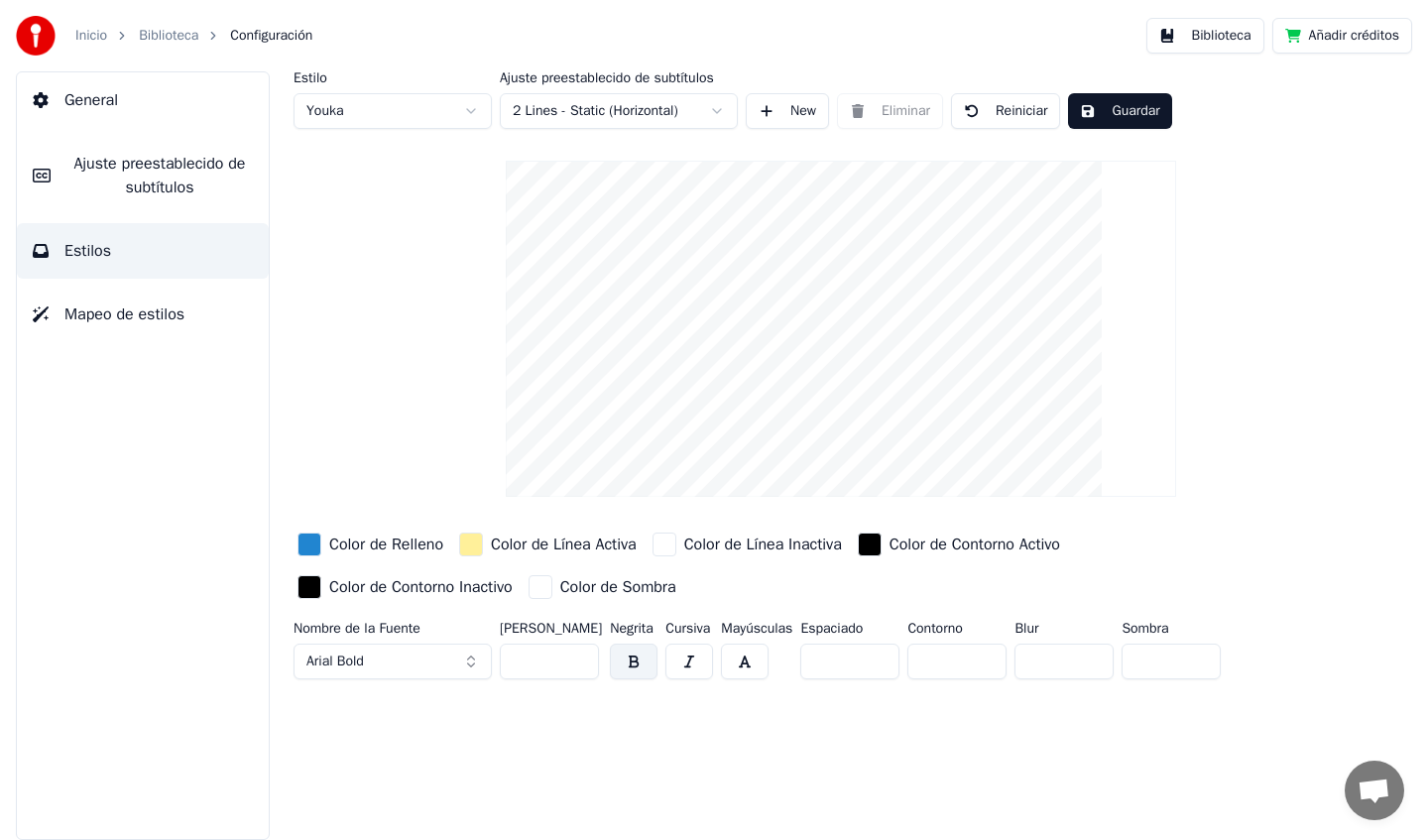 click at bounding box center [471, 544] 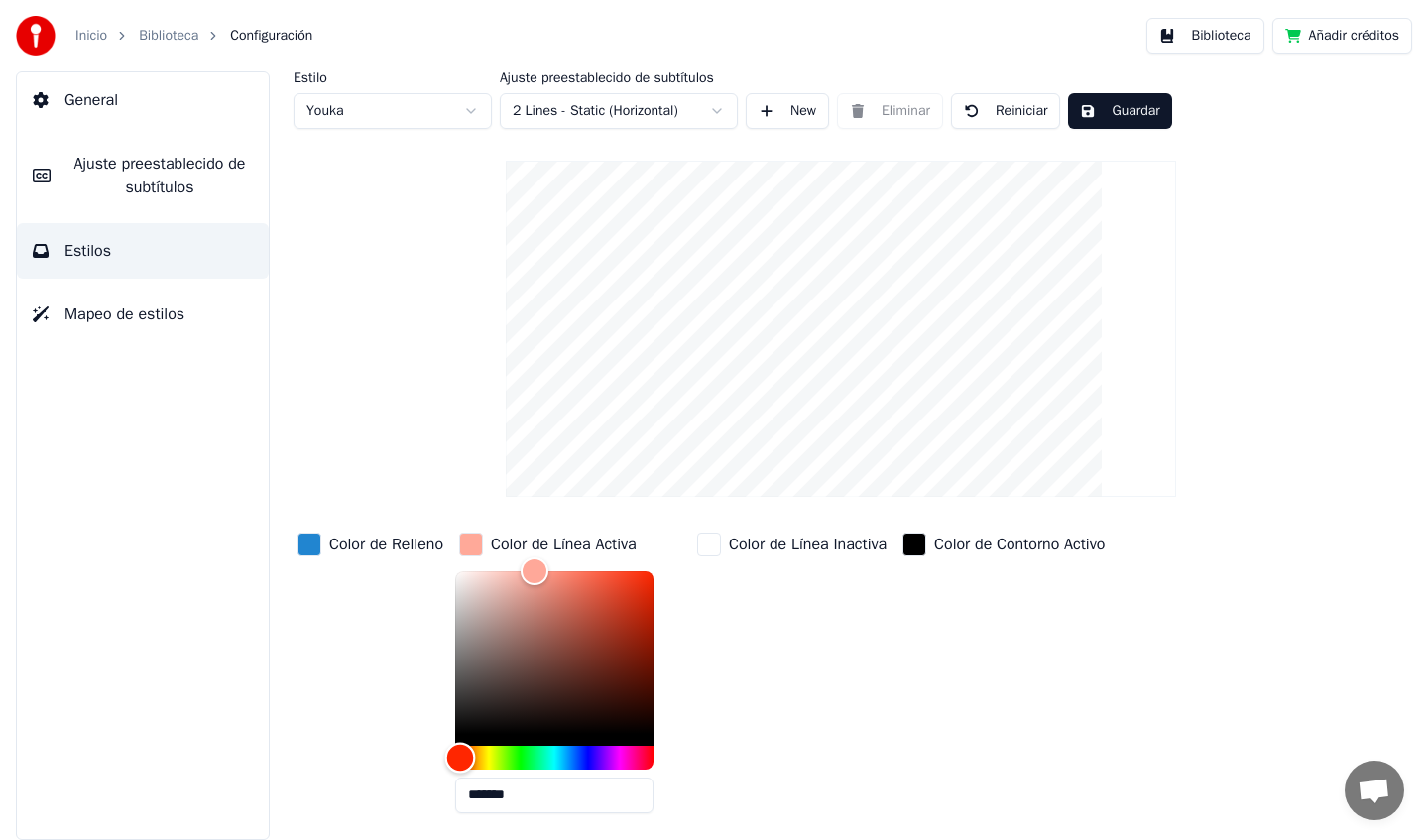 click at bounding box center [554, 758] 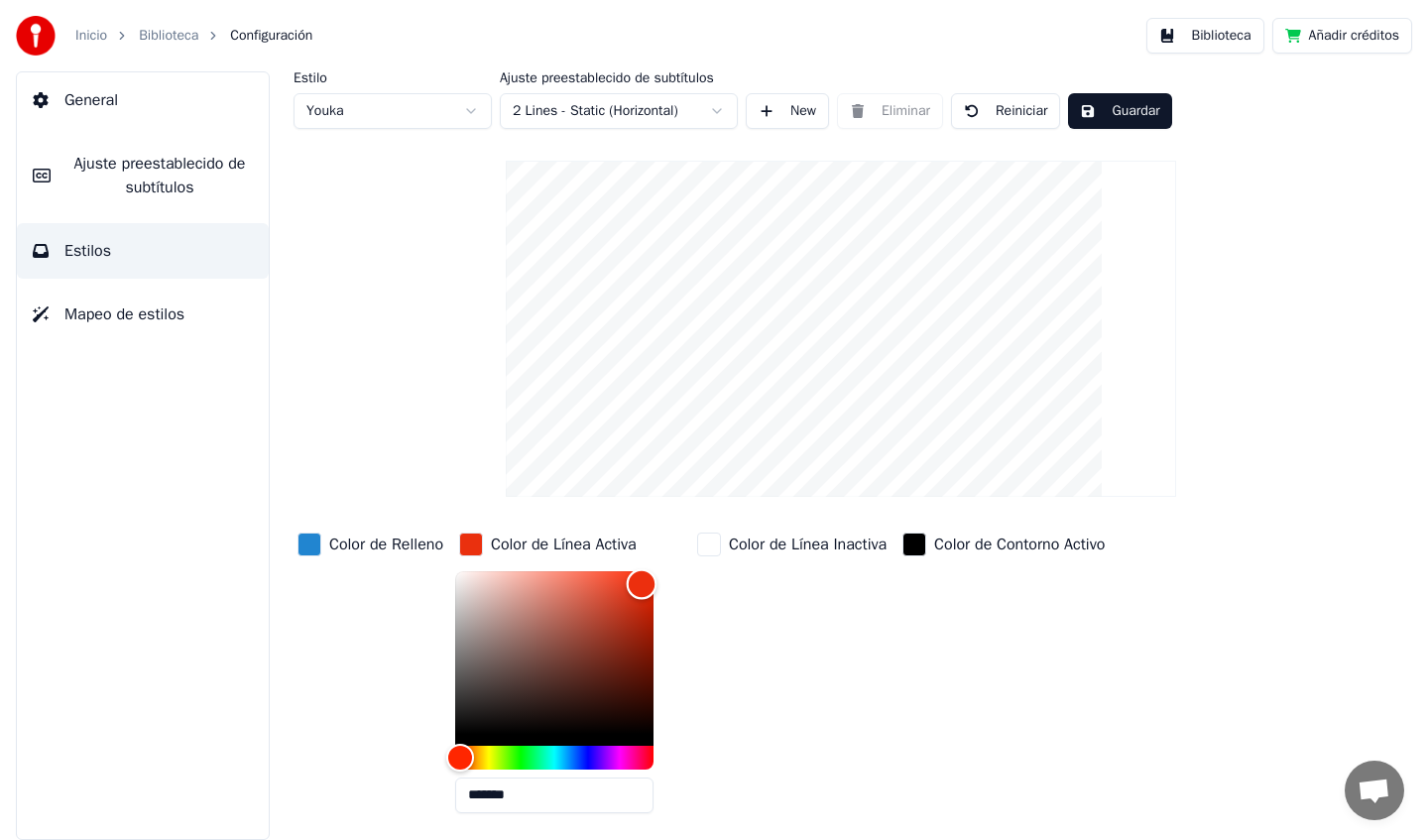 type on "*******" 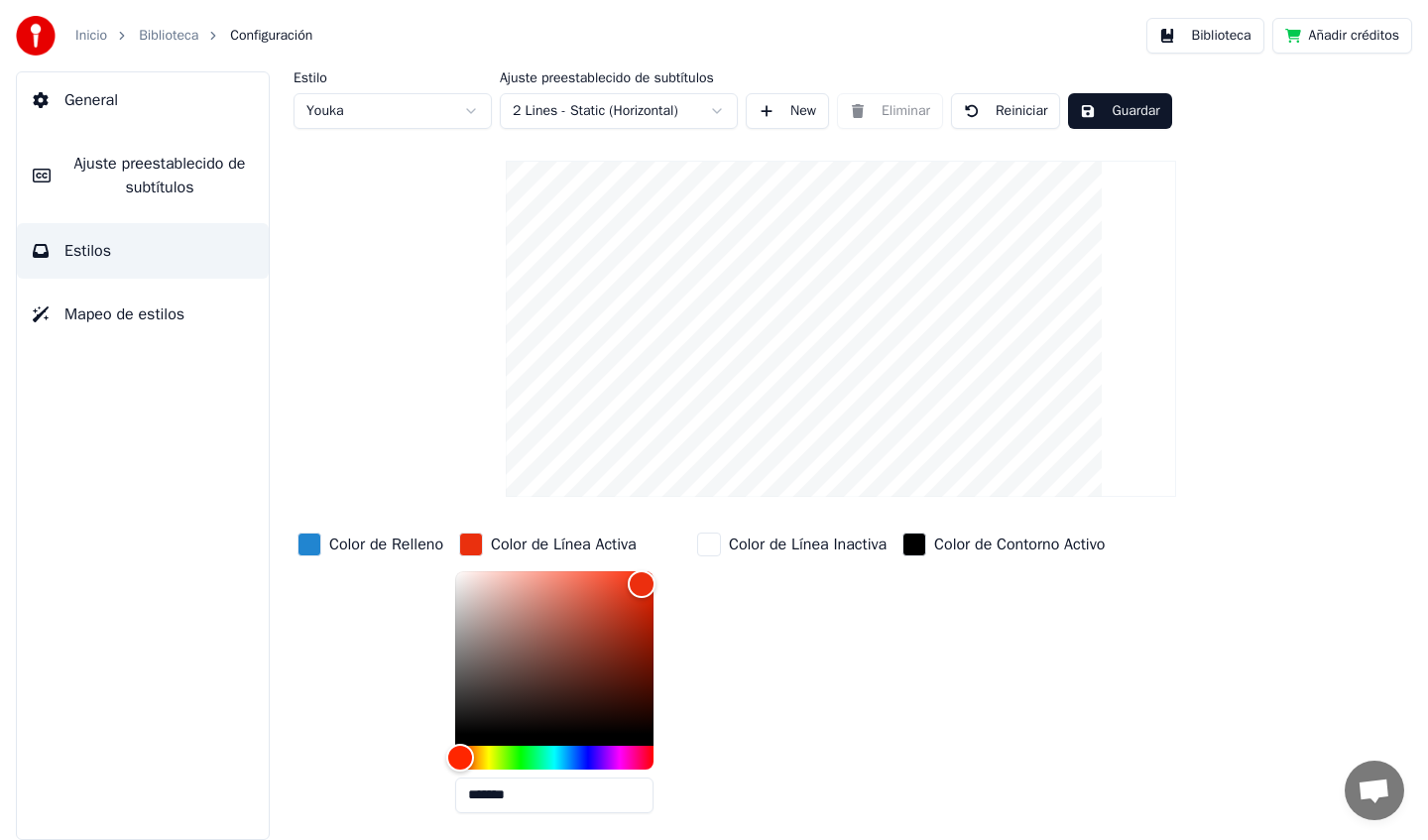 click at bounding box center (709, 544) 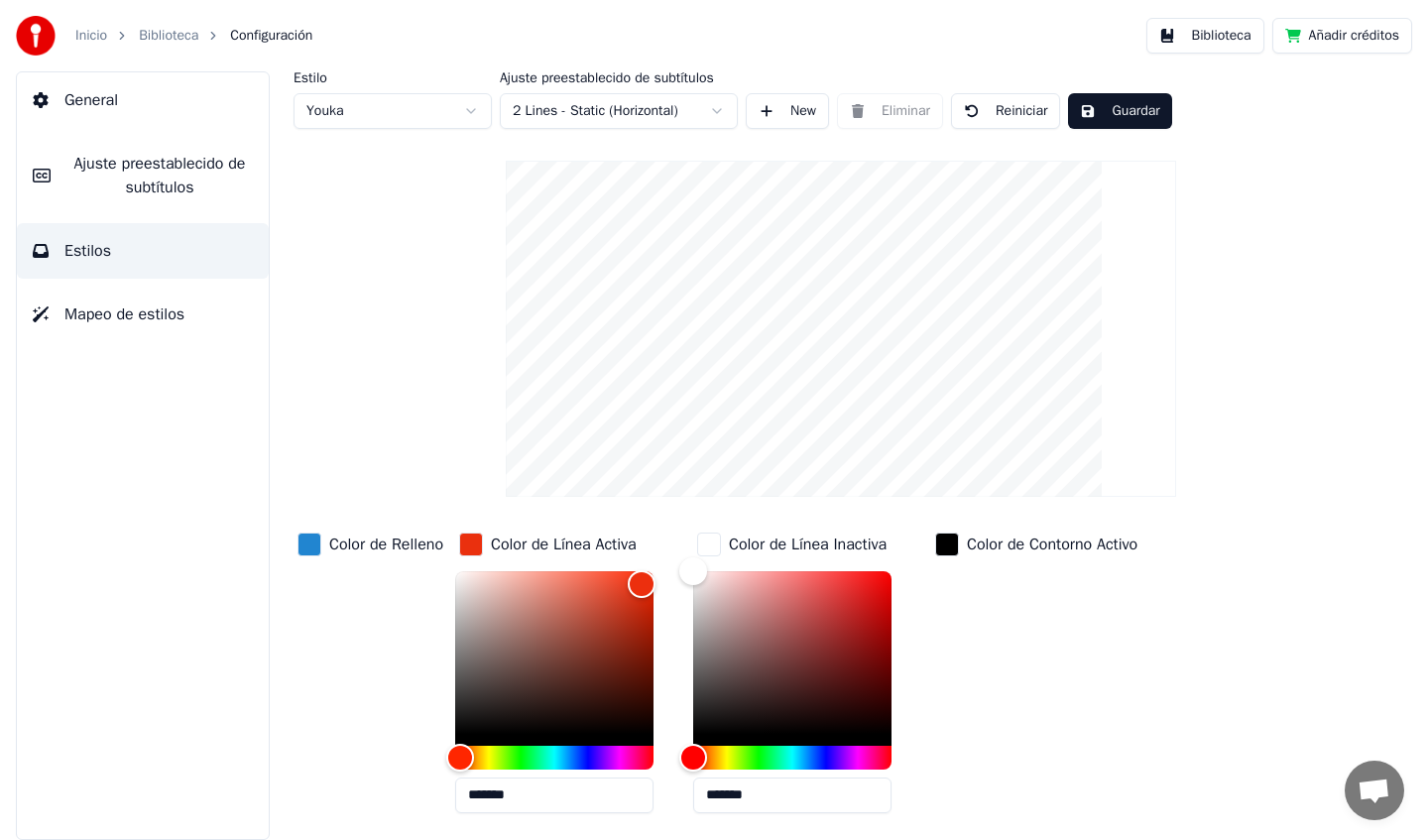 click at bounding box center [471, 544] 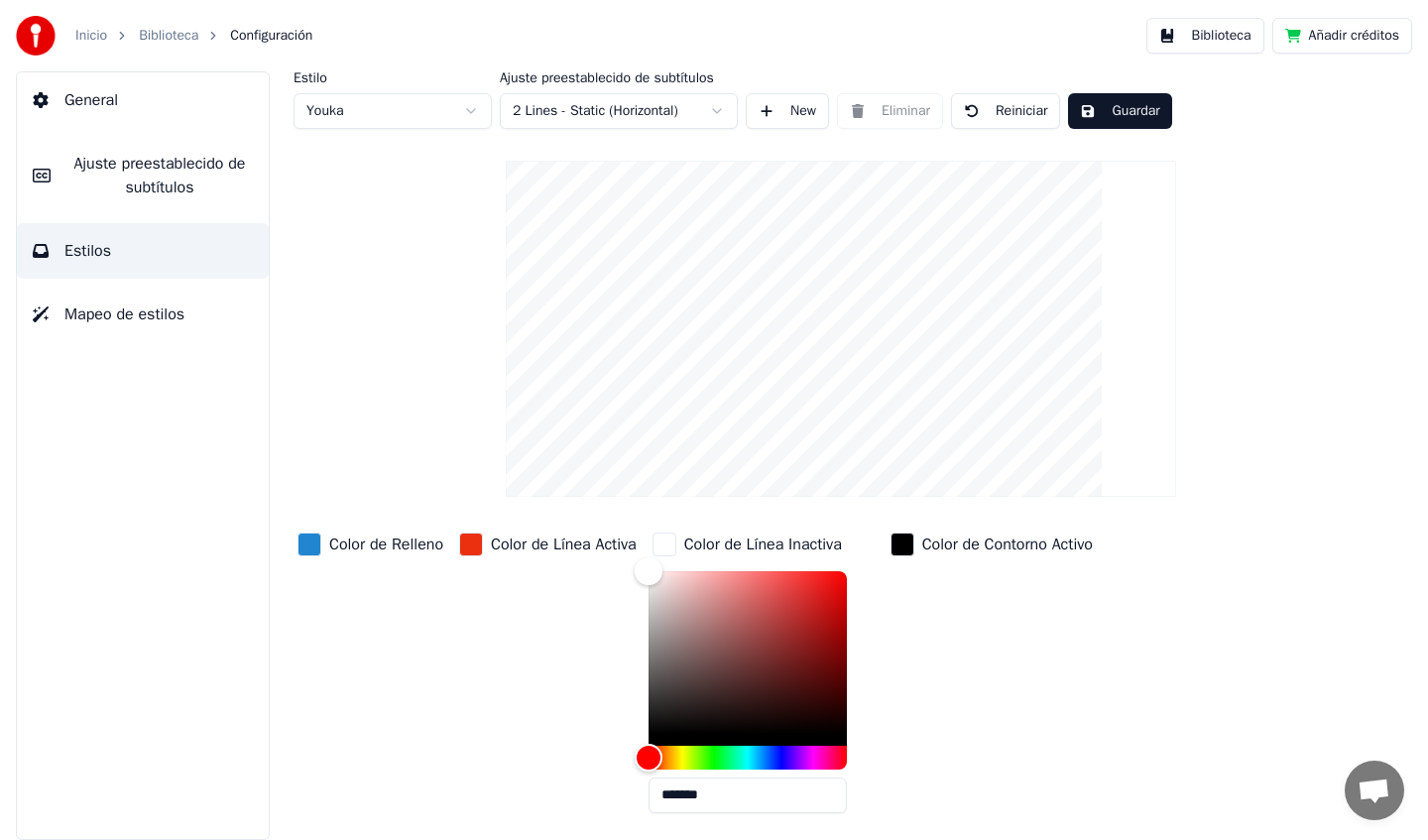 click on "Mapeo de estilos" at bounding box center (124, 314) 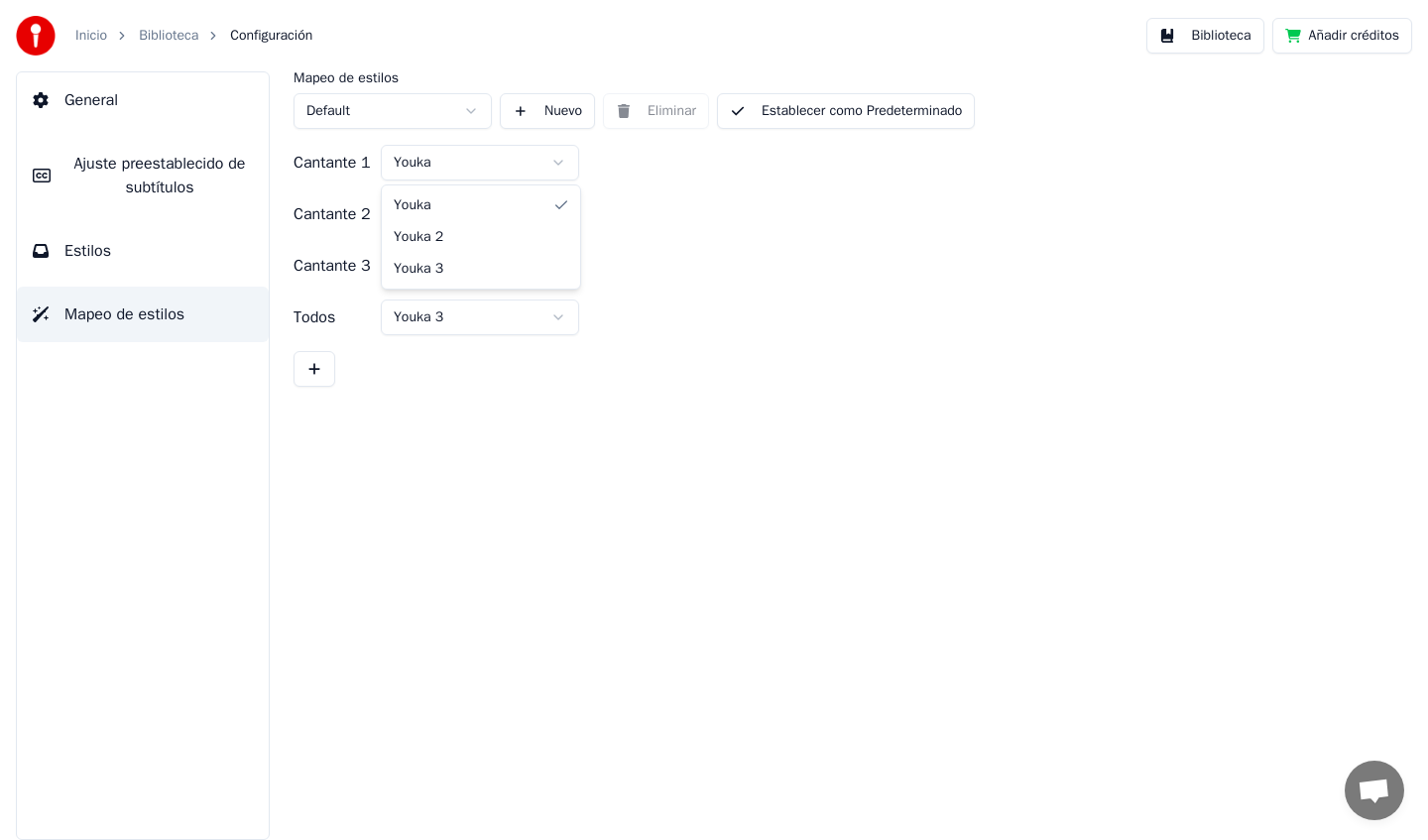 click on "Inicio Biblioteca Configuración Biblioteca Añadir créditos General Ajuste preestablecido de subtítulos Estilos Mapeo de estilos Mapeo de estilos Default Nuevo Eliminar Establecer como Predeterminado Cantante   1 Youka Cantante   2 Youka 2 Cantante   3 Youka 3 Todos Youka 3 Youka Youka 2 Youka 3" at bounding box center [714, 420] 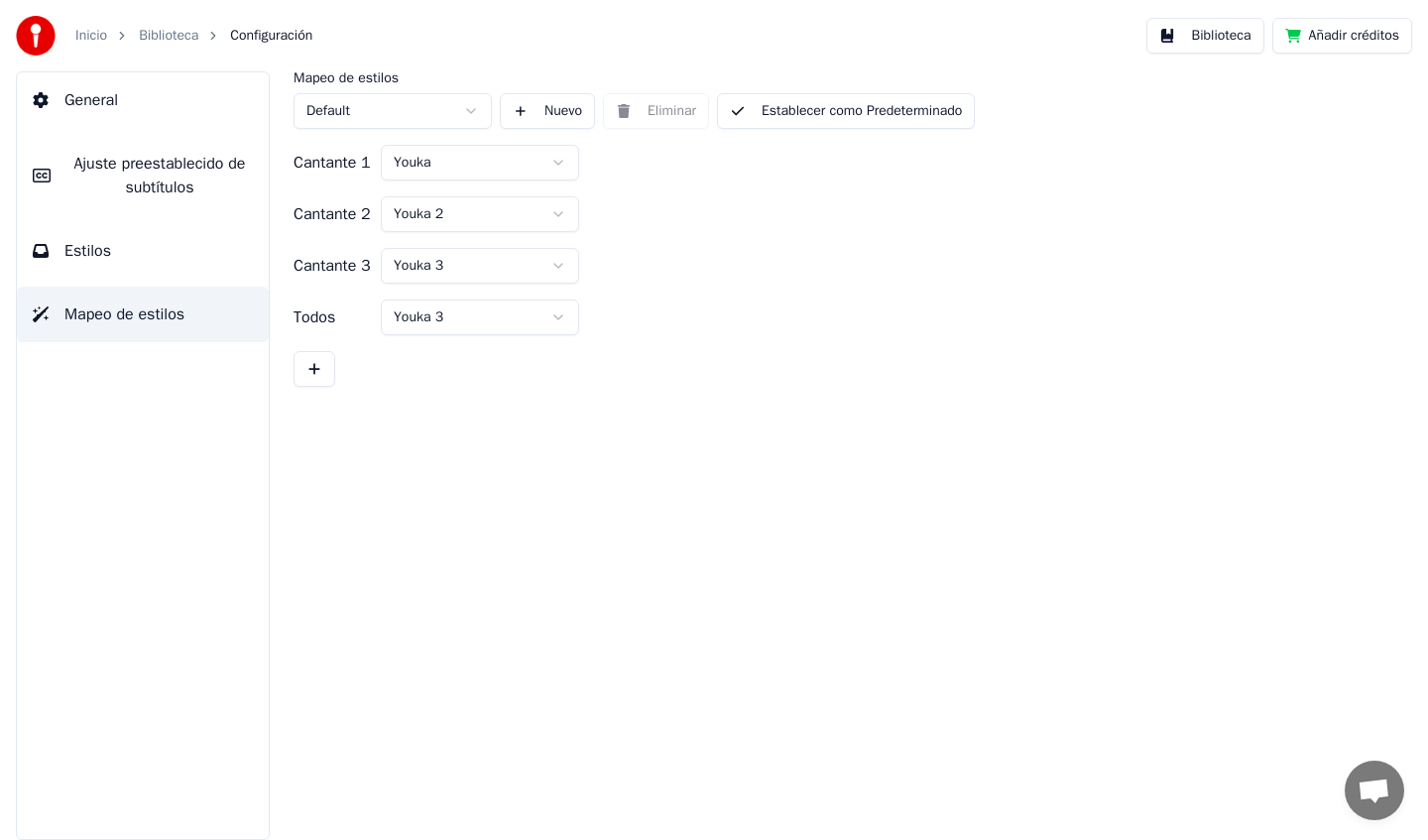 click on "Inicio Biblioteca Configuración Biblioteca Añadir créditos General Ajuste preestablecido de subtítulos Estilos Mapeo de estilos Mapeo de estilos Default Nuevo Eliminar Establecer como Predeterminado Cantante   1 Youka Cantante   2 Youka 2 Cantante   3 Youka 3 Todos Youka 3" at bounding box center [714, 420] 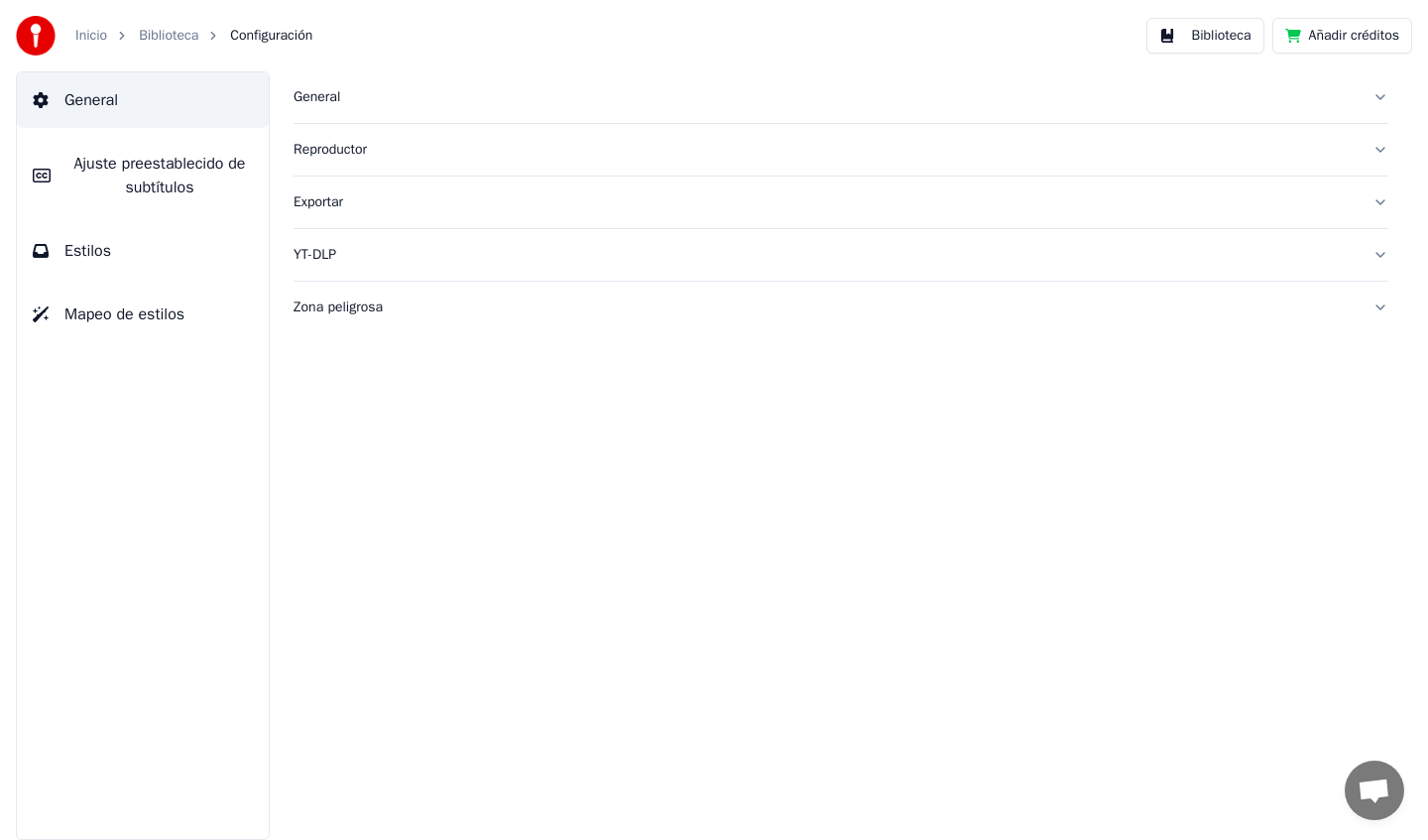 click on "Mapeo de estilos" at bounding box center [143, 314] 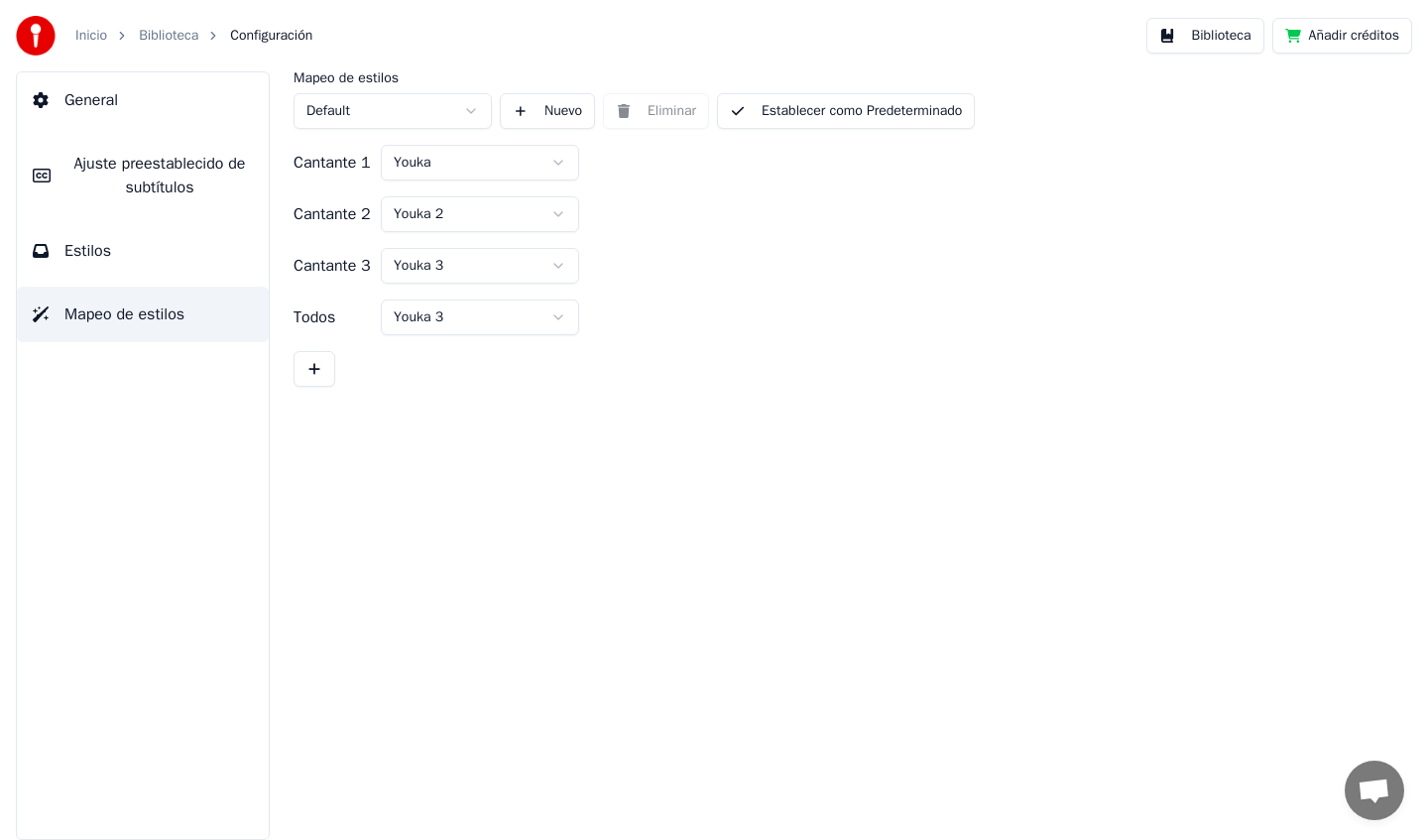 click on "Estilos" at bounding box center [143, 251] 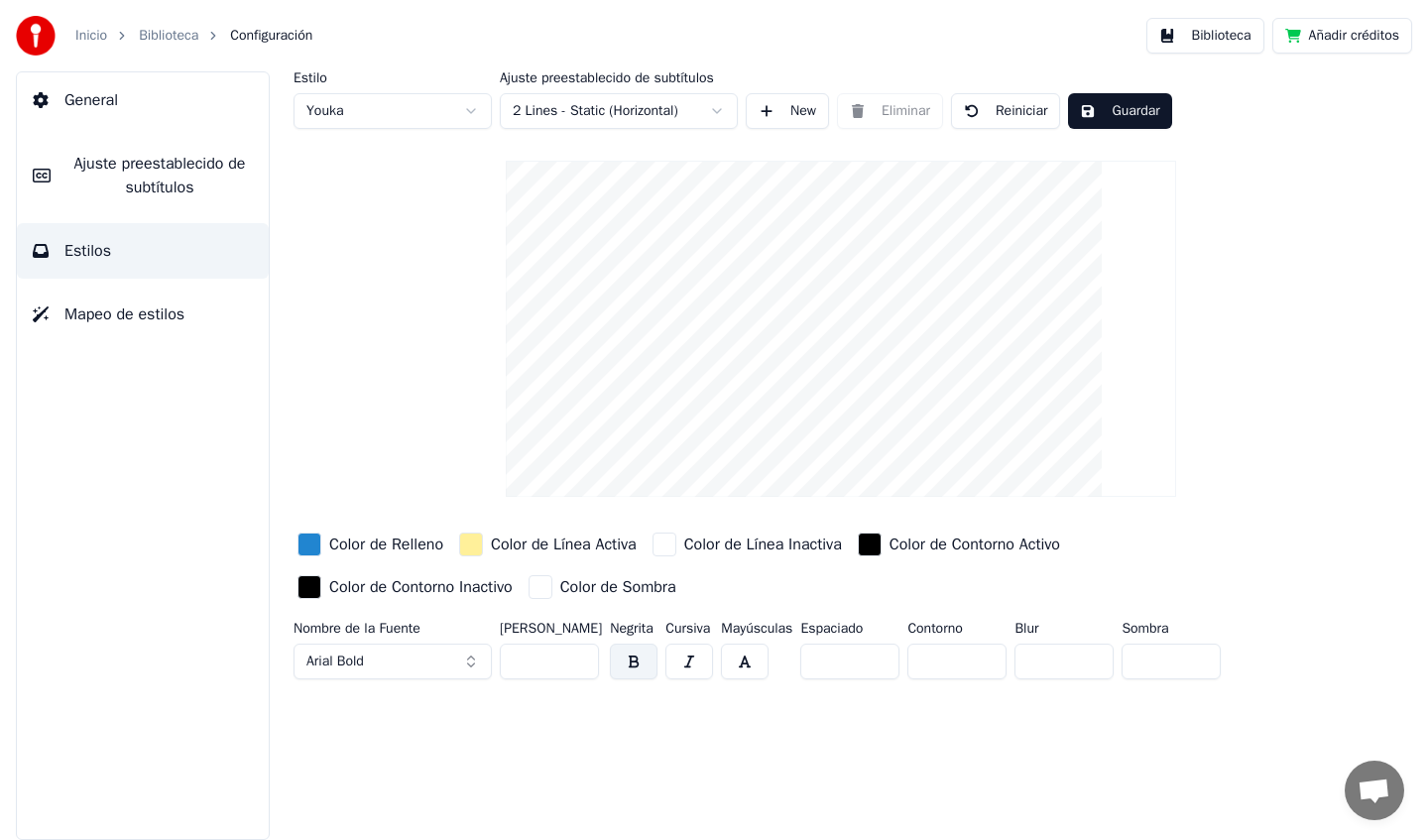 click on "Inicio Biblioteca Configuración Biblioteca Añadir créditos General Ajuste preestablecido de subtítulos Estilos Mapeo de estilos Estilo Youka Ajuste preestablecido de subtítulos 2 Lines - Static (Horizontal) New Eliminar Reiniciar Guardar Color de Relleno Color de Línea Activa Color de Línea Inactiva Color de Contorno Activo Color de Contorno Inactivo Color de Sombra Nombre de la Fuente Arial Bold Tamaño de Fuente ** Negrita Cursiva Mayúsculas Espaciado * Contorno * Blur * Sombra *" at bounding box center (714, 420) 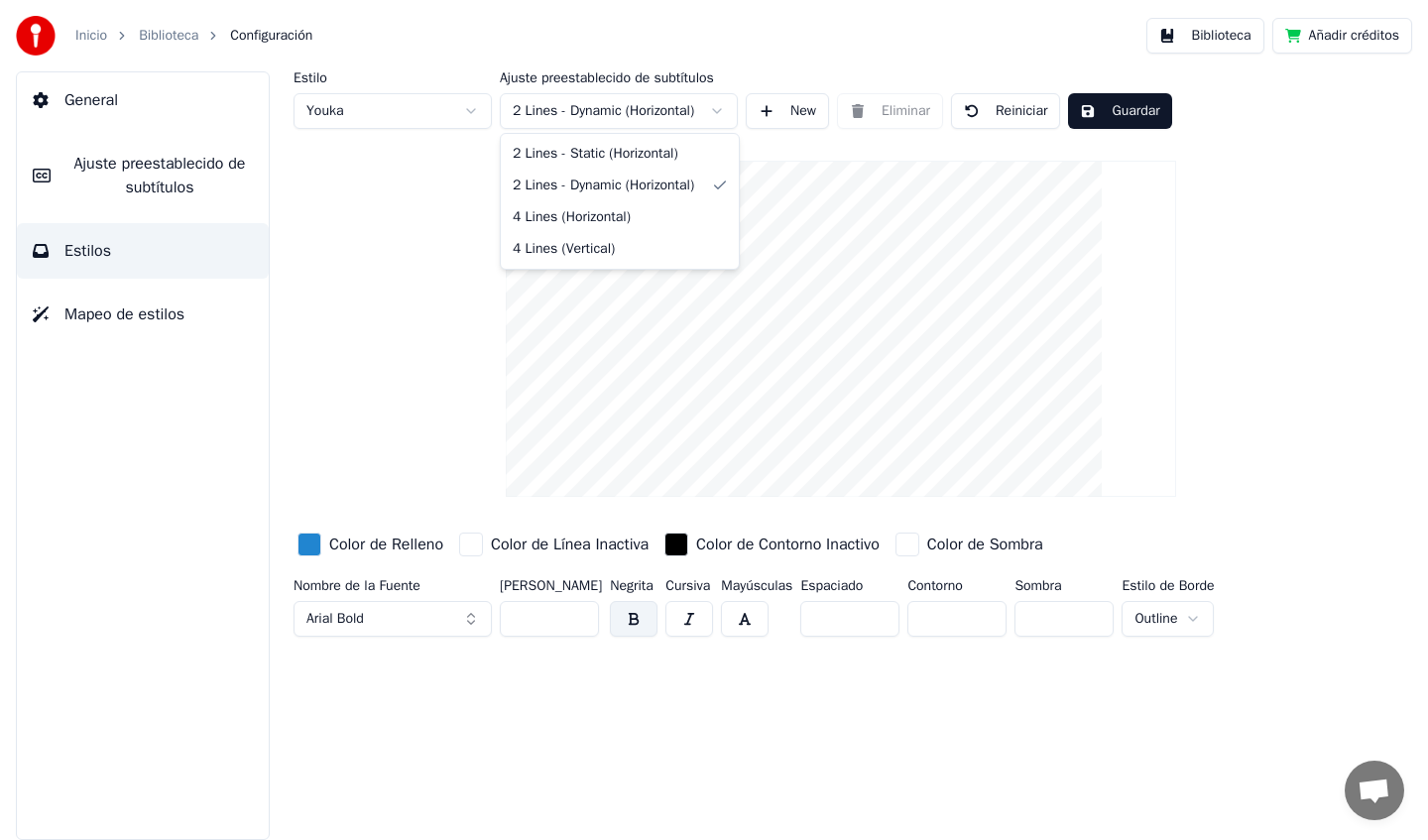 click on "Inicio Biblioteca Configuración Biblioteca Añadir créditos General Ajuste preestablecido de subtítulos Estilos Mapeo de estilos Estilo Youka Ajuste preestablecido de subtítulos 2 Lines - Dynamic (Horizontal) New Eliminar Reiniciar Guardar Color de Relleno Color de Línea Inactiva Color de Contorno Inactivo Color de Sombra Nombre de la Fuente Arial Bold Tamaño de Fuente ** Negrita Cursiva Mayúsculas Espaciado * Contorno * Sombra * Estilo de Borde Outline 2 Lines - Static (Horizontal) 2 Lines - Dynamic (Horizontal) 4 Lines (Horizontal) 4 Lines (Vertical)" at bounding box center (714, 420) 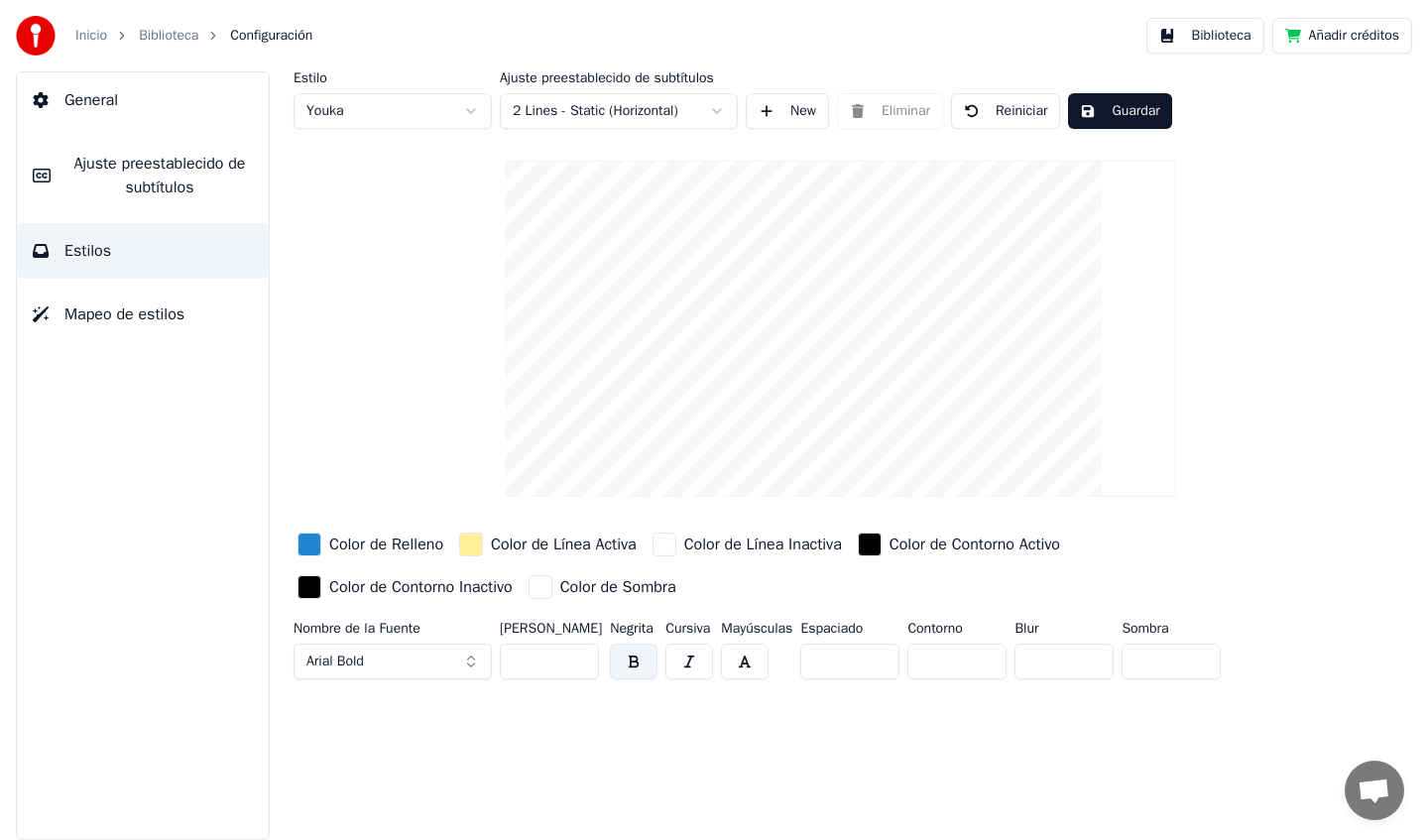 click on "Guardar" at bounding box center (1120, 111) 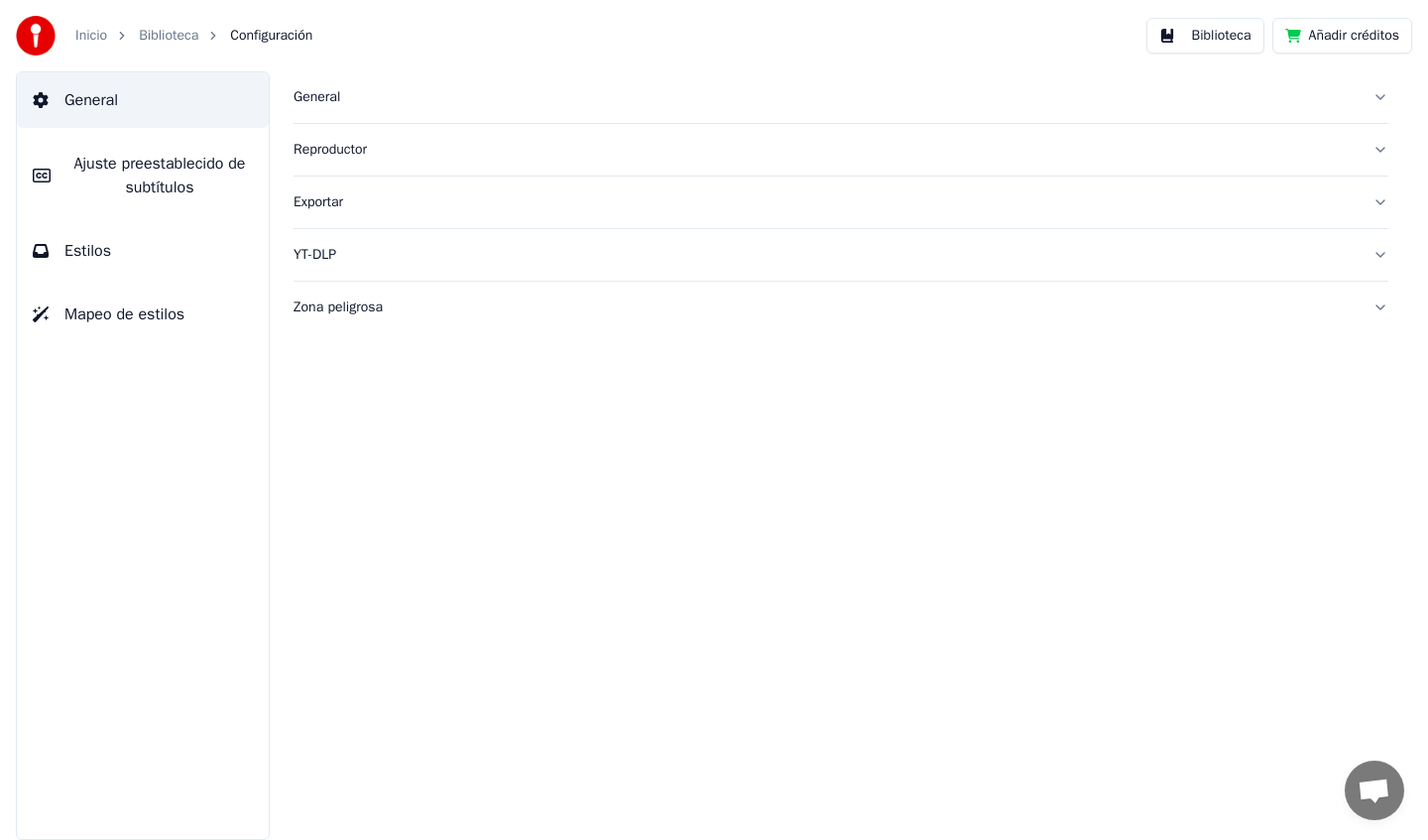 click at bounding box center (36, 36) 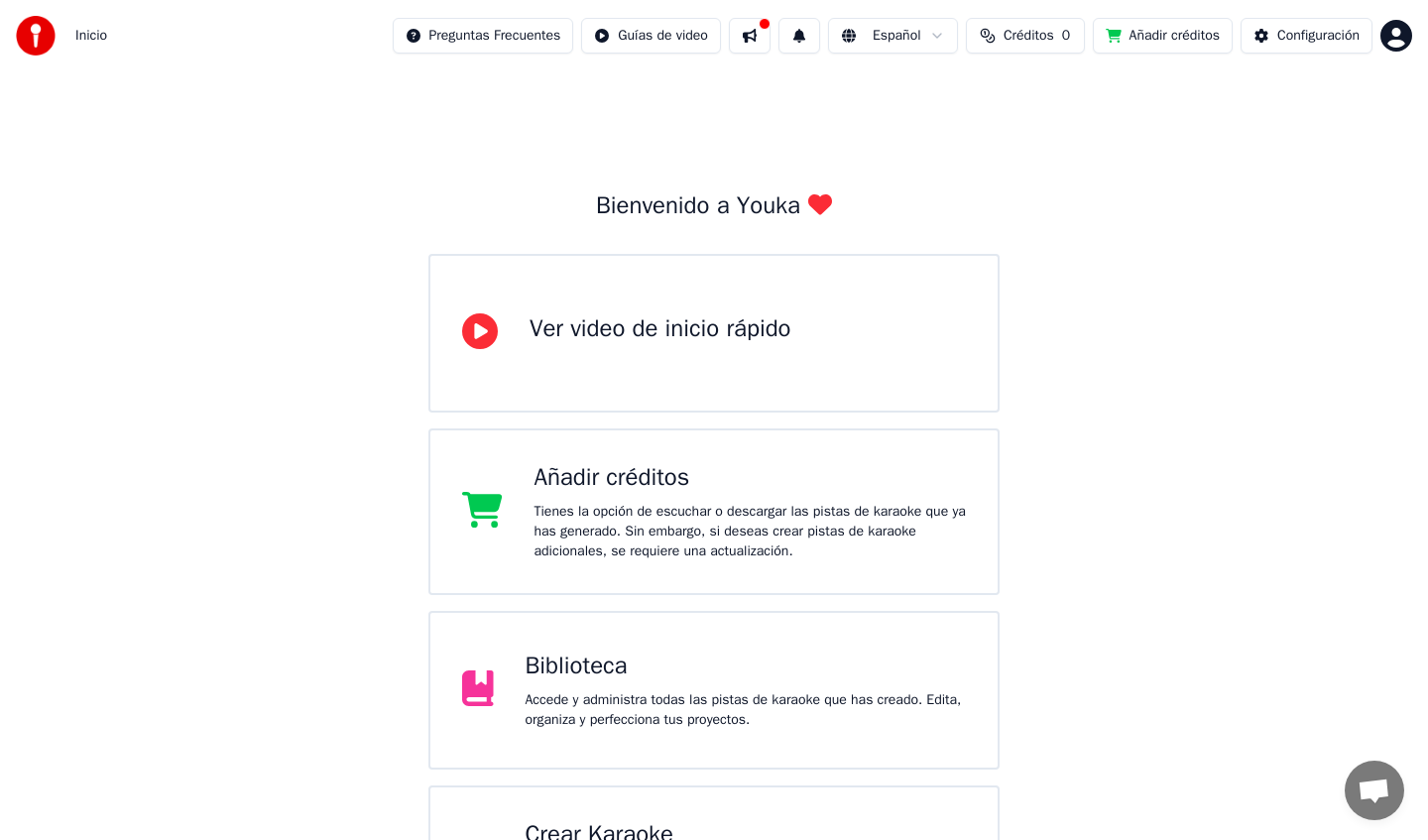 click on "Biblioteca Accede y administra todas las pistas de karaoke que has creado. Edita, organiza y perfecciona tus proyectos." at bounding box center (714, 690) 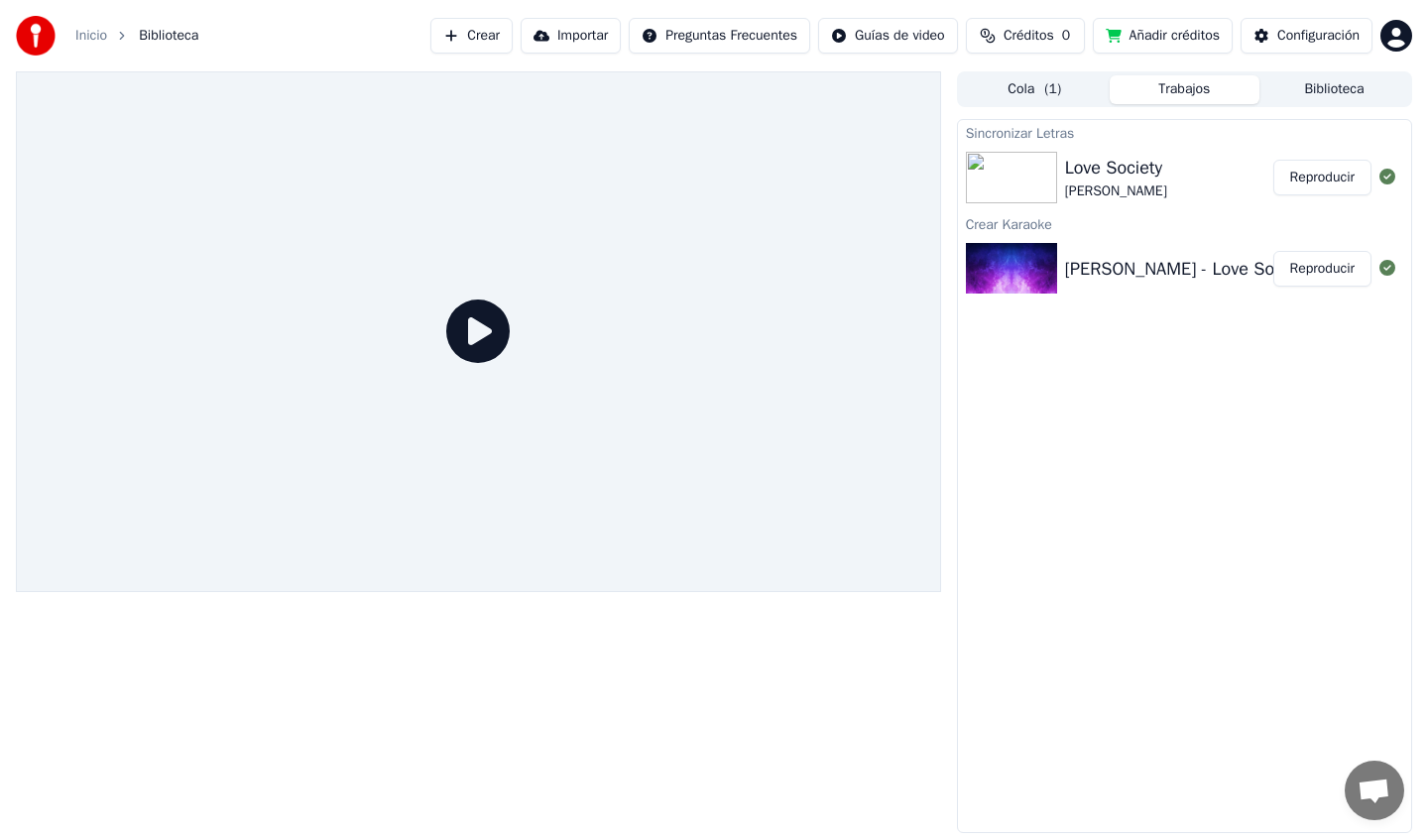 click 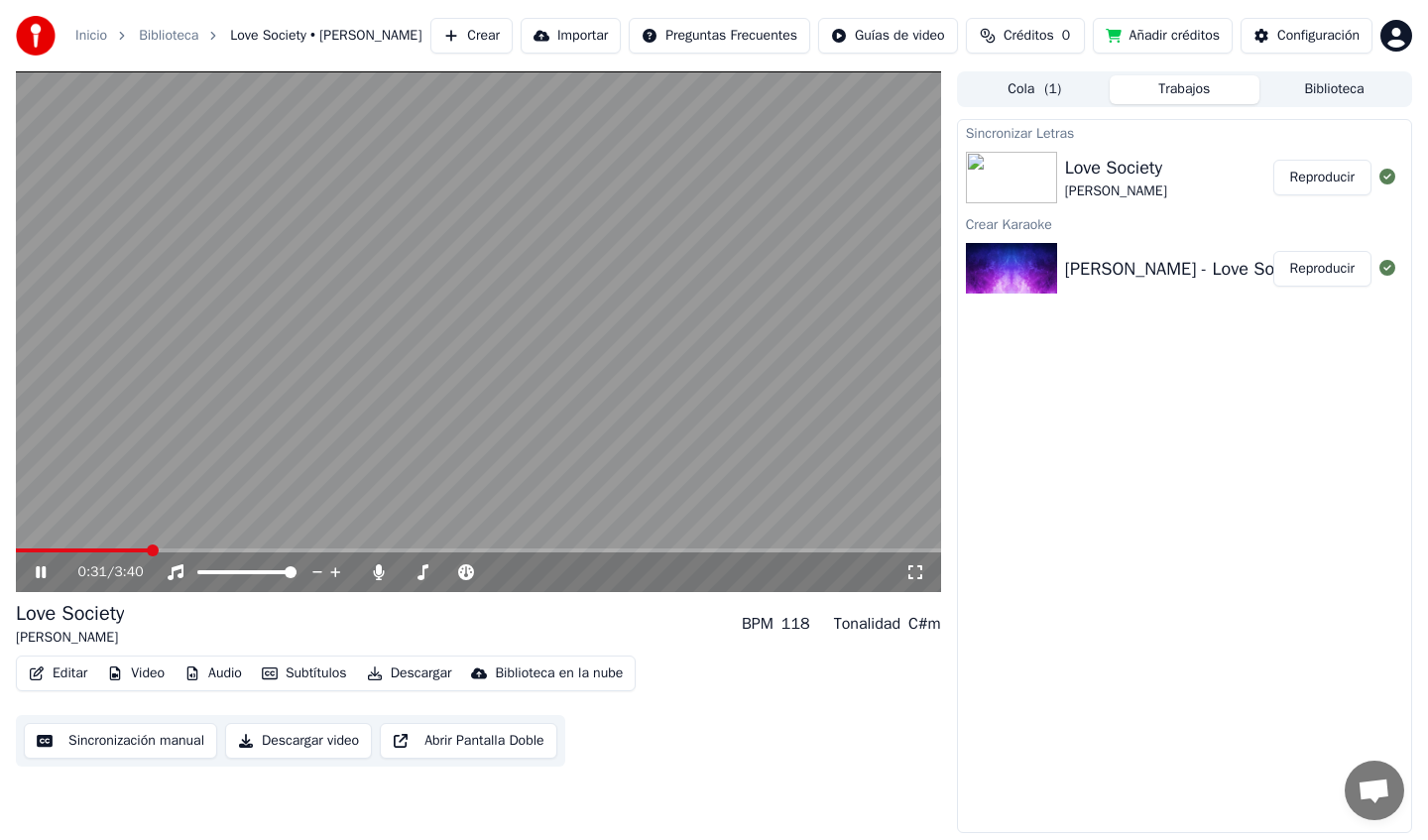click at bounding box center [478, 331] 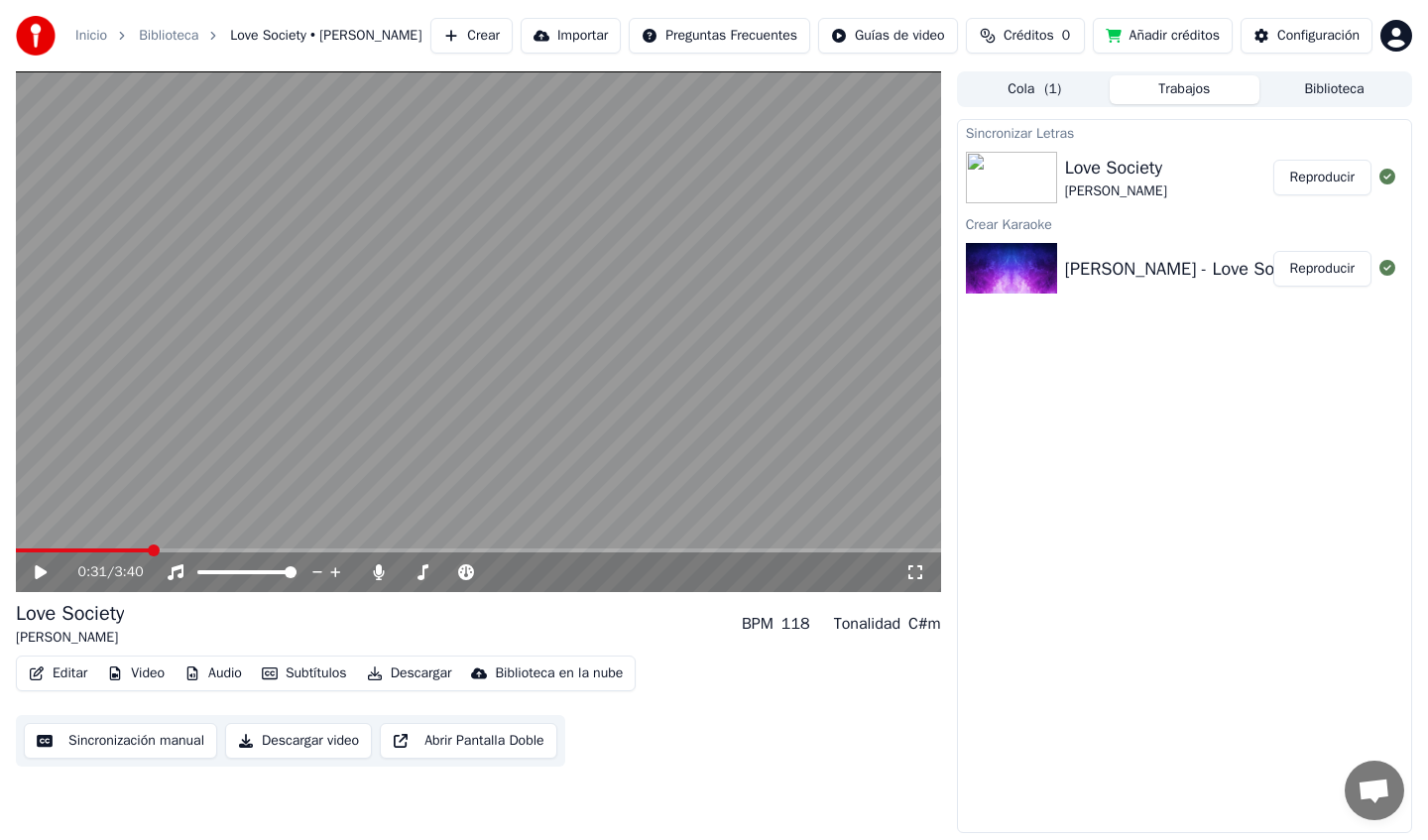 click on "Editar" at bounding box center (58, 673) 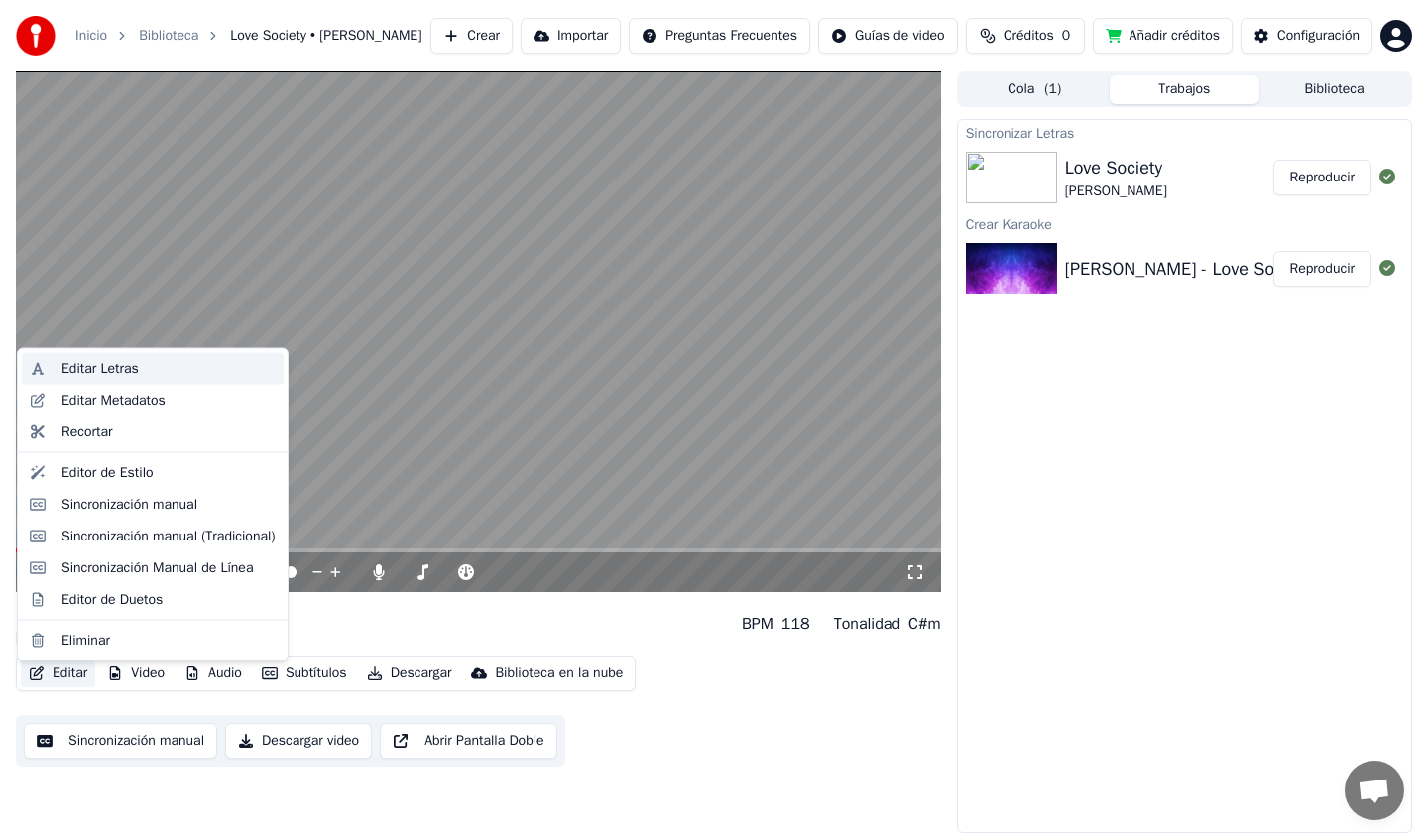 click on "Editar Letras" at bounding box center [100, 369] 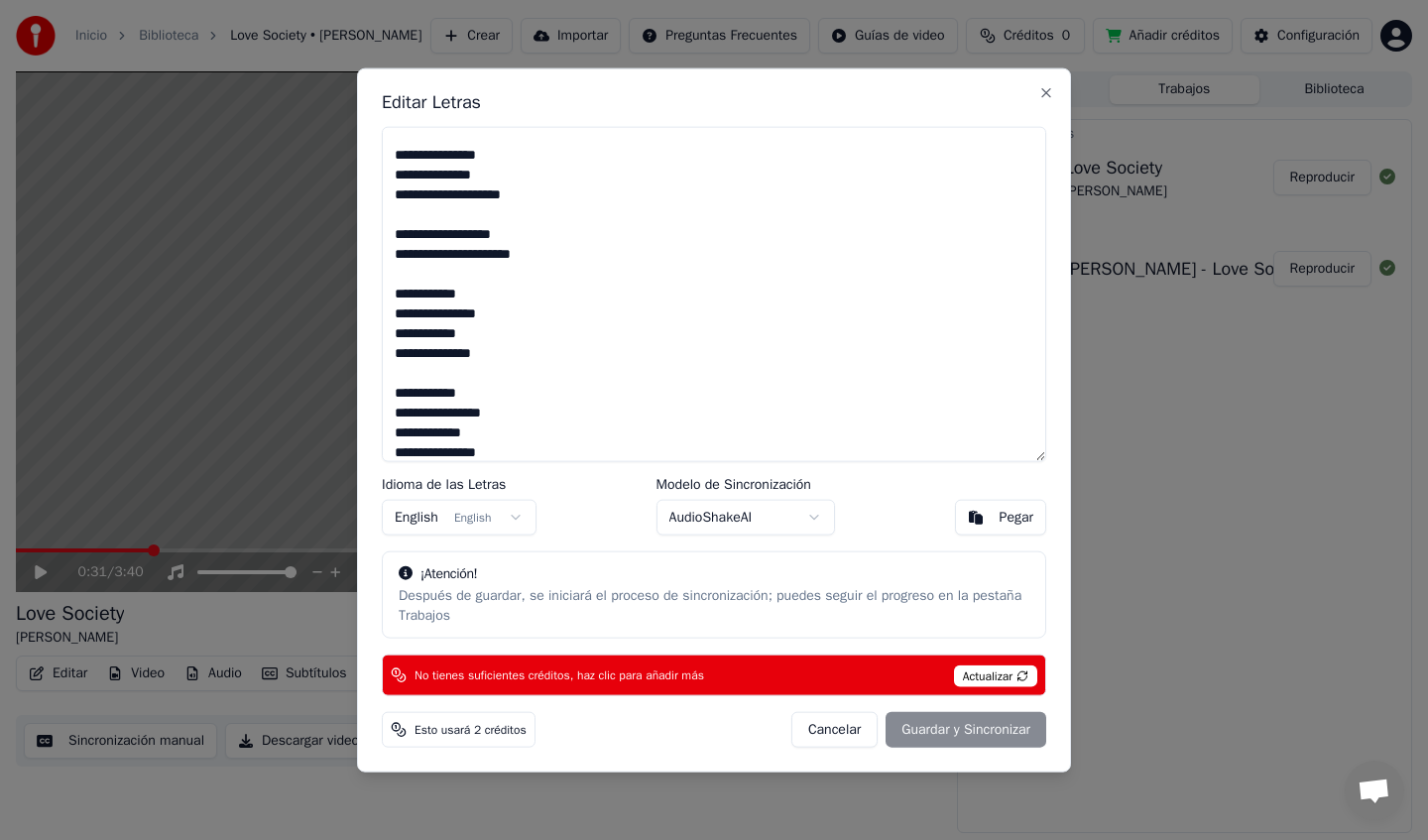 scroll, scrollTop: 0, scrollLeft: 0, axis: both 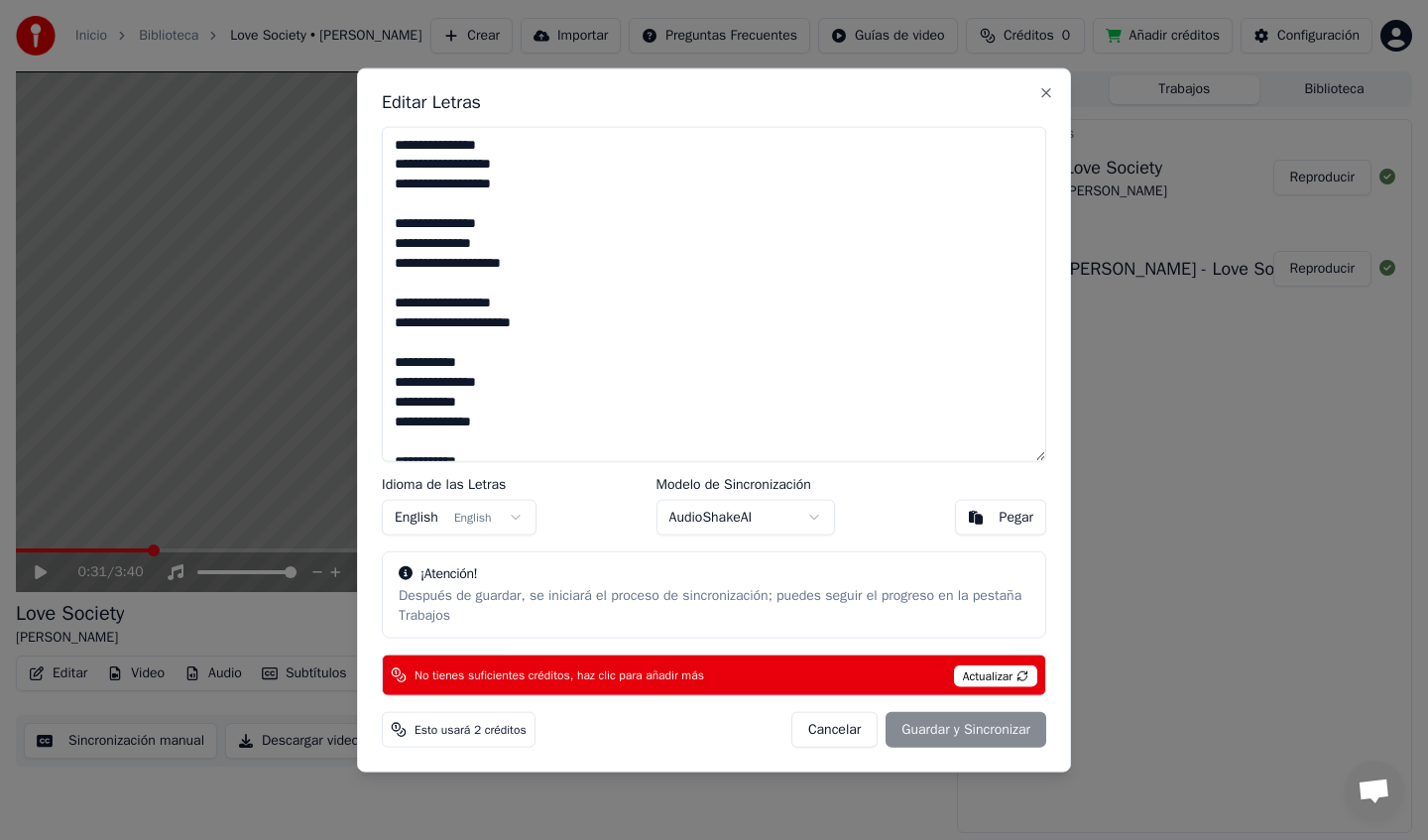 click on "Inicio Biblioteca Love Society • Thomas Anders Crear Importar Preguntas Frecuentes Guías de video Créditos 0 Añadir créditos Configuración 0:31  /  3:40 Love Society Thomas Anders BPM 118 Tonalidad C#m Editar Video Audio Subtítulos Descargar Biblioteca en la nube Sincronización manual Descargar video Abrir Pantalla Doble Cola ( 1 ) Trabajos Biblioteca Sincronizar Letras Love Society Thomas Anders Reproducir Crear Karaoke Thomas Anders  -  Love Society (chorus) Reproducir Editar Letras Idioma de las Letras English English Modelo de Sincronización AudioShakeAI Pegar ¡Atención! Después de guardar, se iniciará el proceso de sincronización; puedes seguir el progreso en la pestaña Trabajos No tienes suficientes créditos, haz clic para añadir más Actualizar Esto usará 2 créditos Cancelar Guardar y Sincronizar Close" at bounding box center [714, 420] 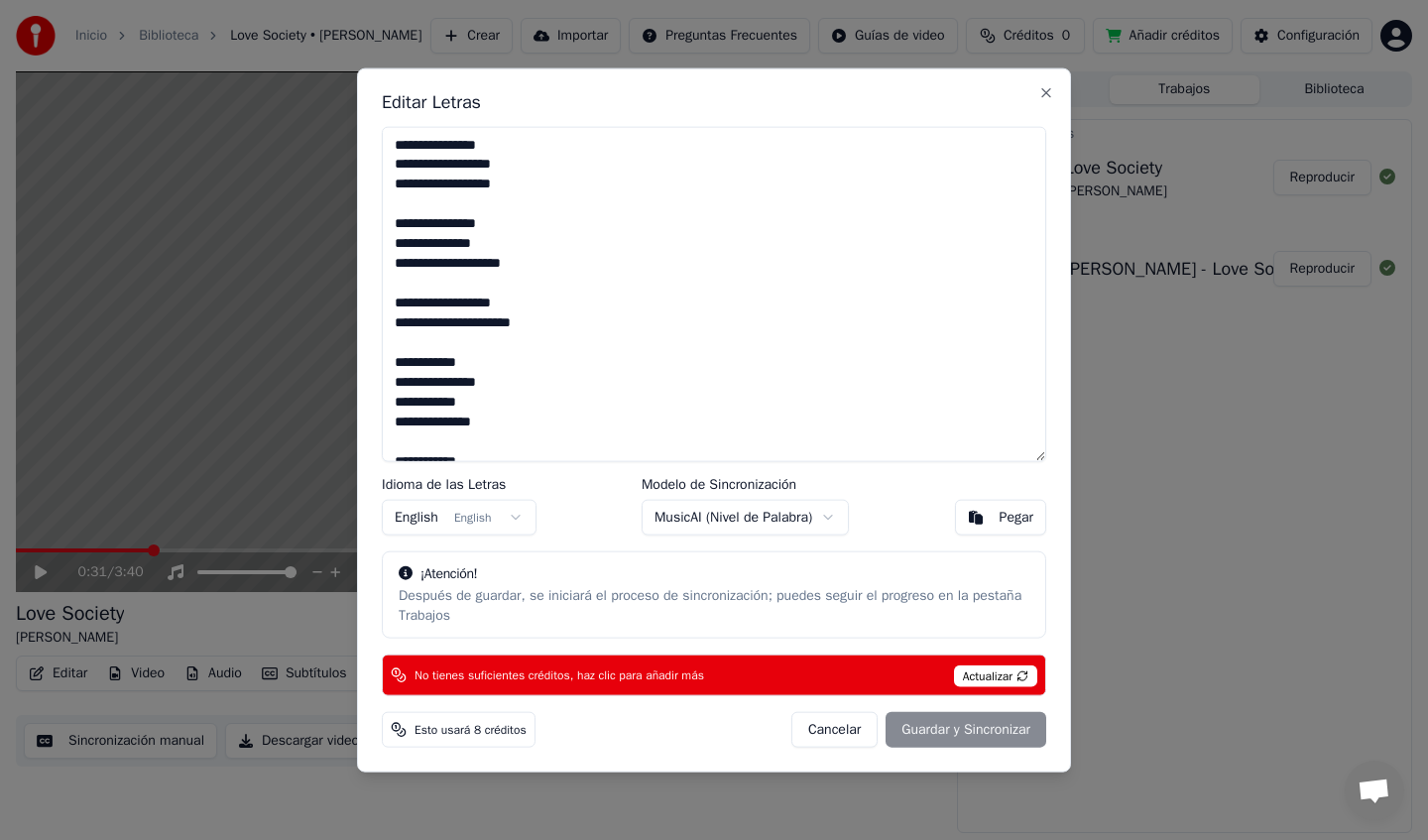 click on "Inicio Biblioteca Love Society • Thomas Anders Crear Importar Preguntas Frecuentes Guías de video Créditos 0 Añadir créditos Configuración 0:31  /  3:40 Love Society Thomas Anders BPM 118 Tonalidad C#m Editar Video Audio Subtítulos Descargar Biblioteca en la nube Sincronización manual Descargar video Abrir Pantalla Doble Cola ( 1 ) Trabajos Biblioteca Sincronizar Letras Love Society Thomas Anders Reproducir Crear Karaoke Thomas Anders  -  Love Society (chorus) Reproducir Editar Letras Idioma de las Letras English English Modelo de Sincronización MusicAI ( Nivel de Palabra ) Pegar ¡Atención! Después de guardar, se iniciará el proceso de sincronización; puedes seguir el progreso en la pestaña Trabajos No tienes suficientes créditos, haz clic para añadir más Actualizar Esto usará 8 créditos Cancelar Guardar y Sincronizar Close" at bounding box center (714, 420) 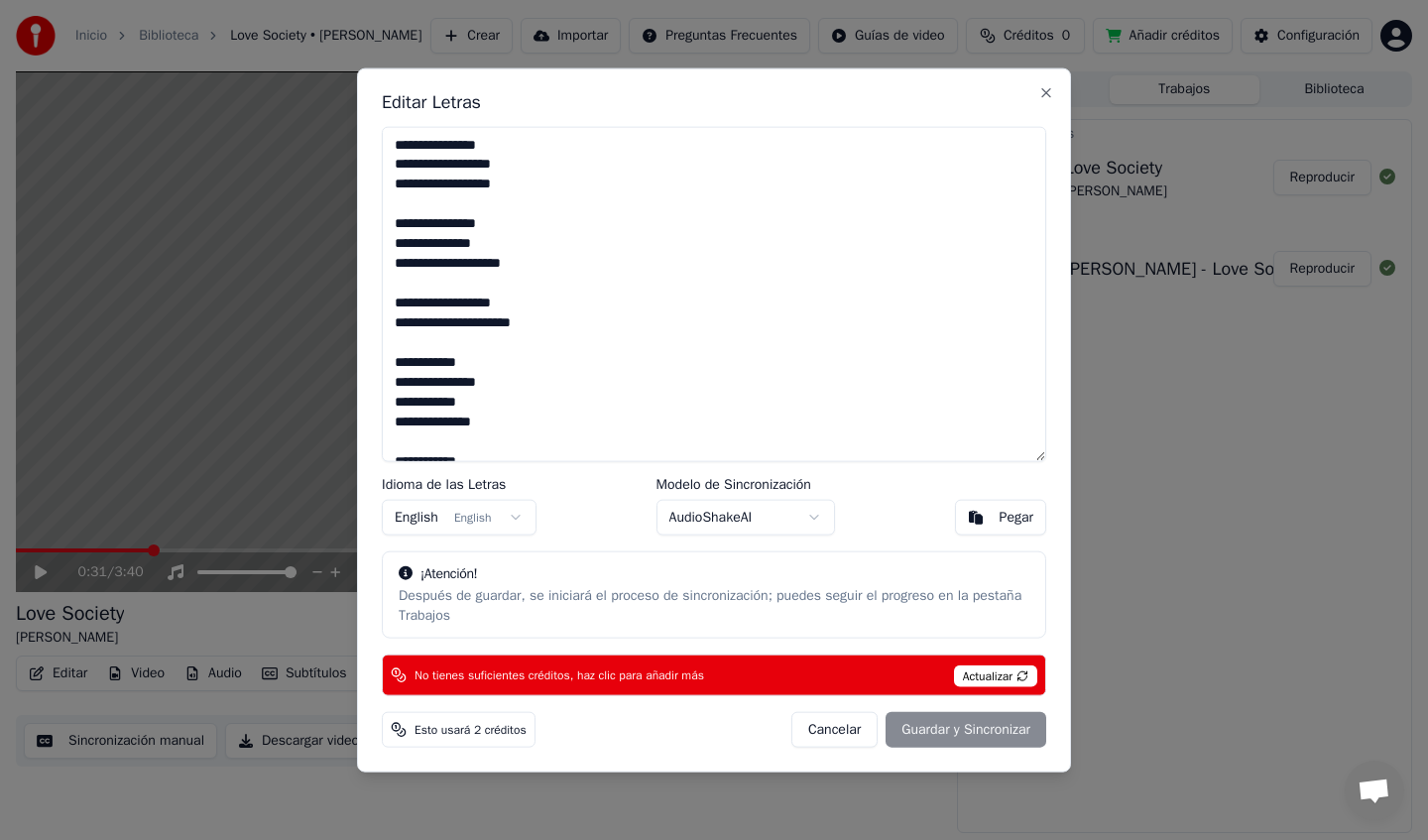click on "Cancelar Guardar y Sincronizar" at bounding box center (918, 730) 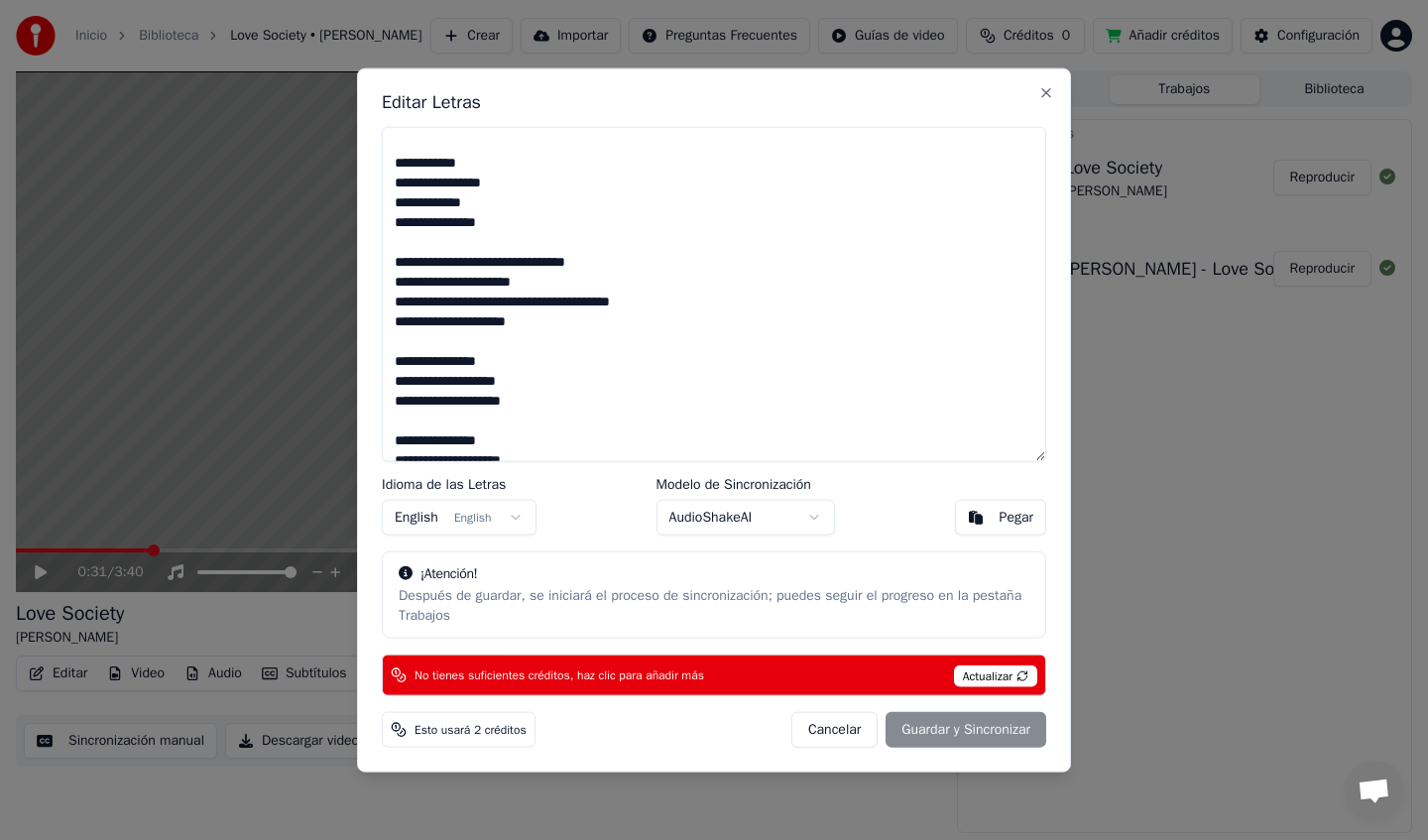 scroll, scrollTop: 0, scrollLeft: 0, axis: both 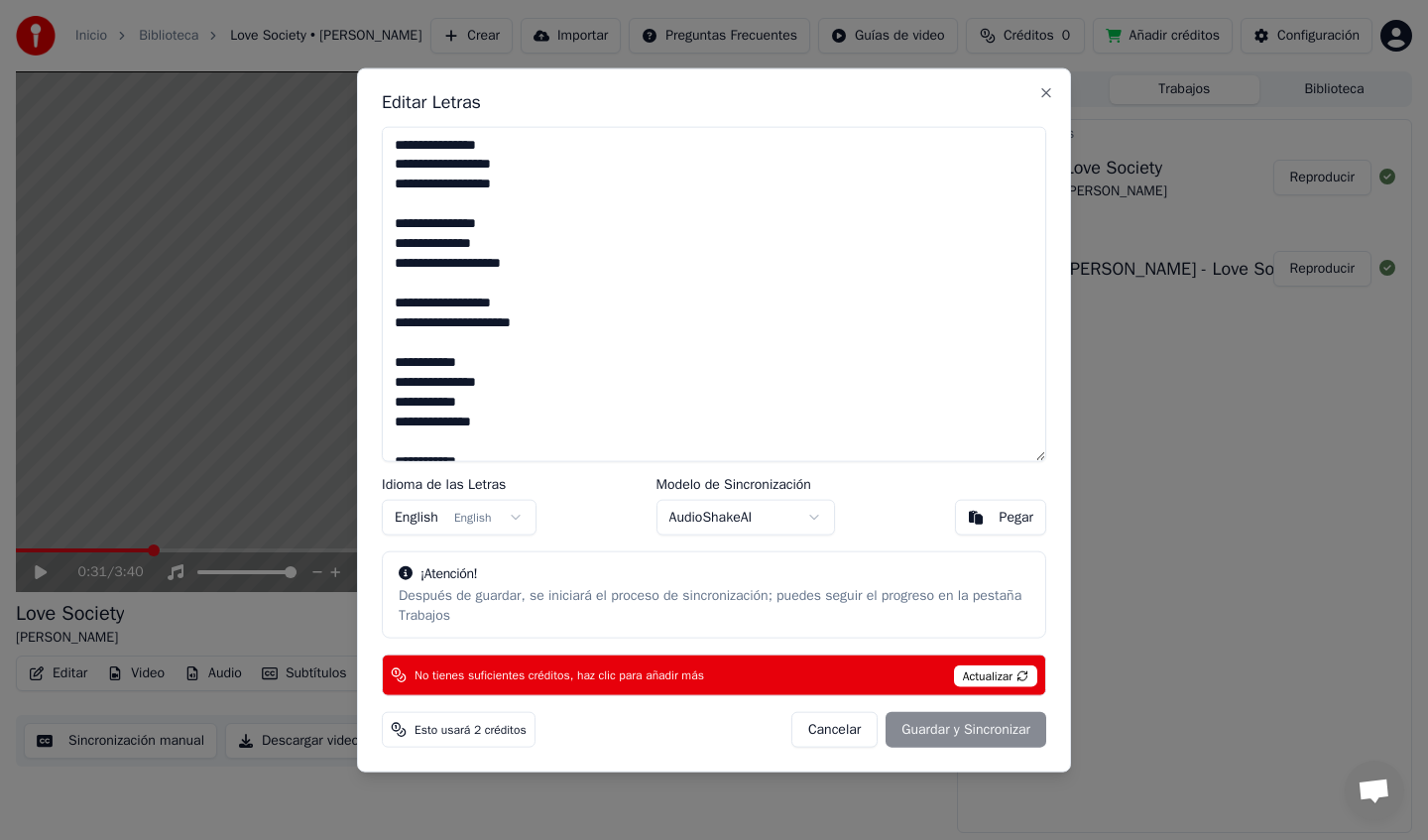 click on "Cancelar Guardar y Sincronizar" at bounding box center [918, 730] 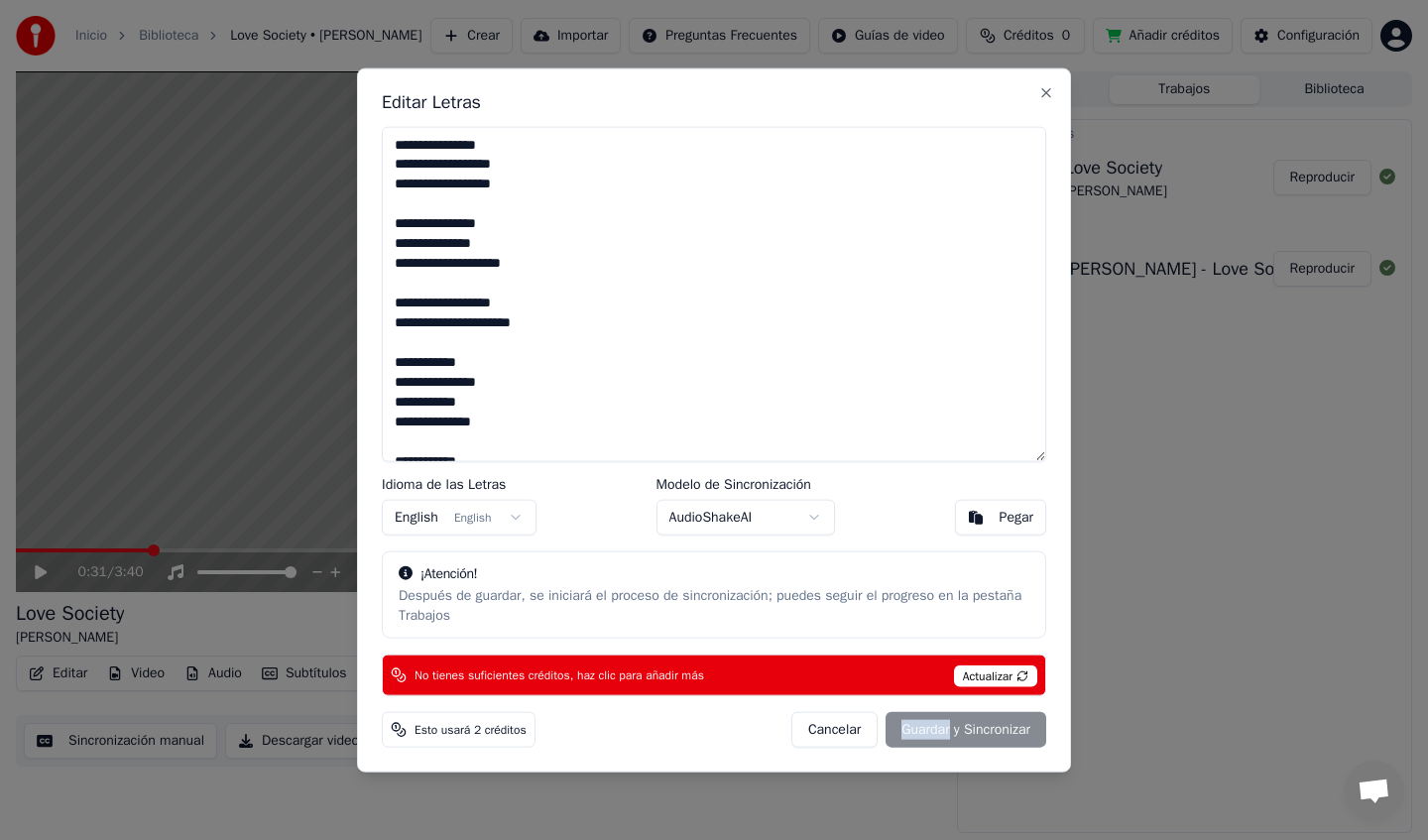 click on "Cancelar Guardar y Sincronizar" at bounding box center [918, 730] 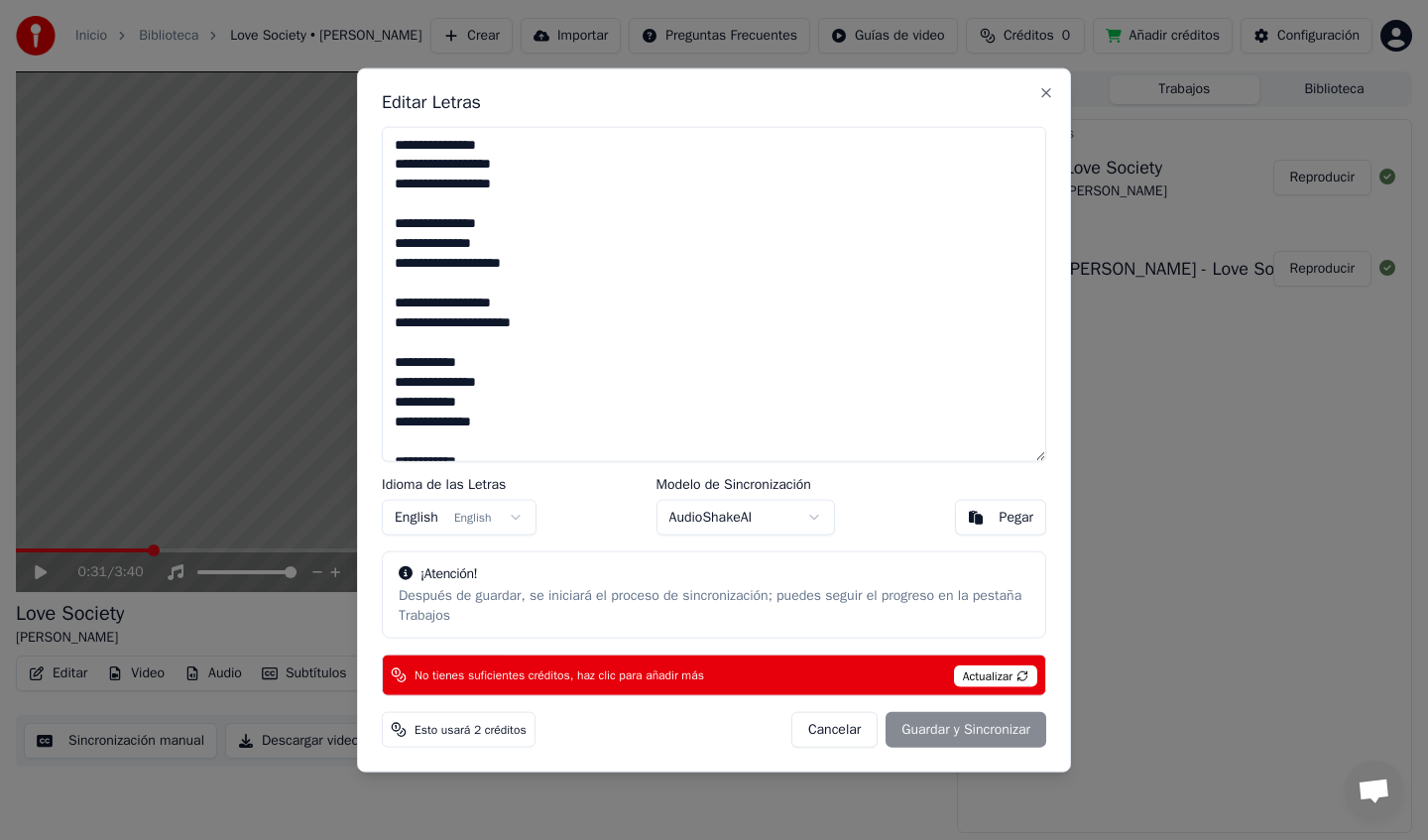 click on "Cancelar" at bounding box center (834, 730) 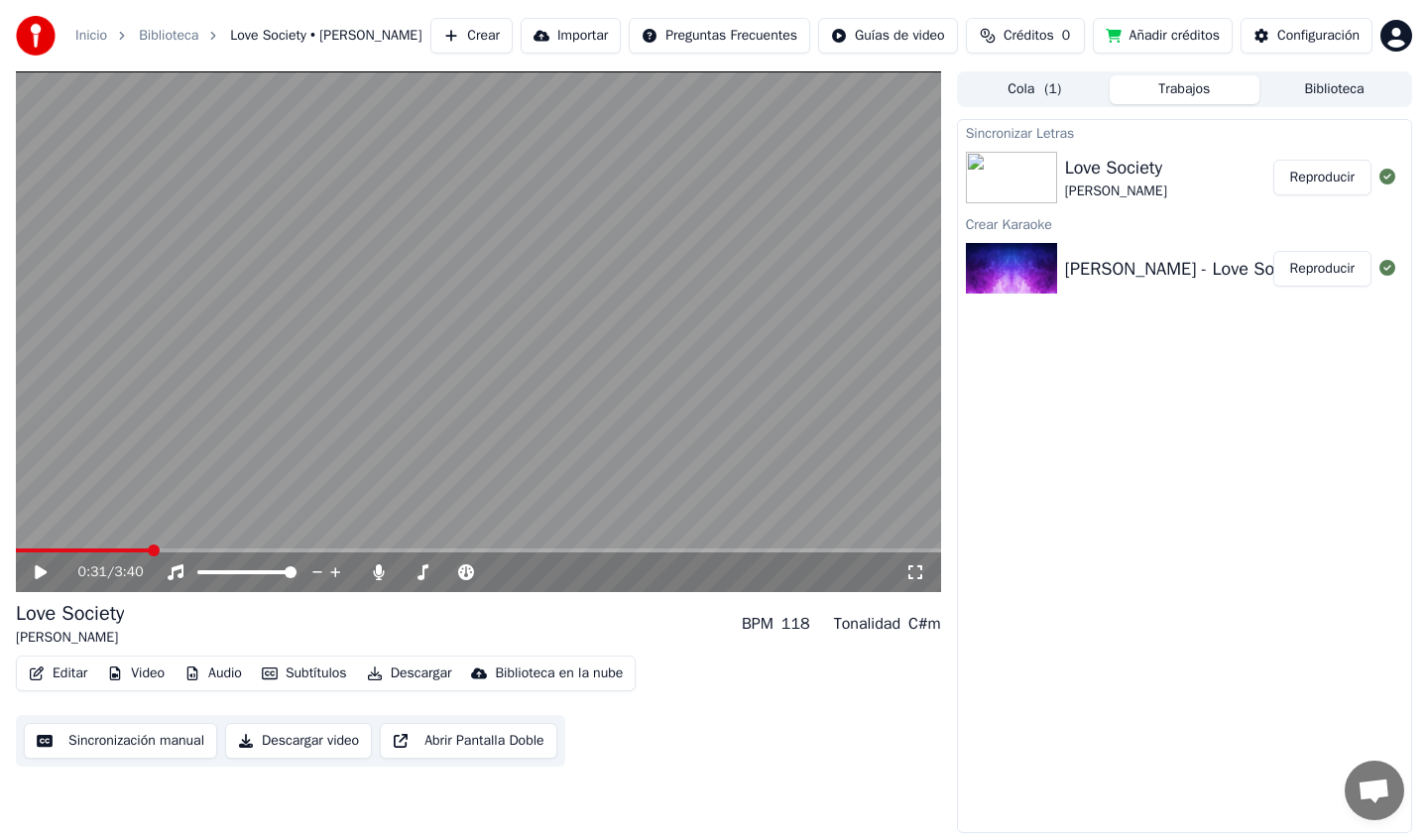 click 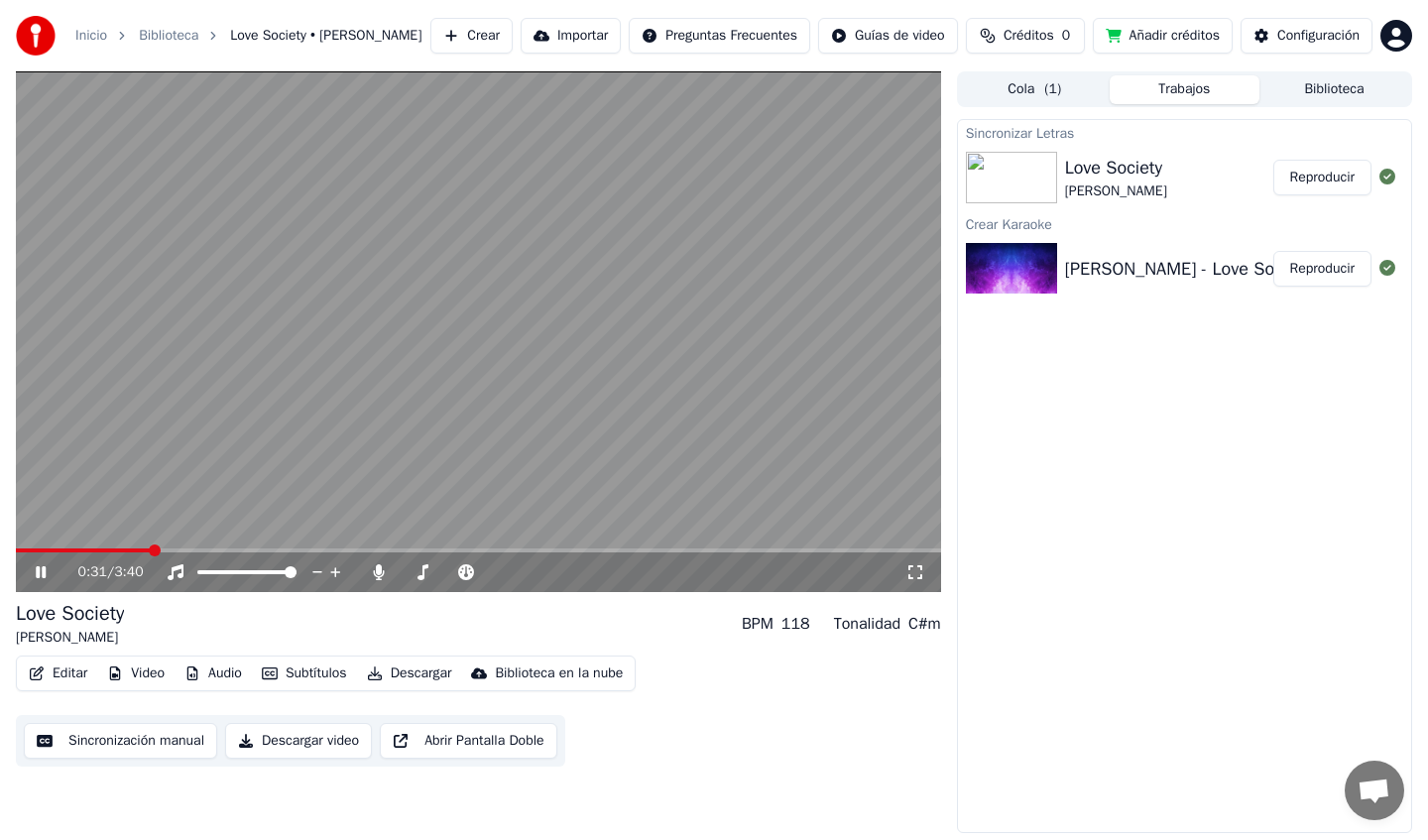 click at bounding box center (478, 550) 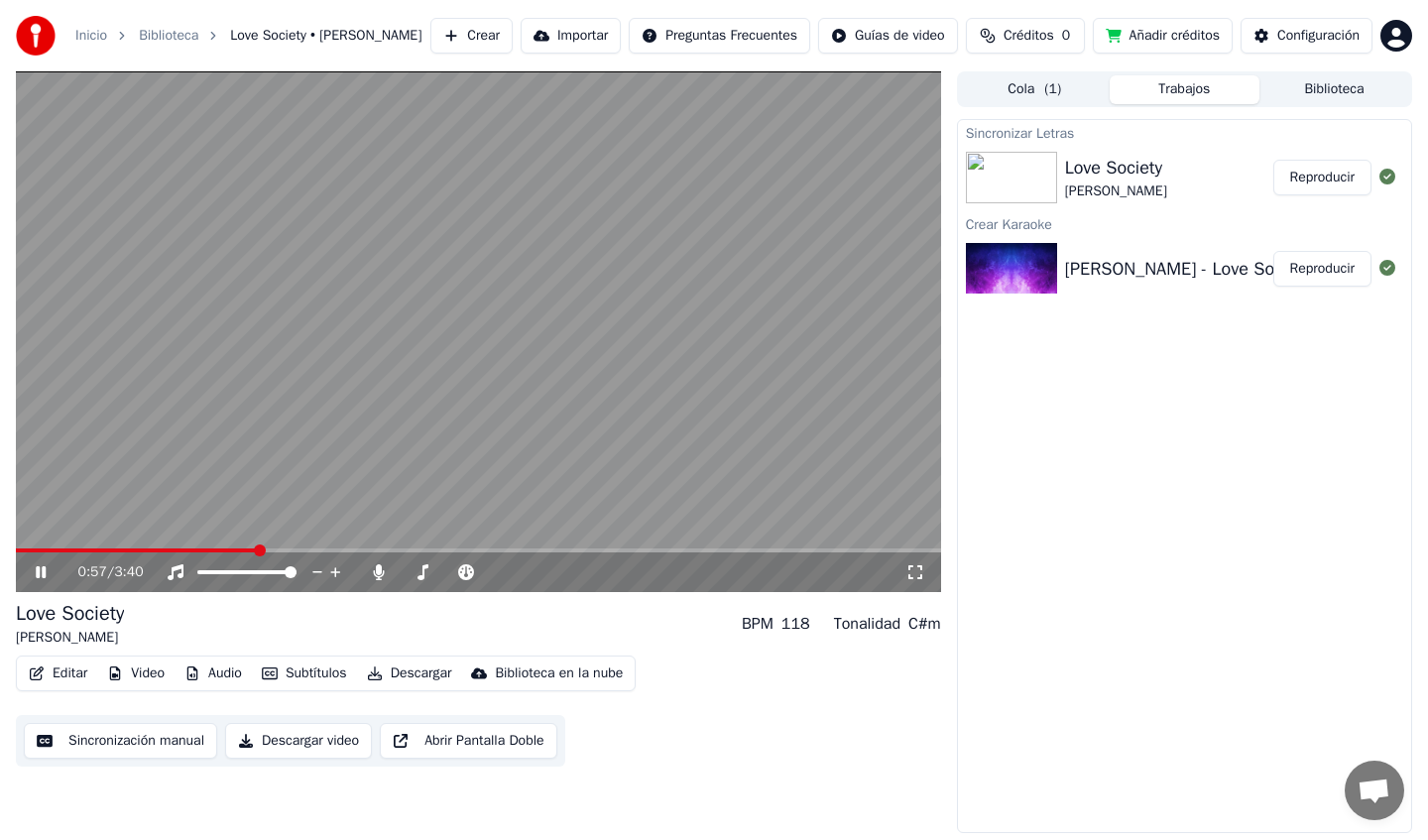 click on "0:57  /  3:40" at bounding box center [492, 572] 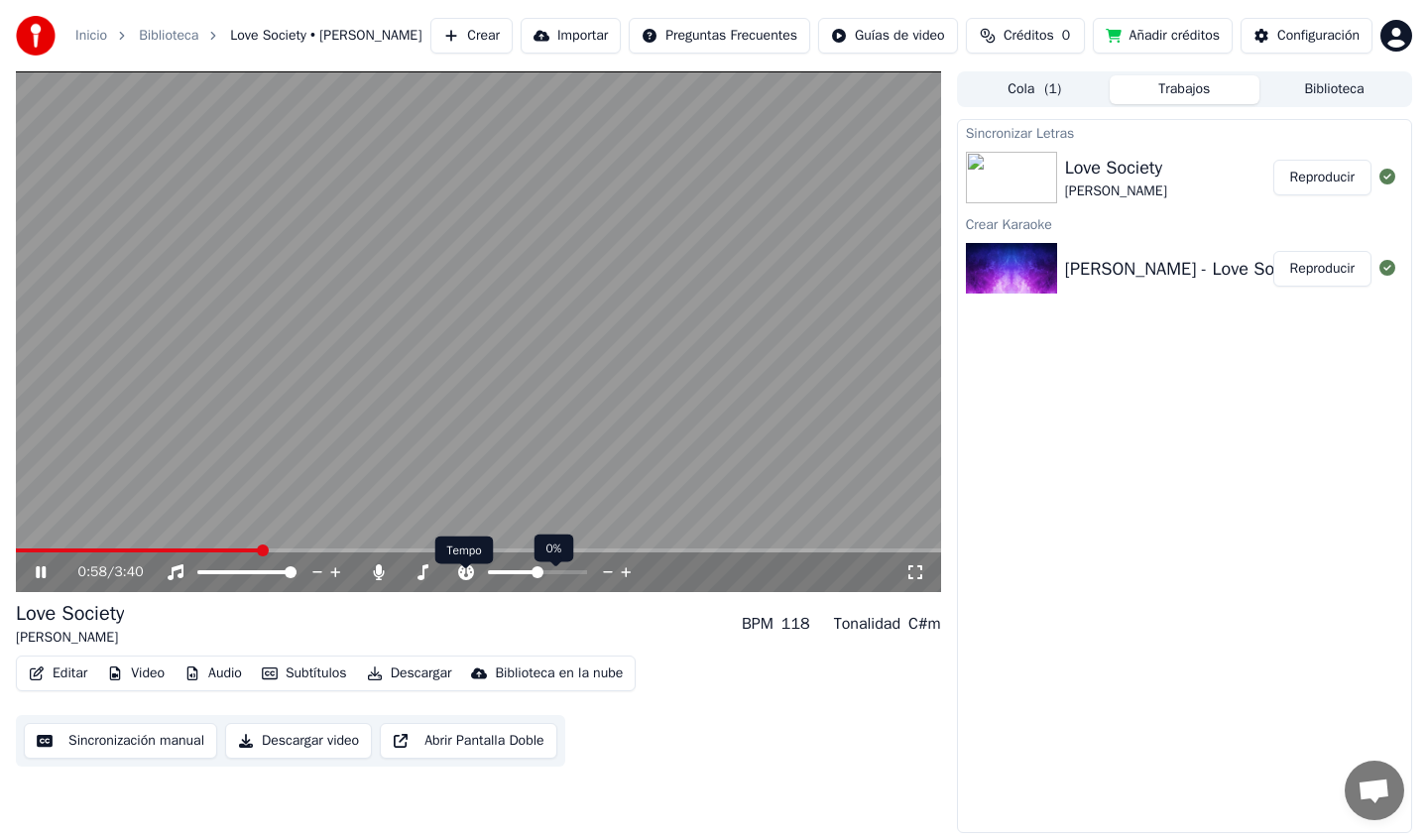 click 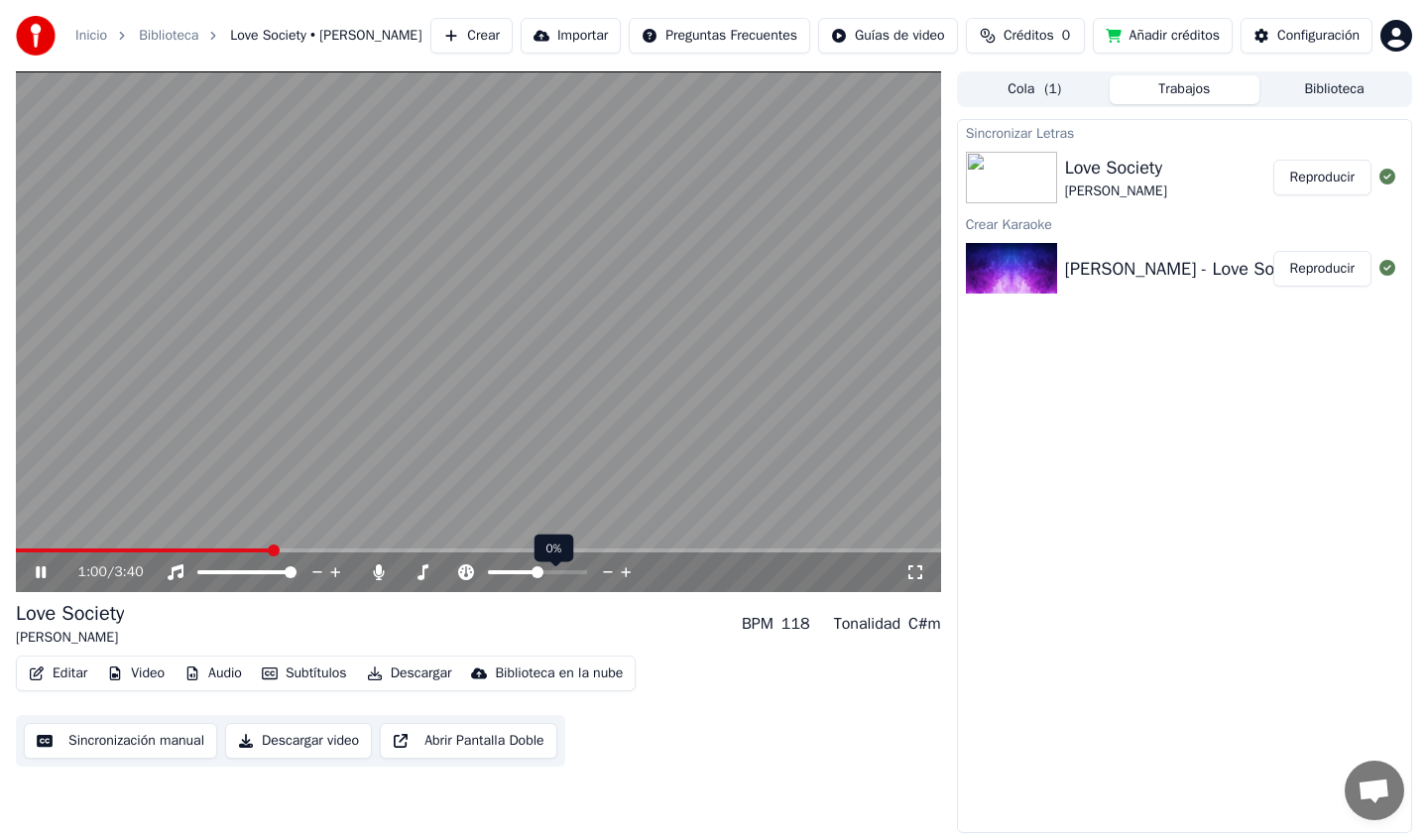 drag, startPoint x: 466, startPoint y: 585, endPoint x: 545, endPoint y: 591, distance: 79.22752 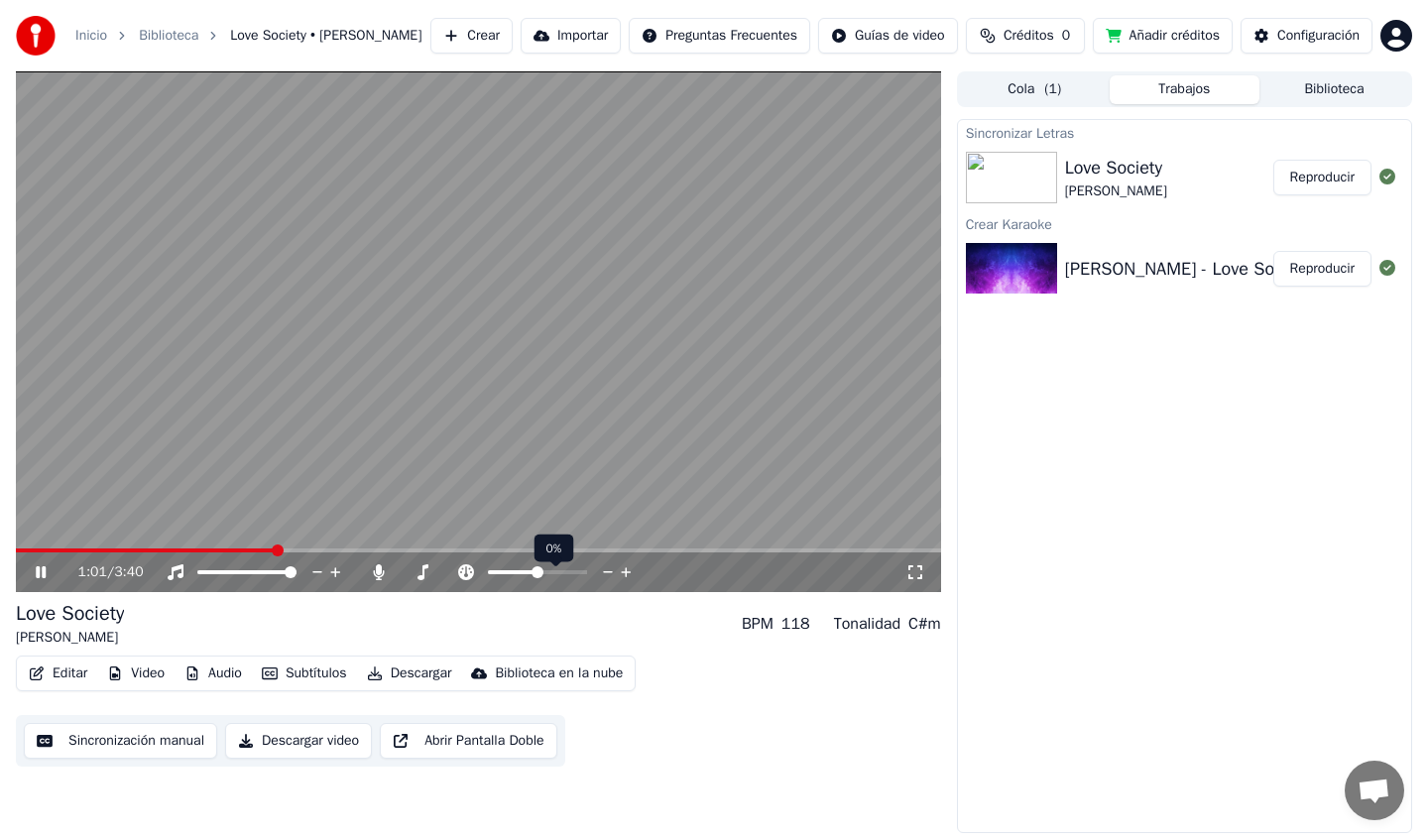 click 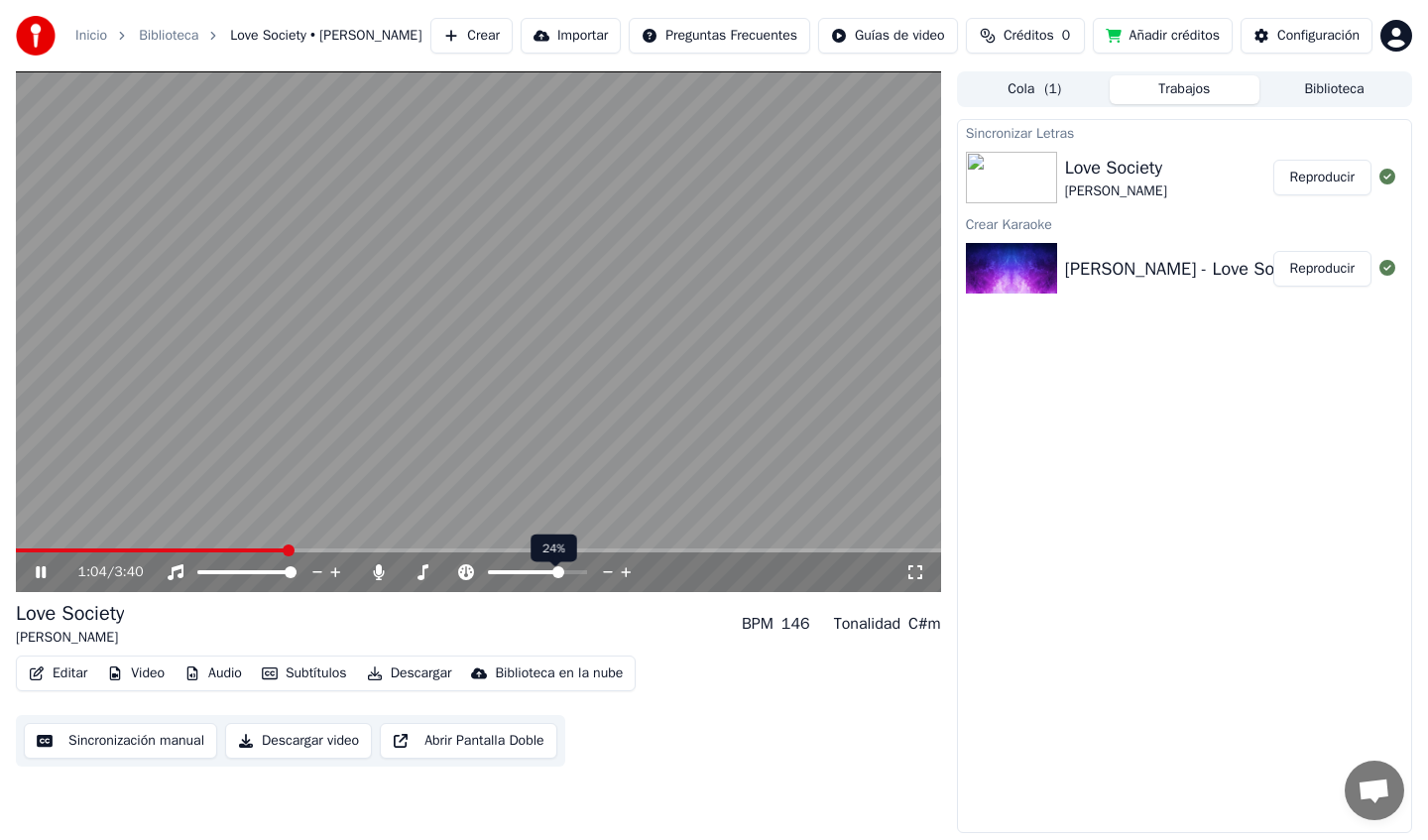 click at bounding box center [558, 572] 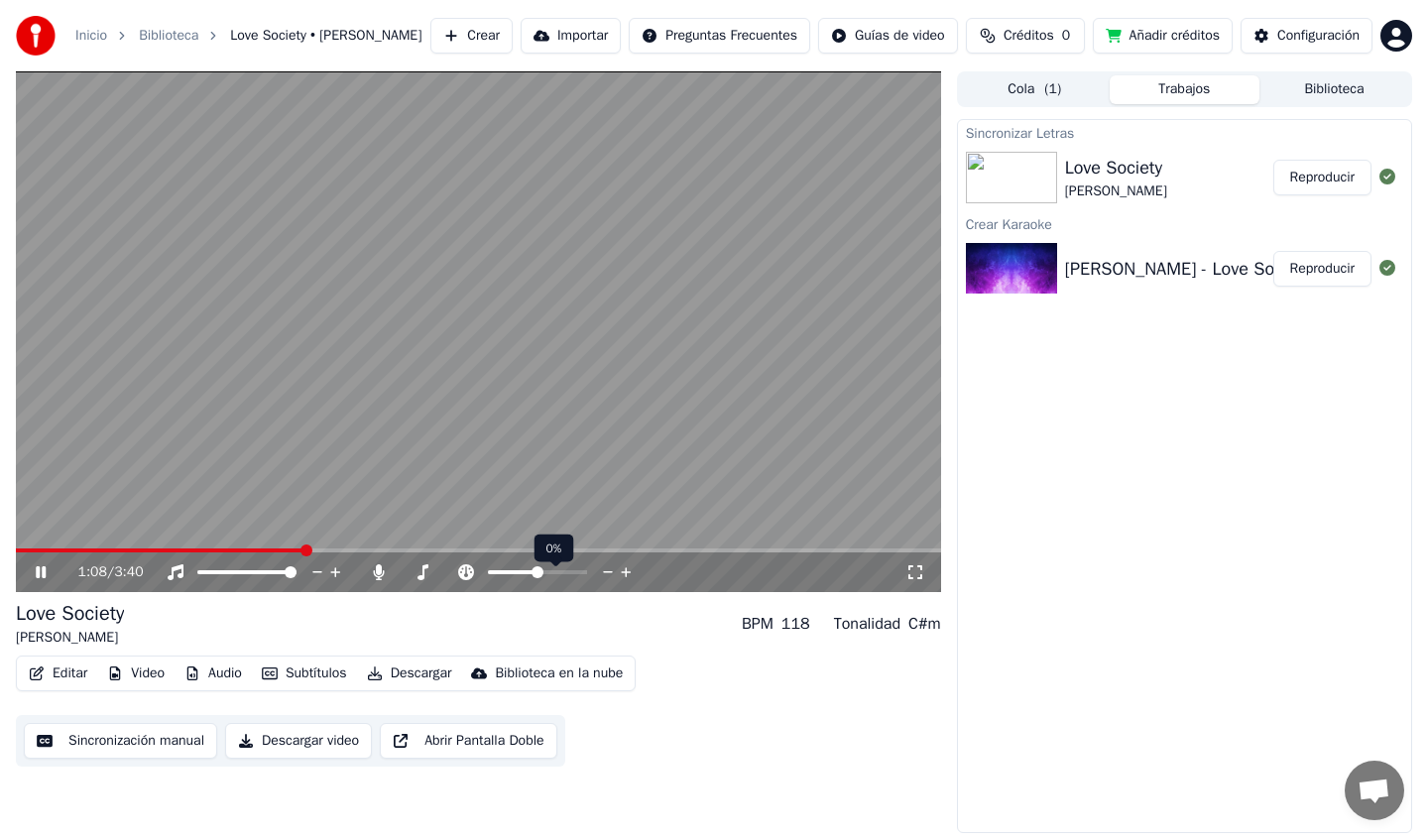 click at bounding box center (537, 572) 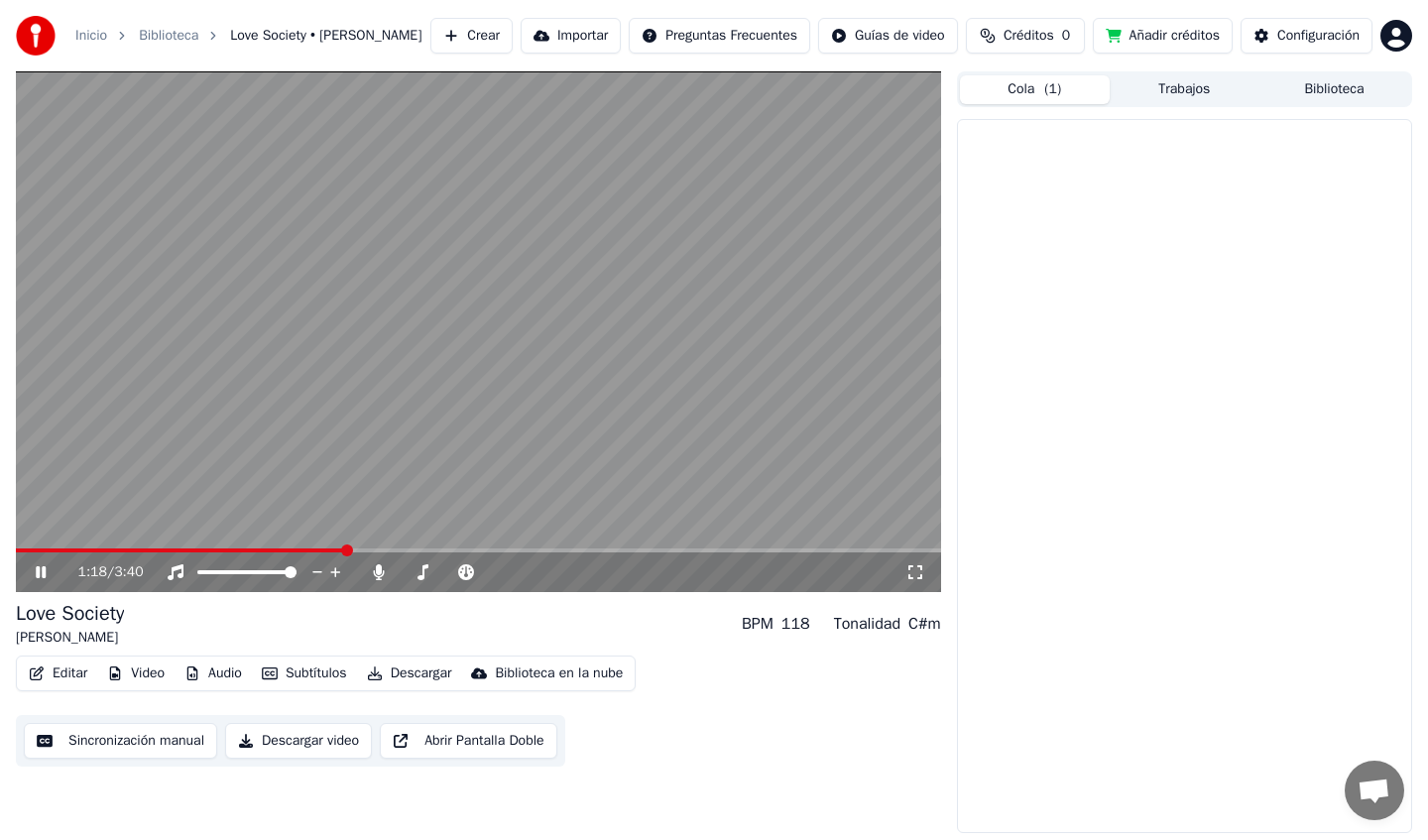 click on "Cola ( 1 )" at bounding box center [1034, 89] 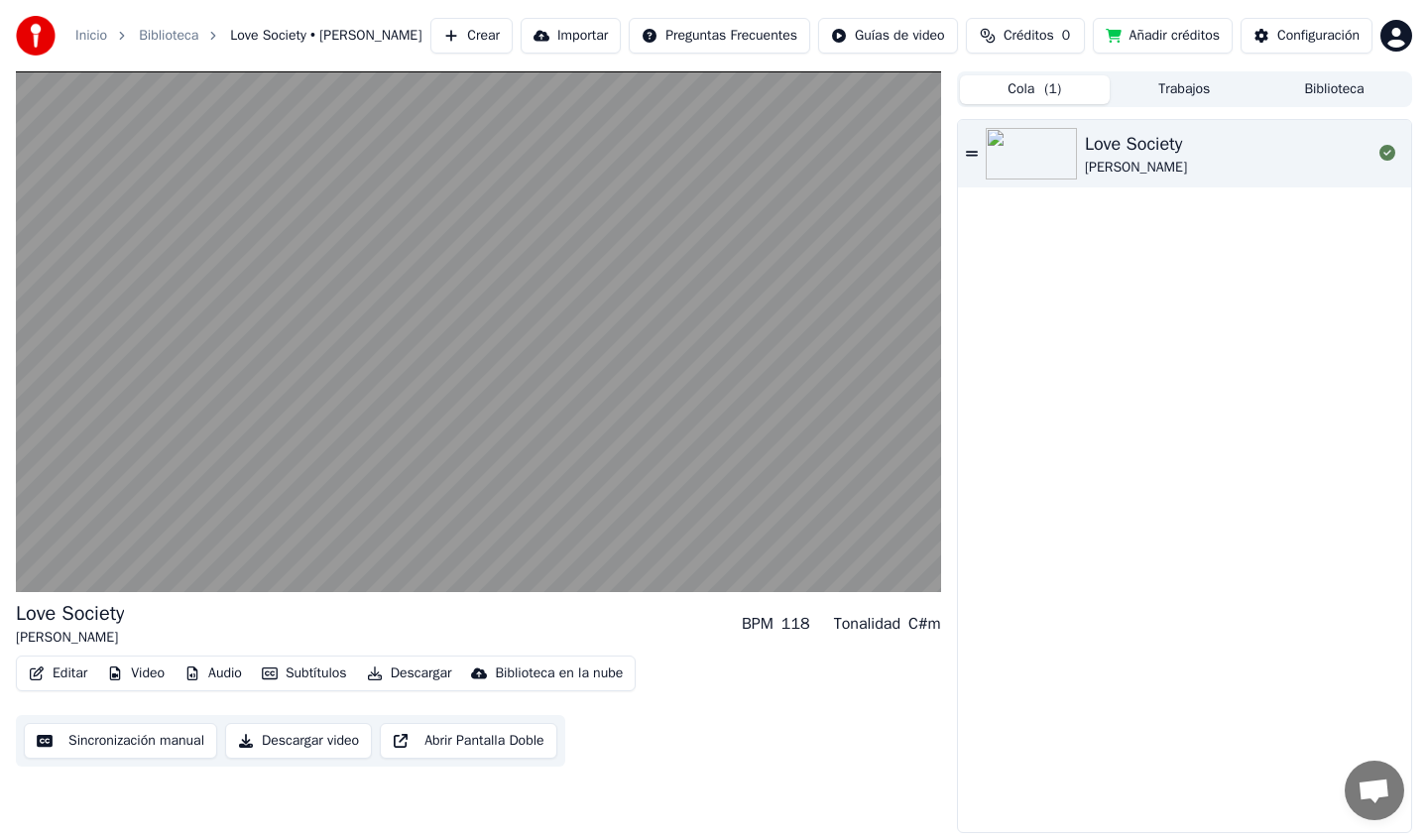 click on "Thomas Anders" at bounding box center (1135, 168) 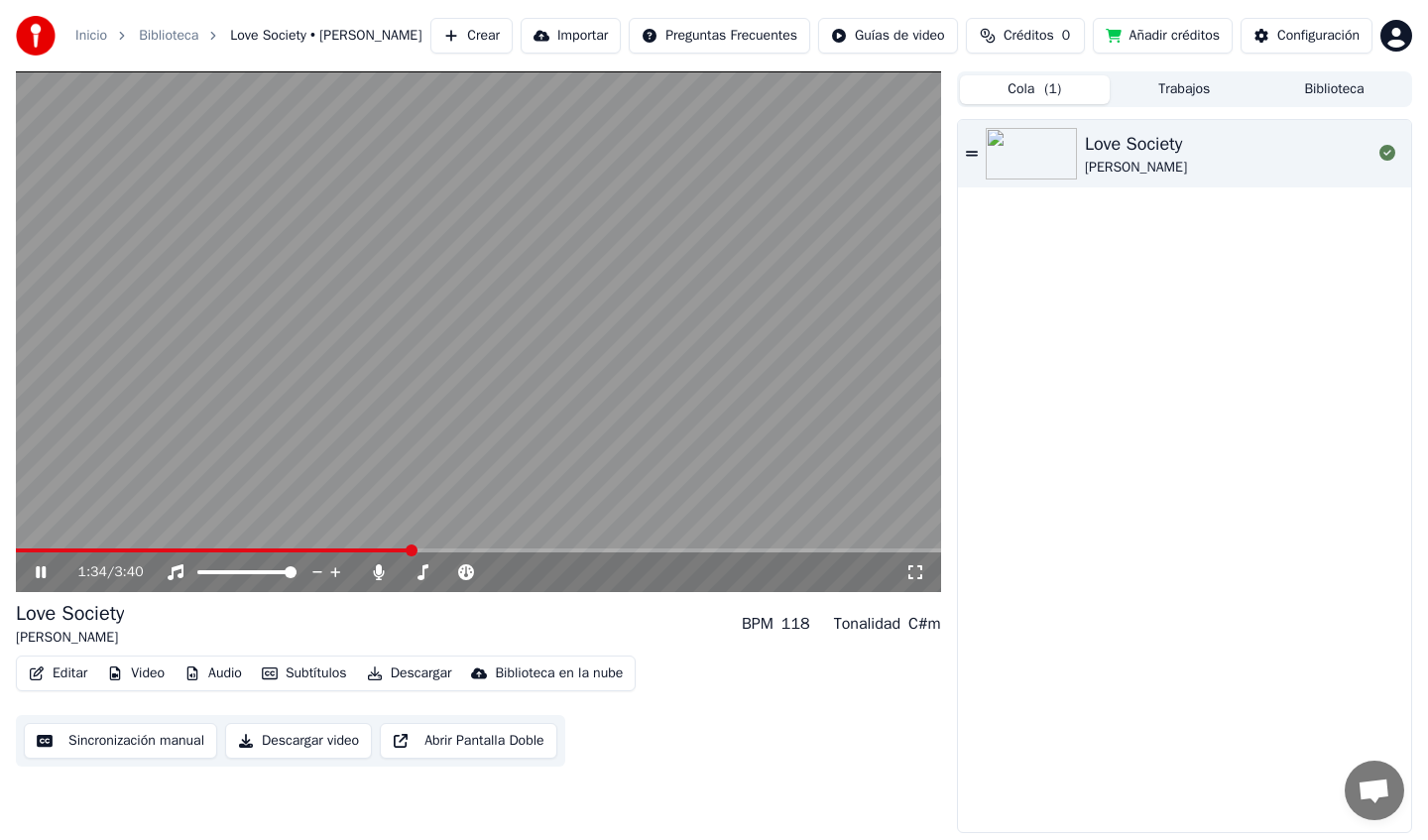 click 